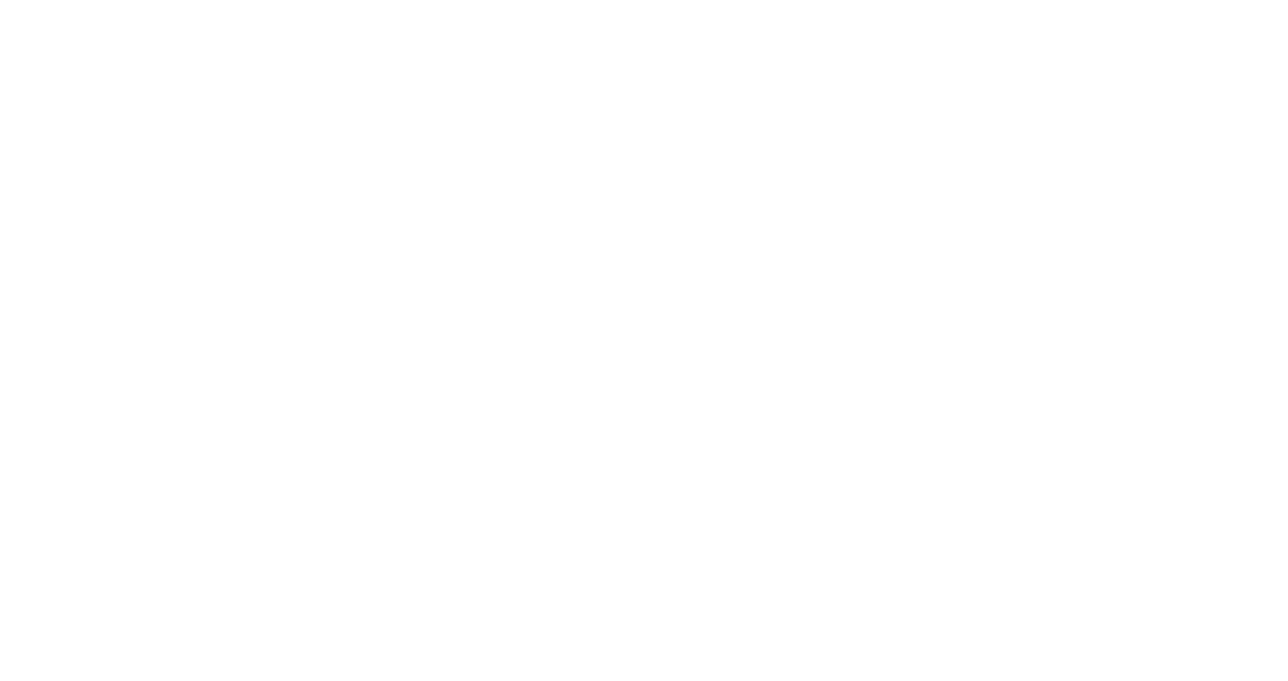 scroll, scrollTop: 0, scrollLeft: 0, axis: both 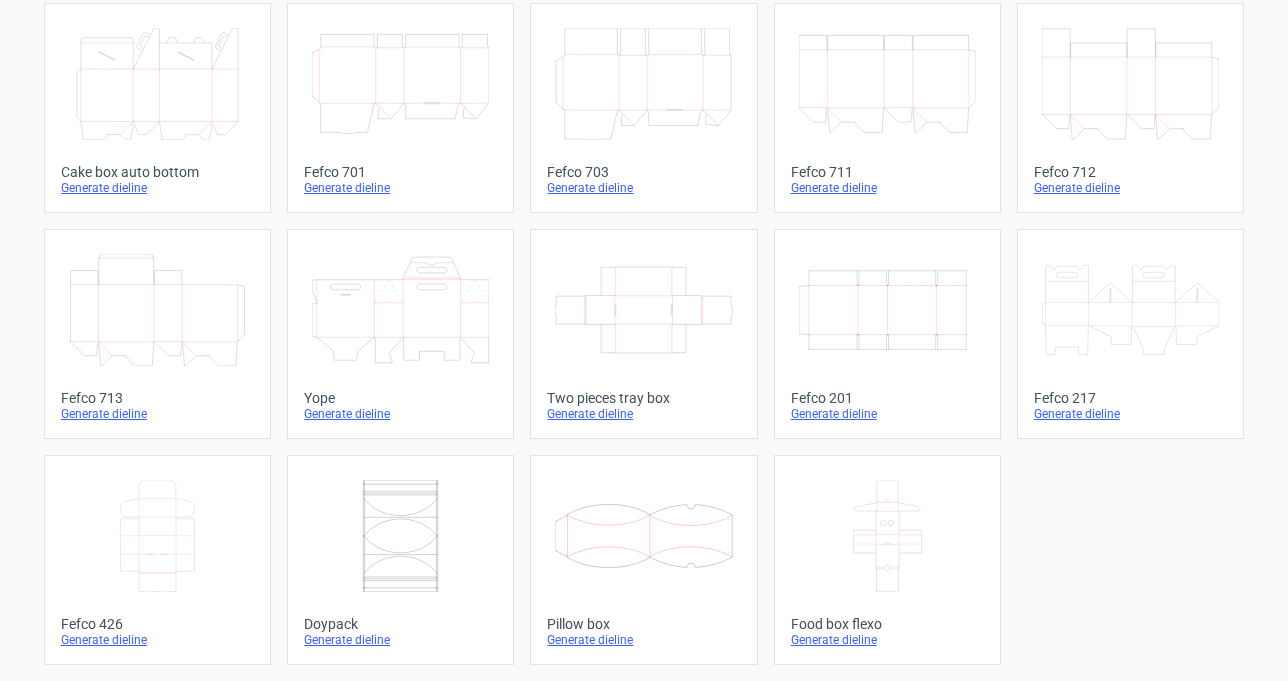 click on "Width
Depth
Height" 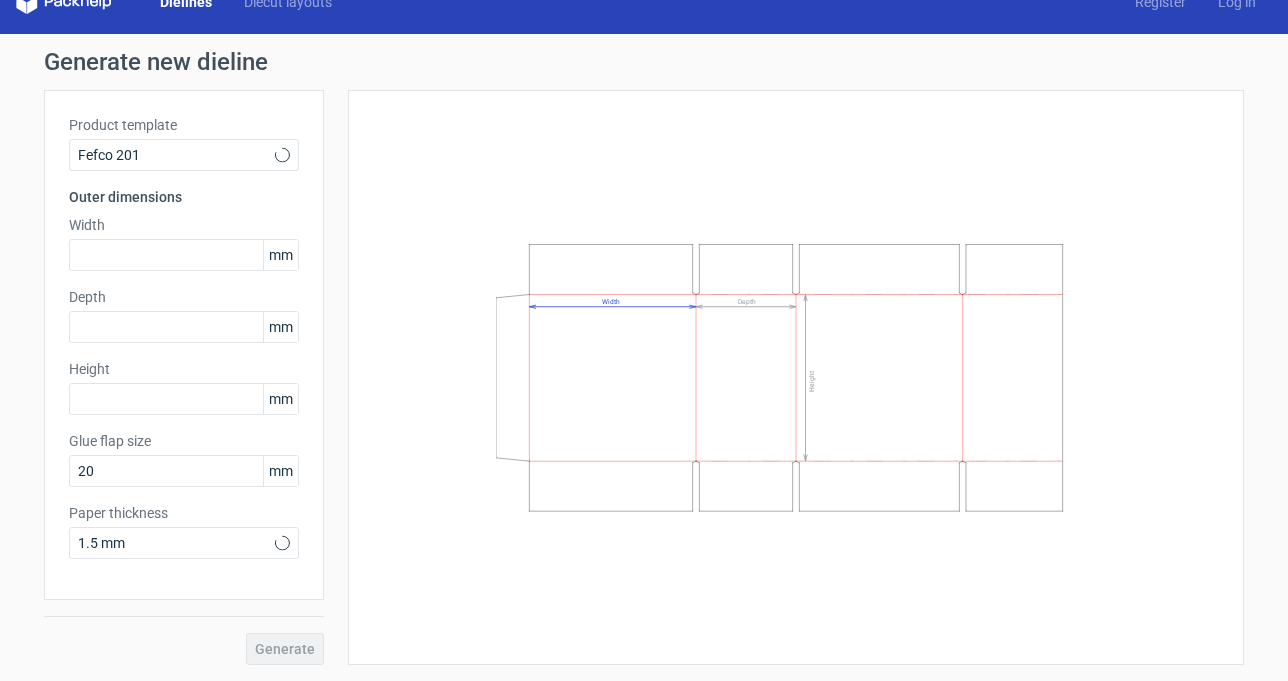 scroll, scrollTop: 0, scrollLeft: 0, axis: both 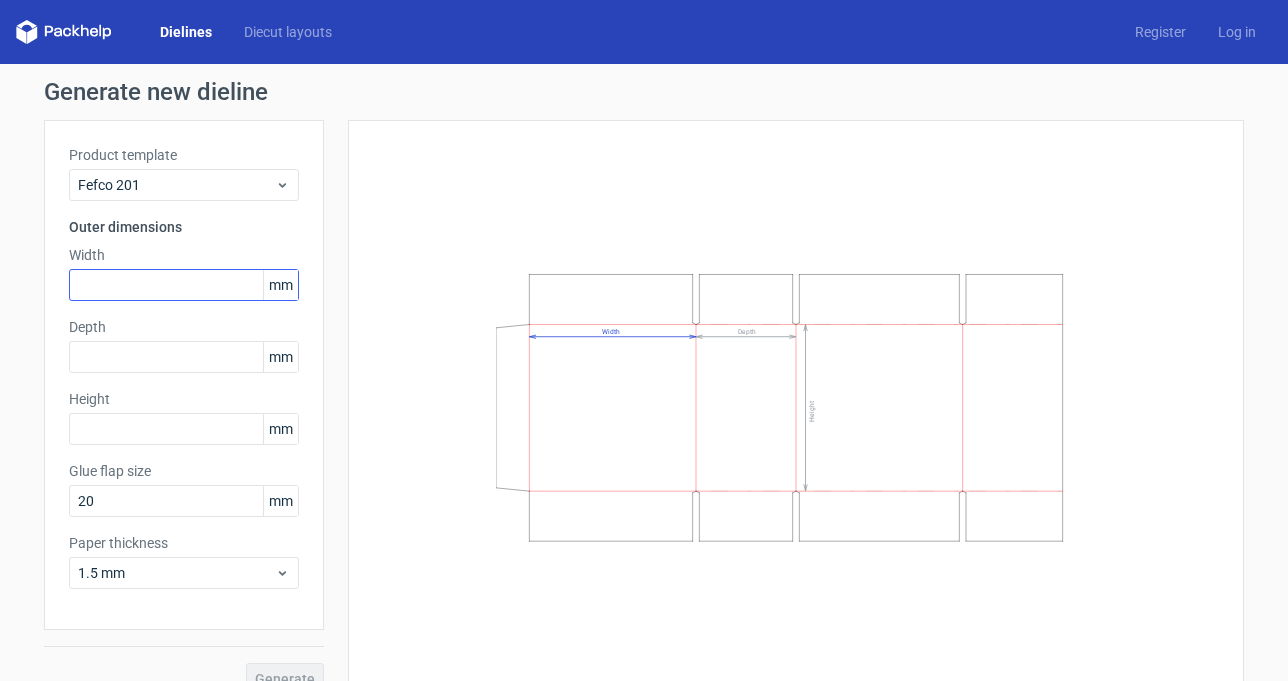 click at bounding box center (184, 285) 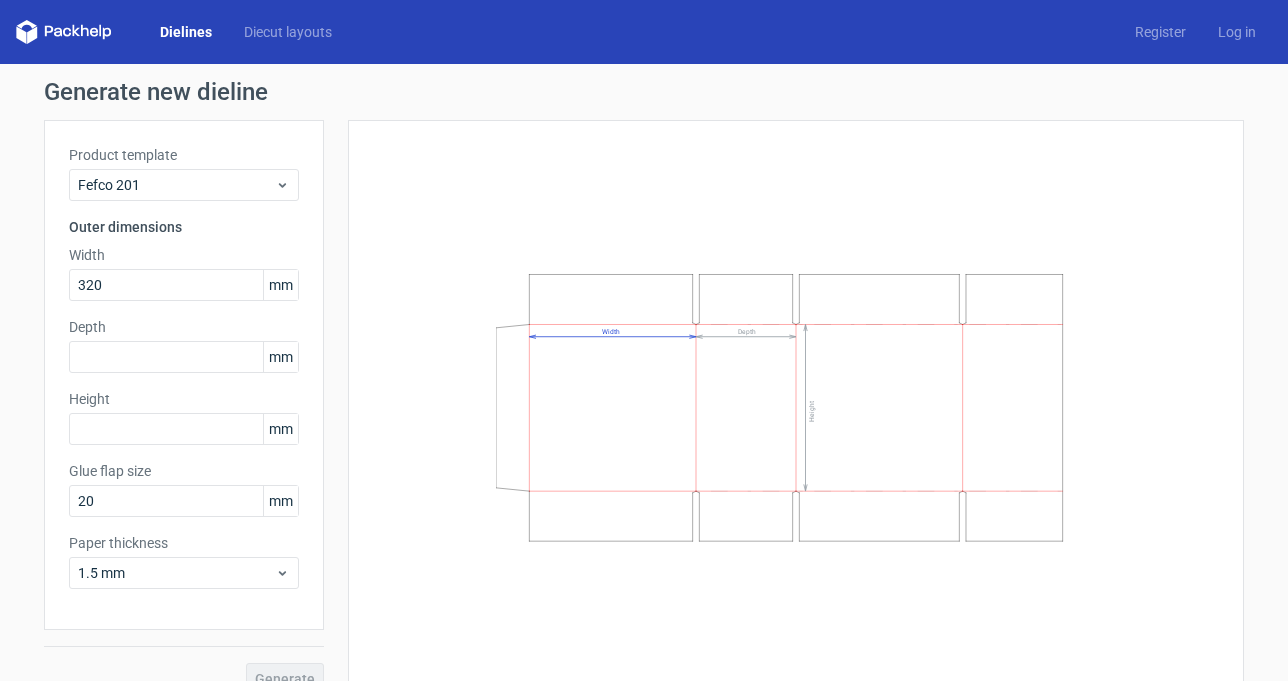 type on "320" 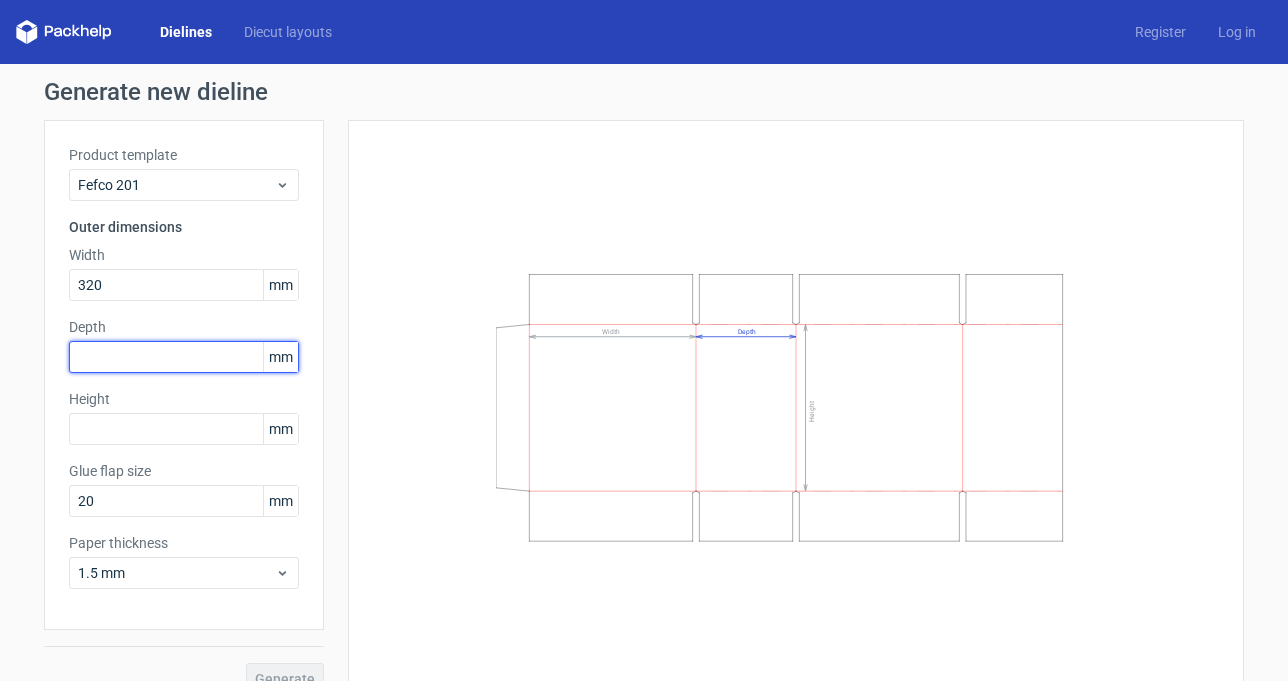 click at bounding box center (184, 357) 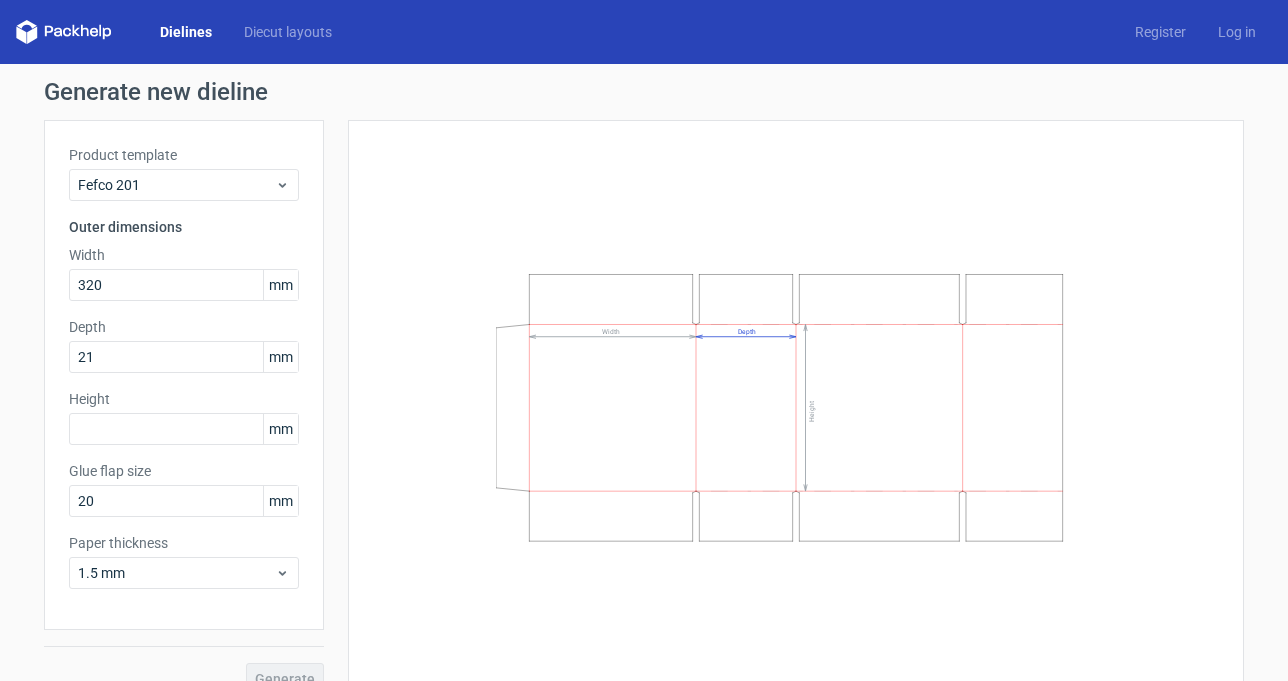 click on "Product template Fefco 201 Outer dimensions Width [NUMBER] mm Depth [NUMBER] mm Height mm Glue flap size [NUMBER] mm Paper thickness [NUMBER] mm" at bounding box center [184, 375] 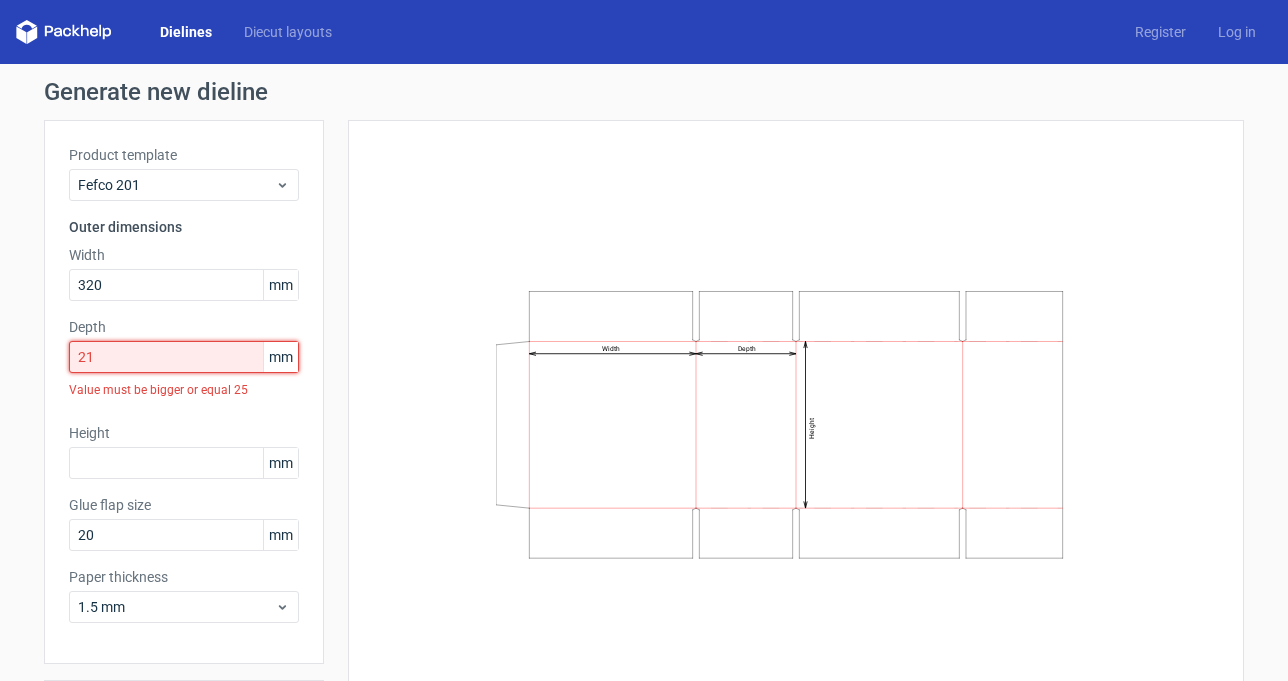 click on "21" at bounding box center [184, 357] 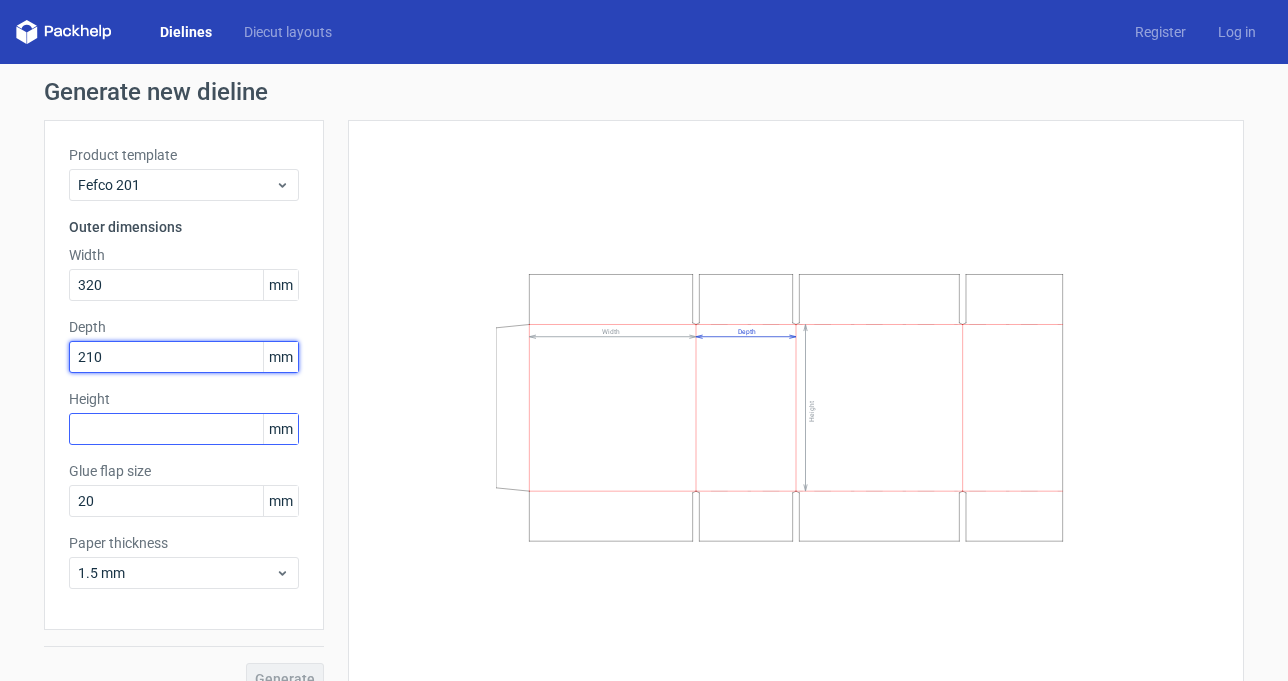 type on "210" 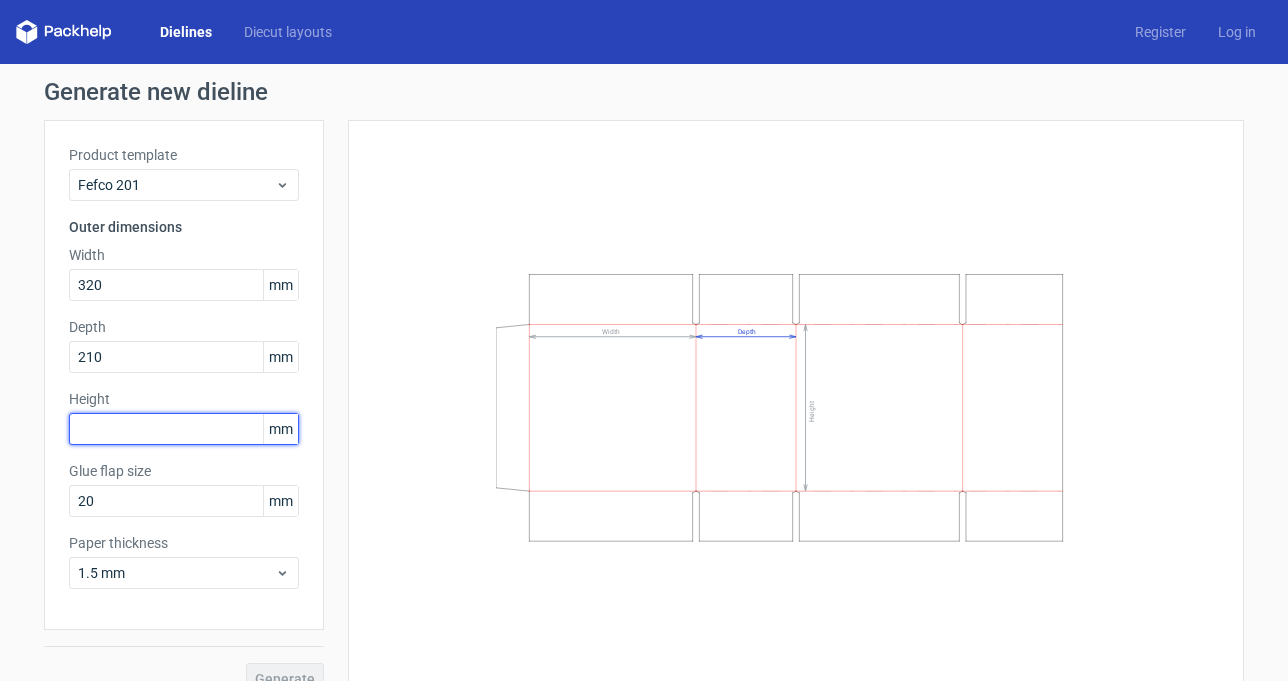 click at bounding box center [184, 429] 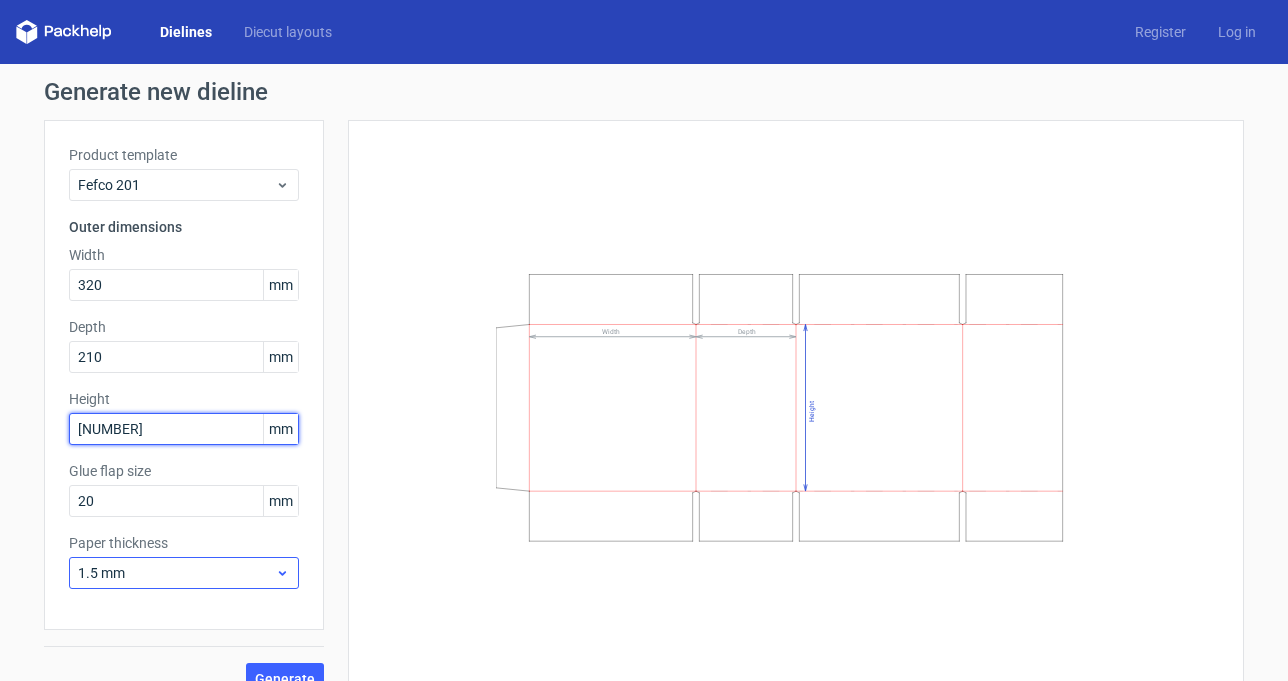 type on "[NUMBER]" 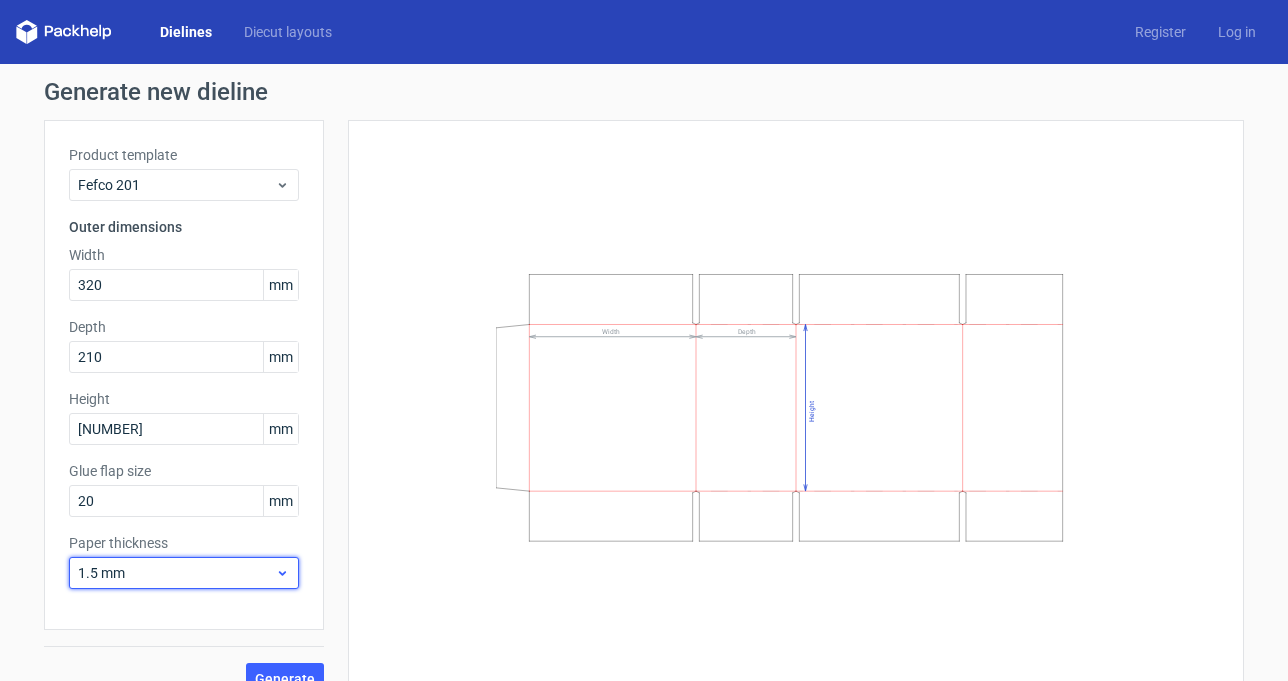 click on "1.5 mm" at bounding box center [176, 573] 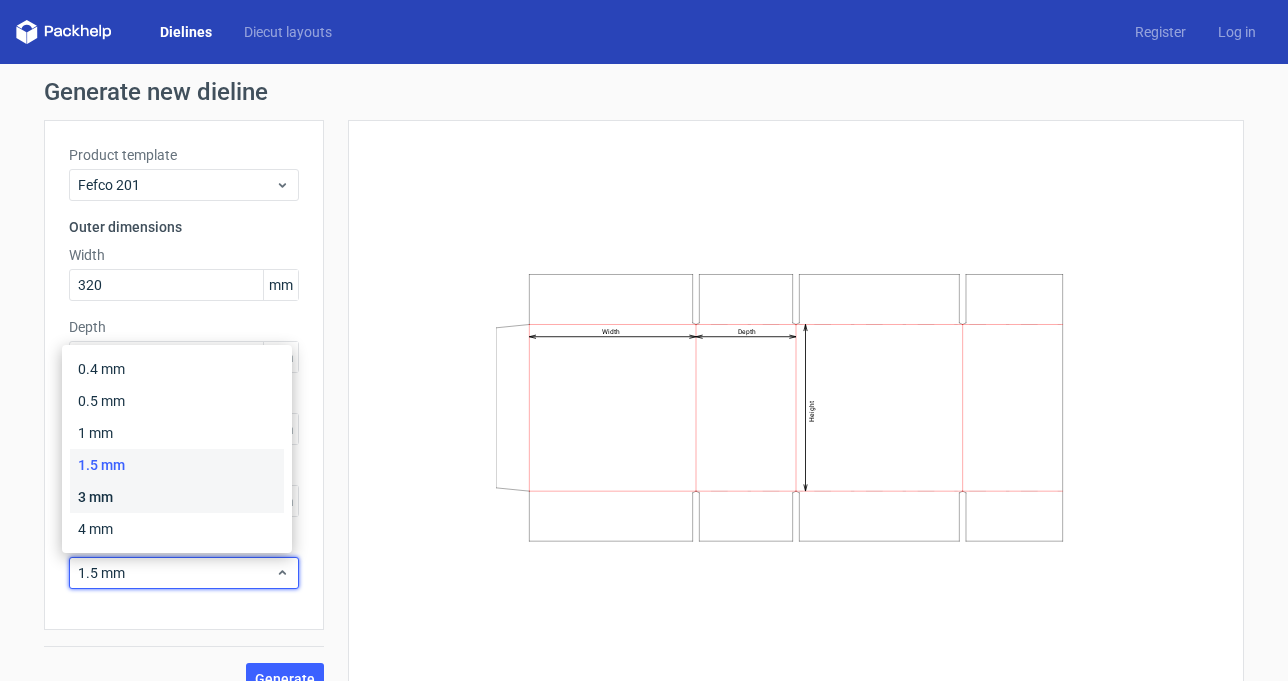 click on "3 mm" at bounding box center [177, 497] 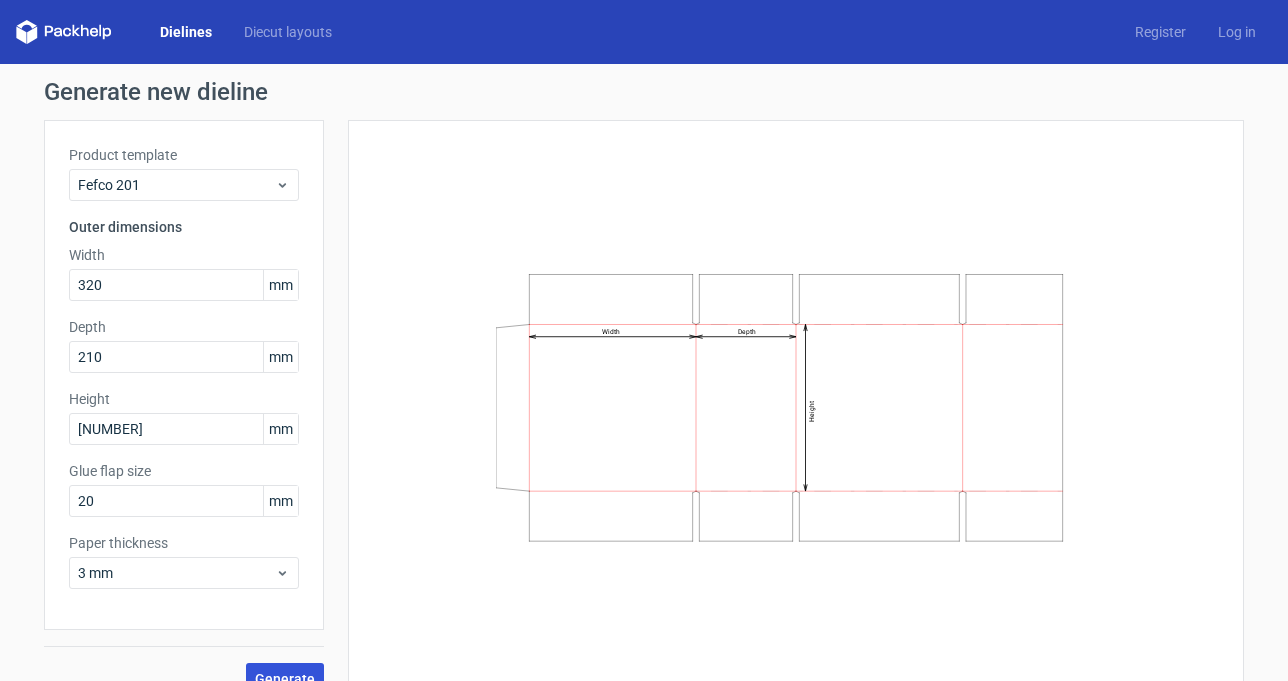 click on "Generate" at bounding box center (285, 679) 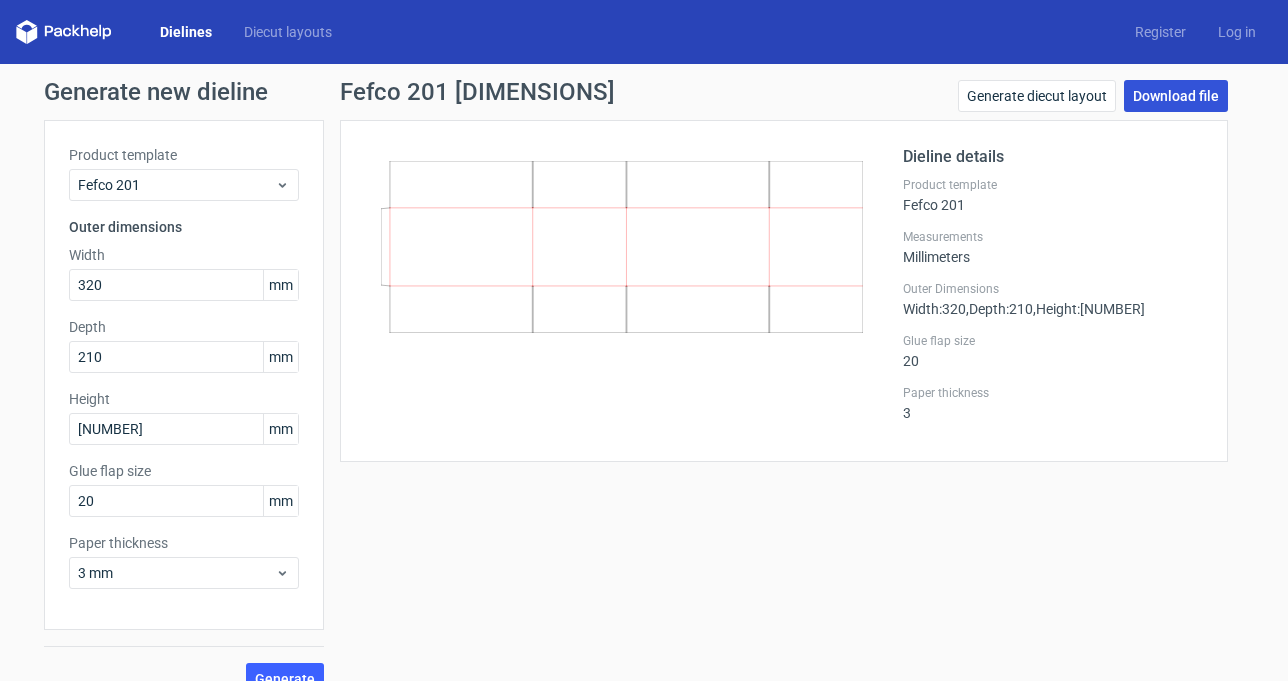 click on "Download file" at bounding box center [1176, 96] 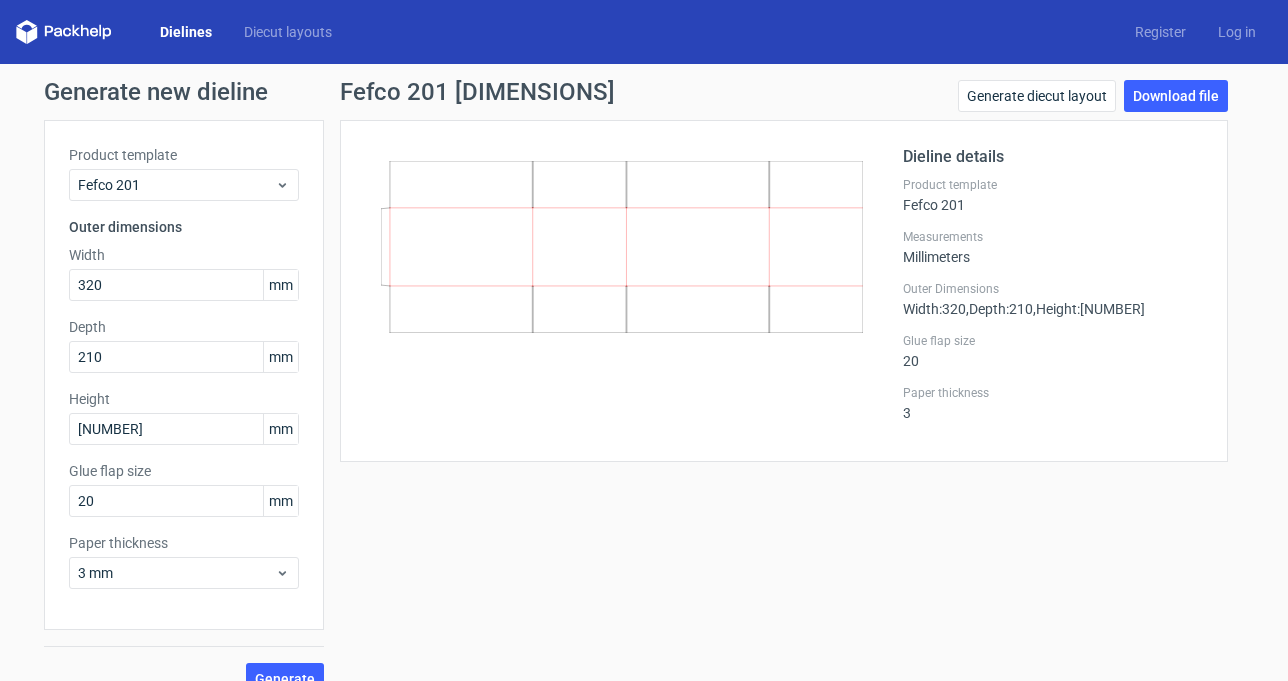click on "Dieline details Product template Fefco 201 Measurements Millimeters Outer Dimensions Width :  [NUMBER] ,  Depth :  [NUMBER] ,  Height :  [NUMBER] Glue flap size [NUMBER] Paper thickness [NUMBER]" at bounding box center [1053, 291] 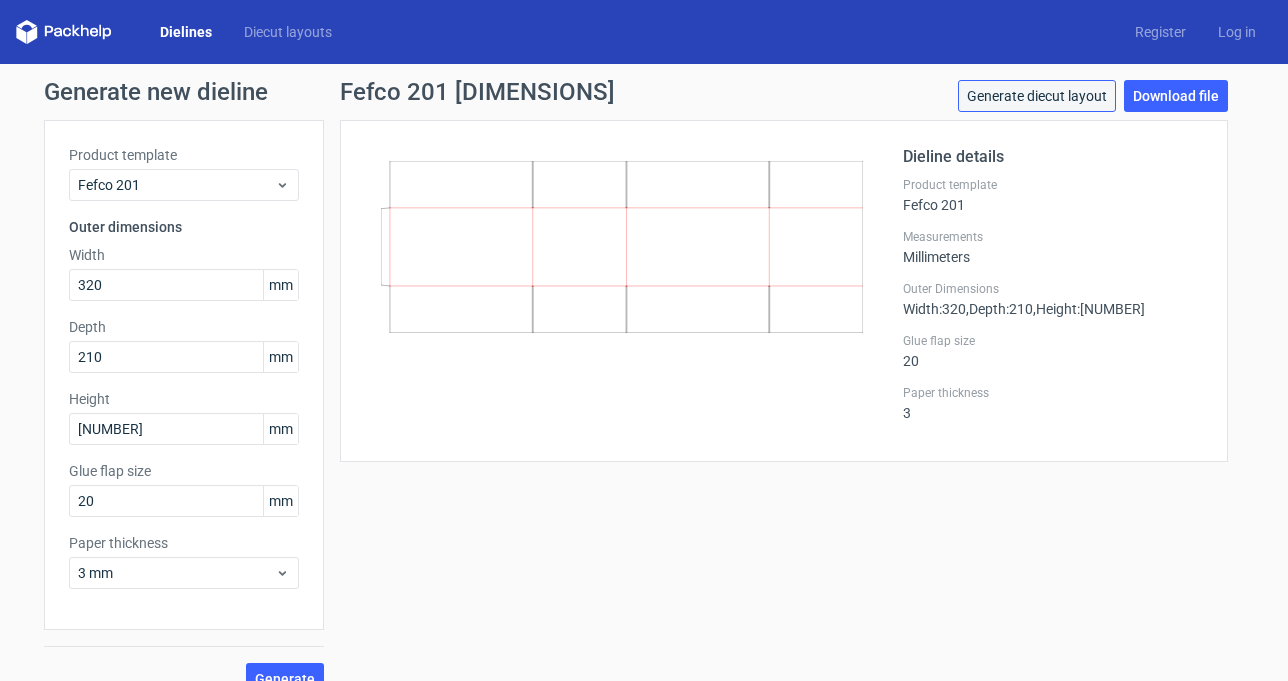click on "Generate diecut layout" at bounding box center [1037, 96] 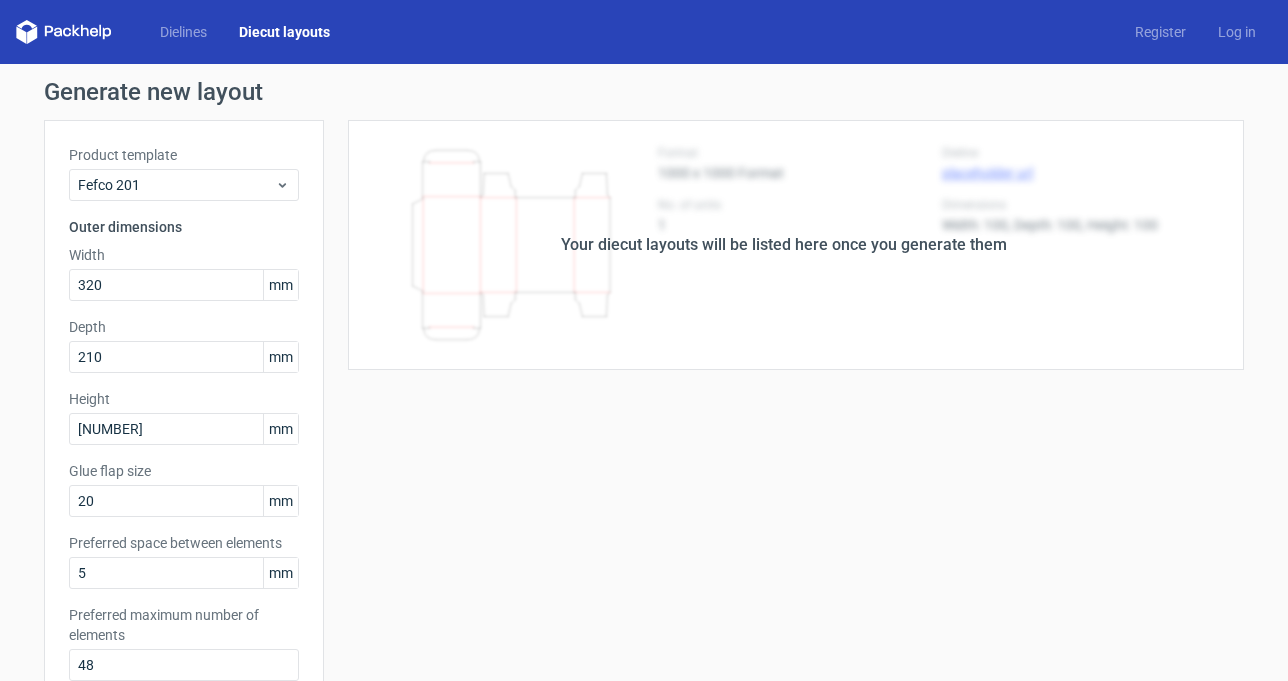 click on "Your diecut layouts will be listed here once you generate them" at bounding box center (784, 245) 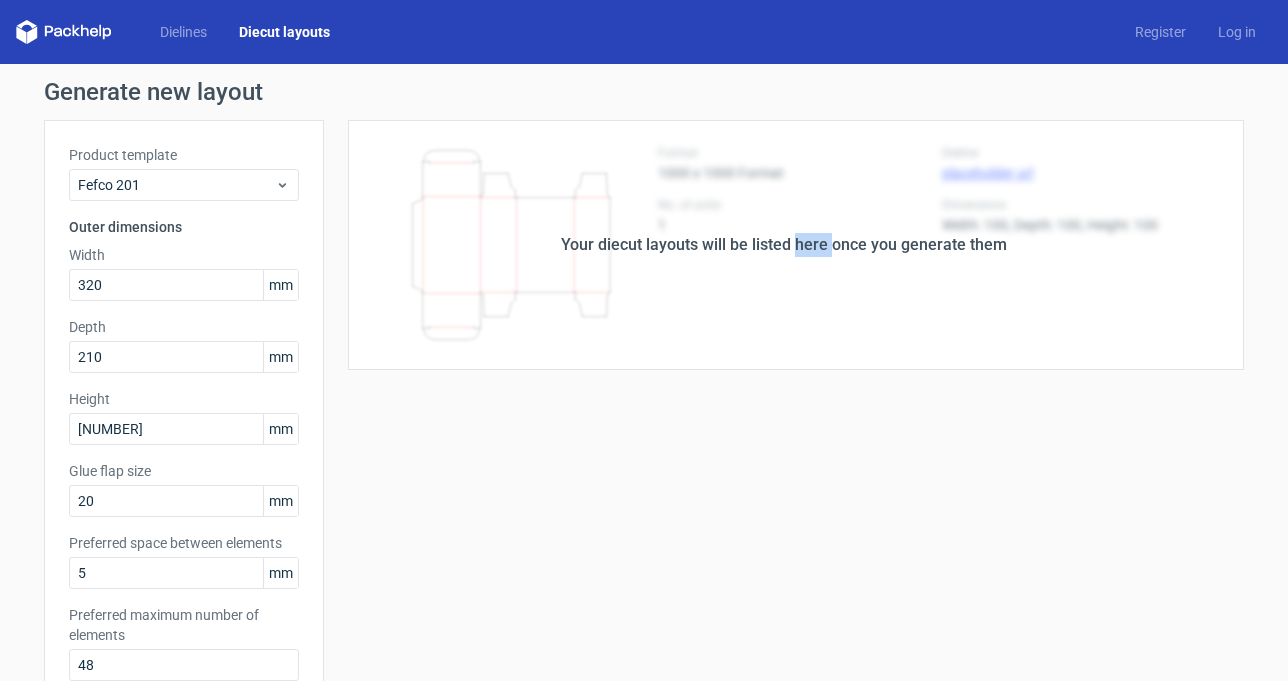 click on "Your diecut layouts will be listed here once you generate them" at bounding box center [784, 245] 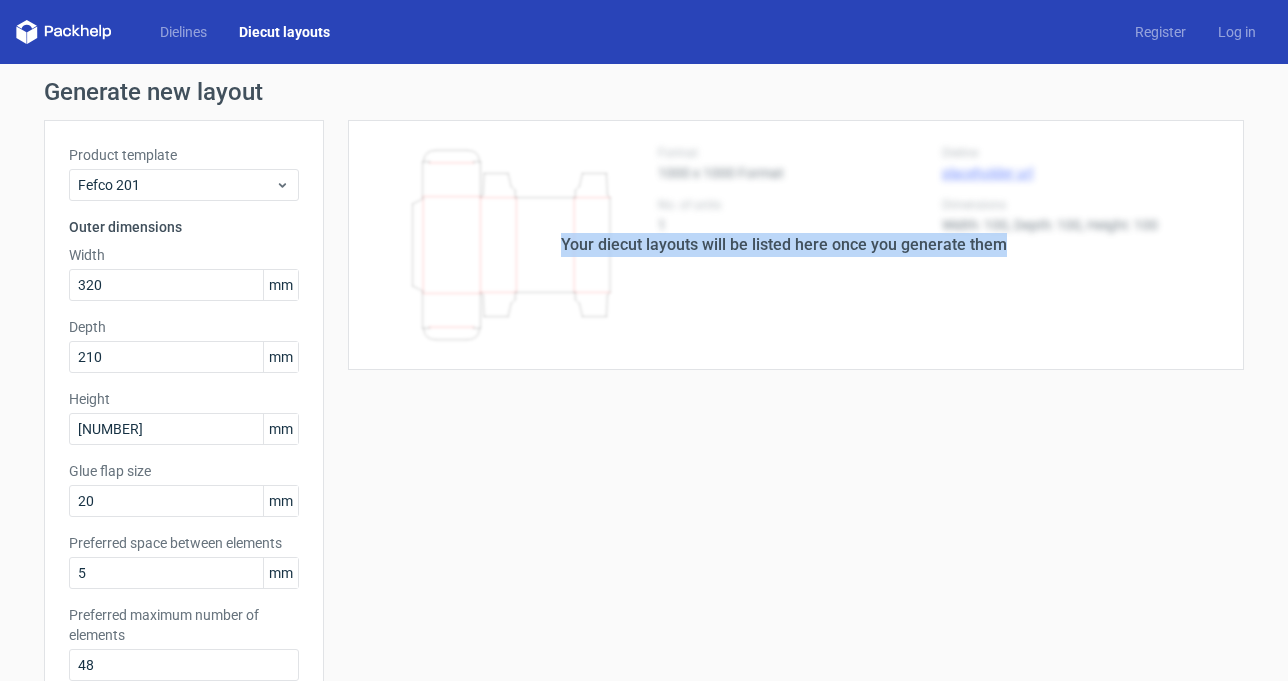 click on "Your diecut layouts will be listed here once you generate them" at bounding box center (784, 245) 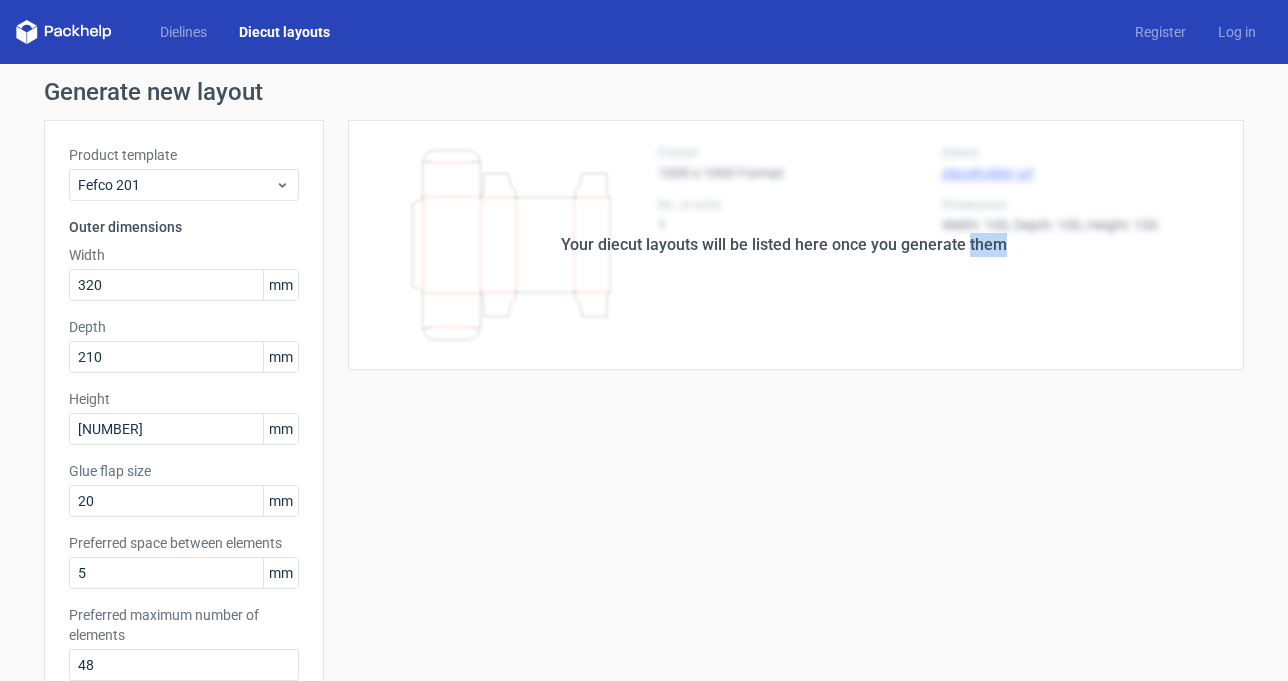 click on "Your diecut layouts will be listed here once you generate them" at bounding box center (784, 245) 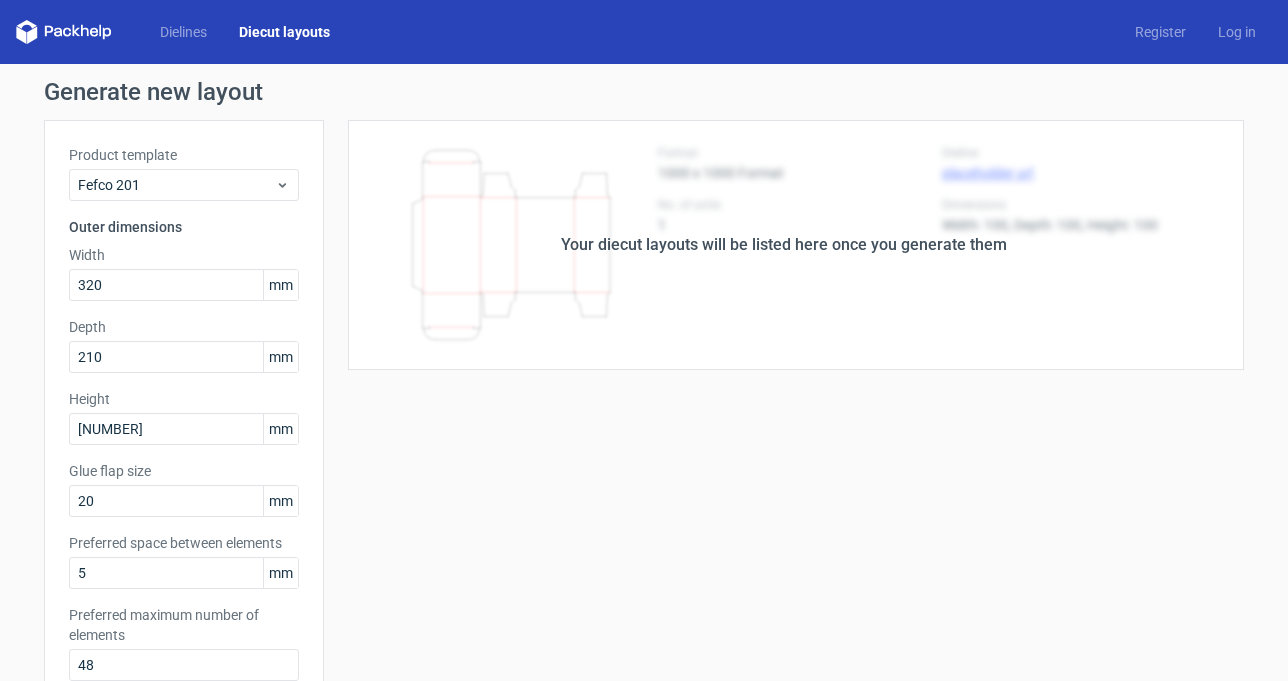 click on "Your diecut layouts will be listed here once you generate them" at bounding box center (784, 245) 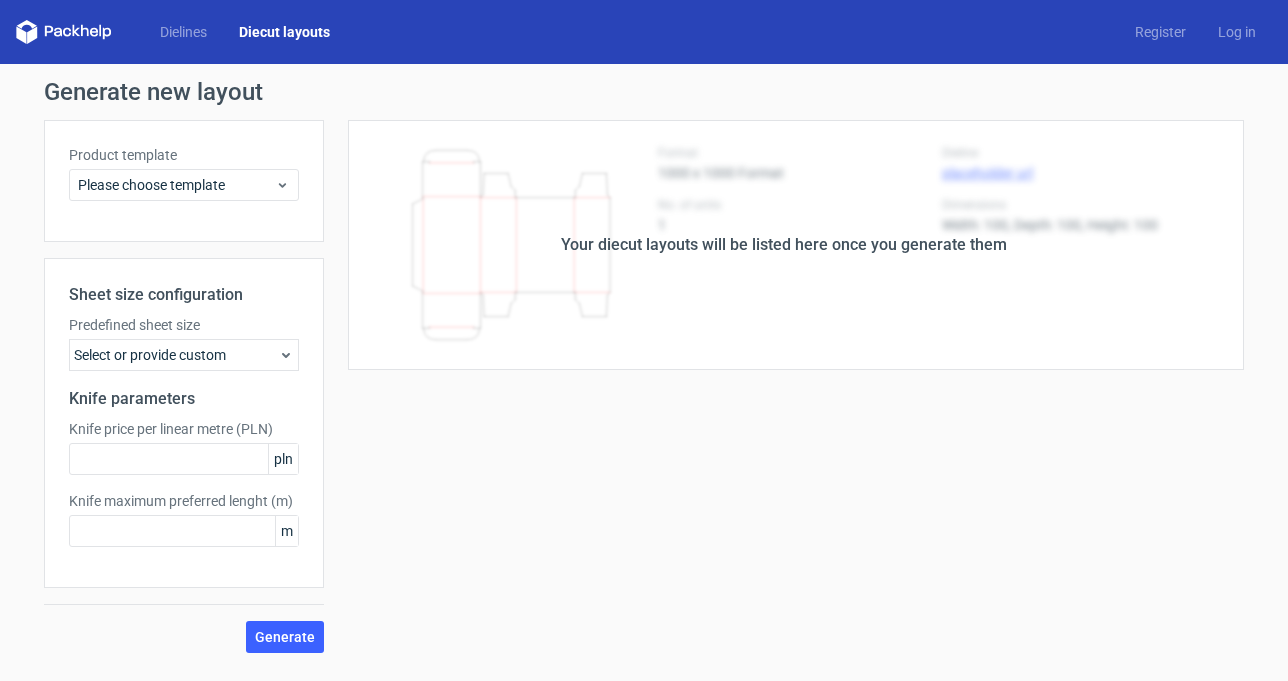 click on "Diecut layouts" at bounding box center (284, 32) 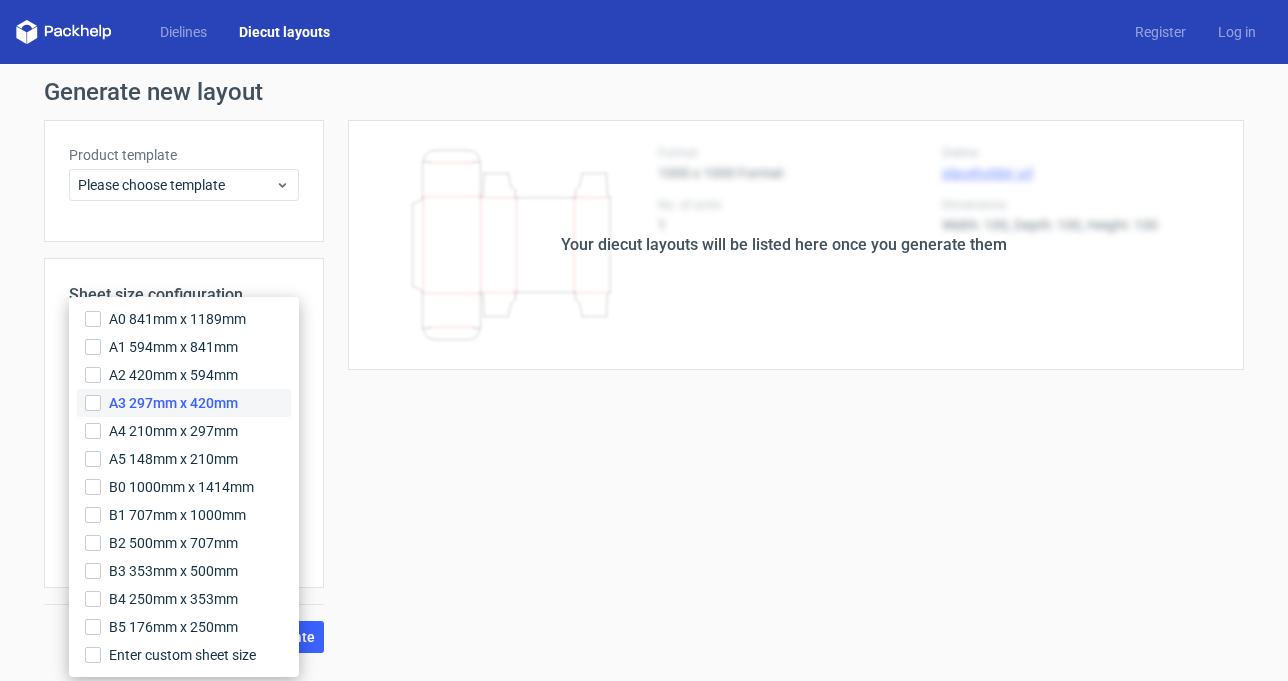 click on "A3 297mm x 420mm" at bounding box center (173, 403) 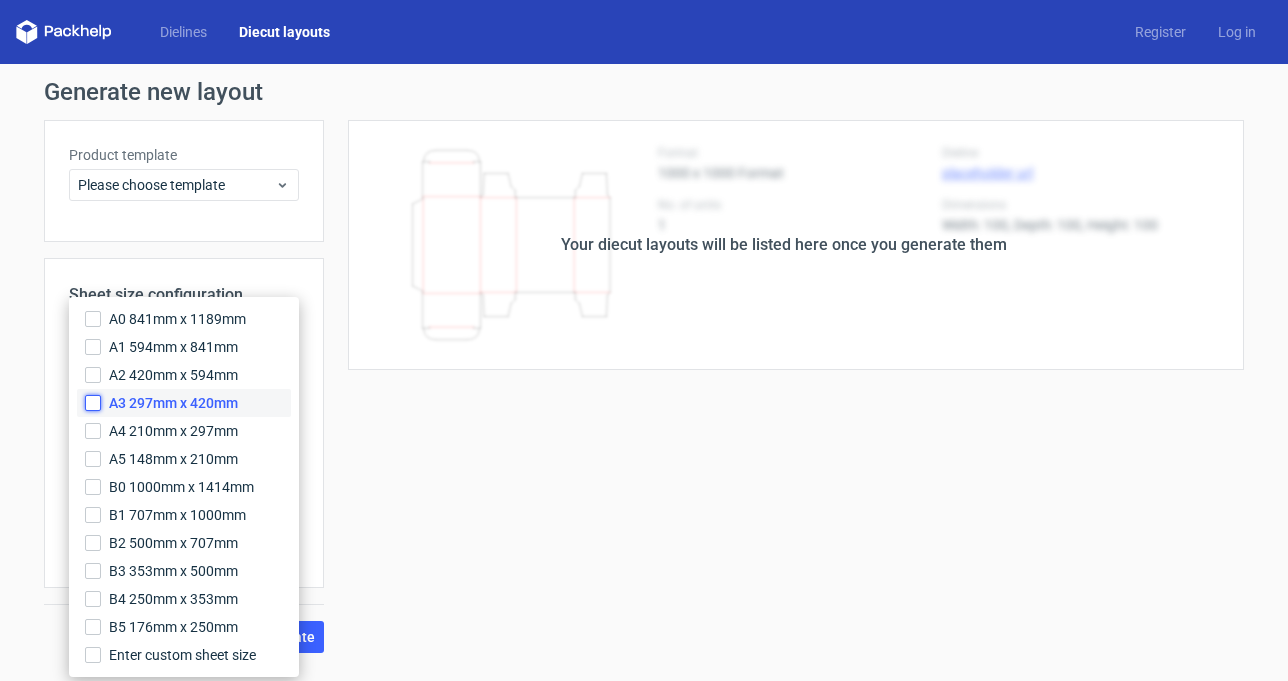 click on "A3 297mm x 420mm" at bounding box center [93, 403] 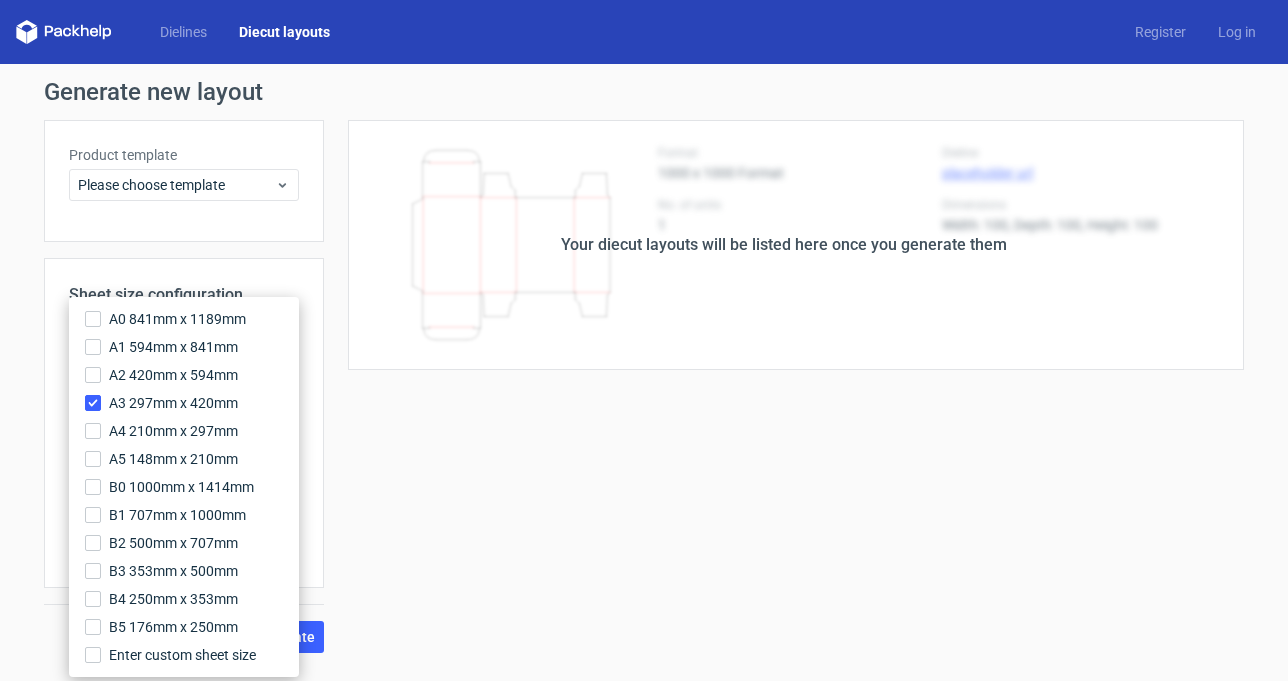 click on "Your diecut layouts will be listed here once you generate them  Height   Depth   Width  Format 1000 x 1000 Format No. of units 1 Dieline placeholder url Dimensions Width: 100, Depth: 100, Height: 100" at bounding box center [784, 386] 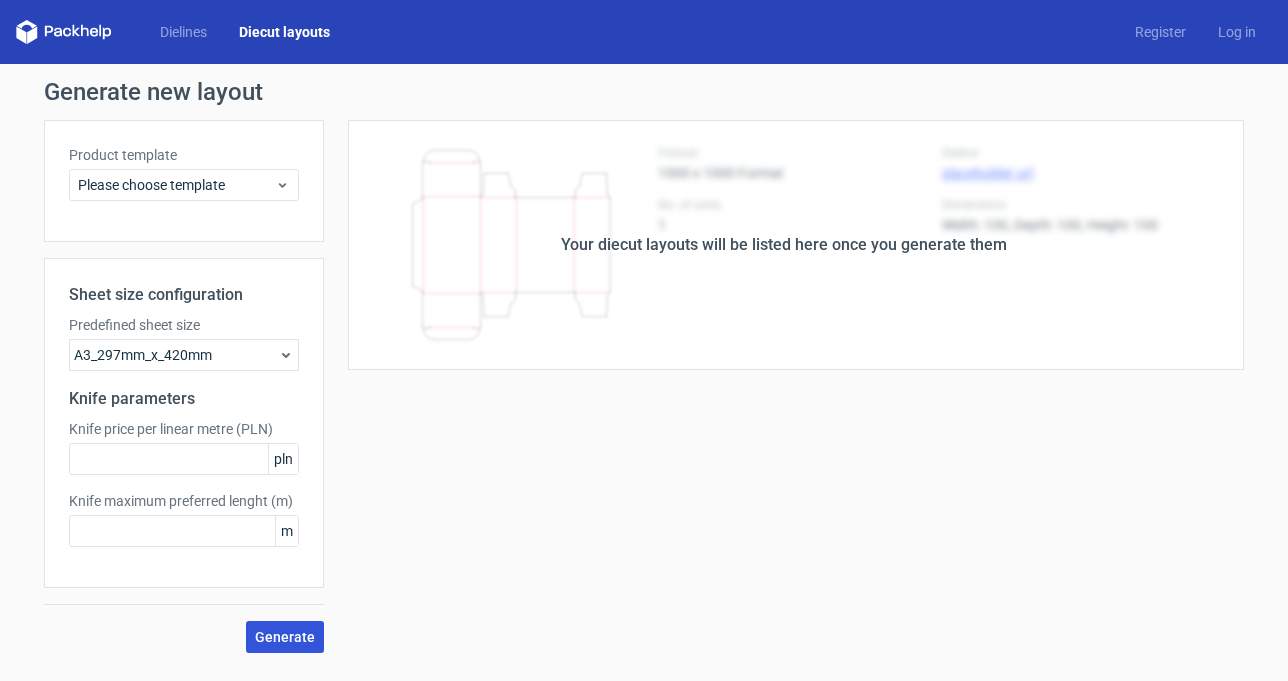 click on "Generate" at bounding box center (285, 637) 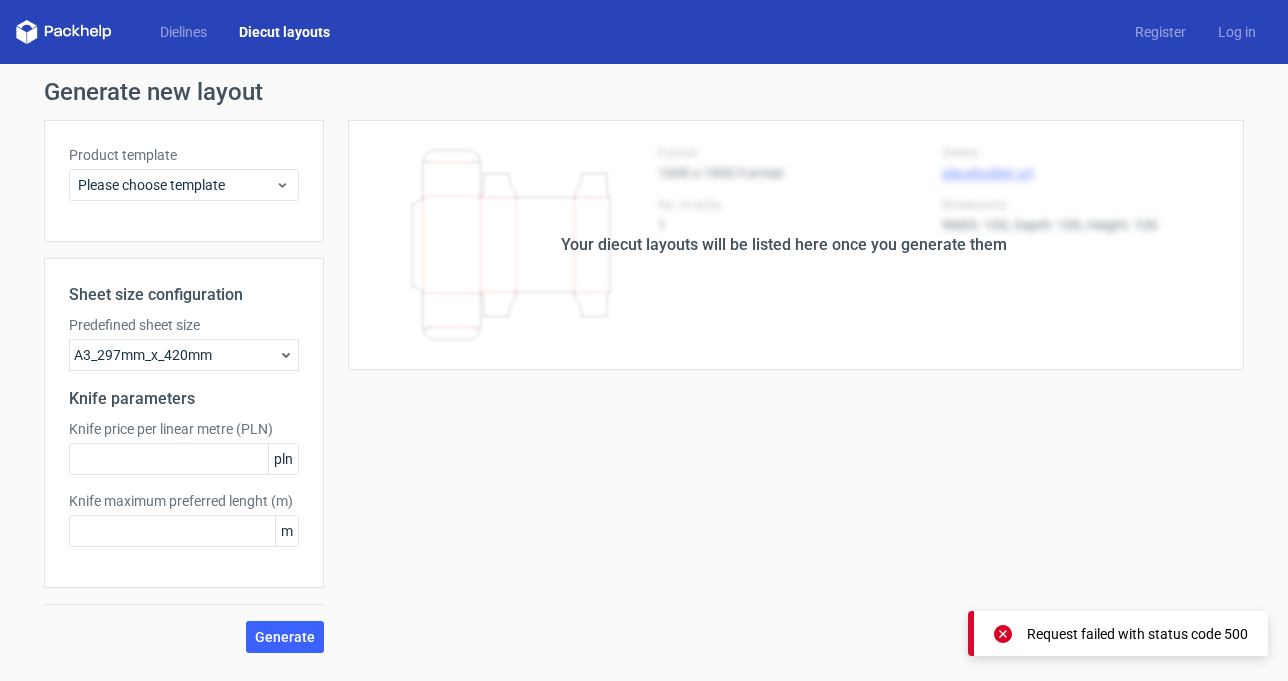 click on "A3_297mm_x_420mm" at bounding box center [184, 355] 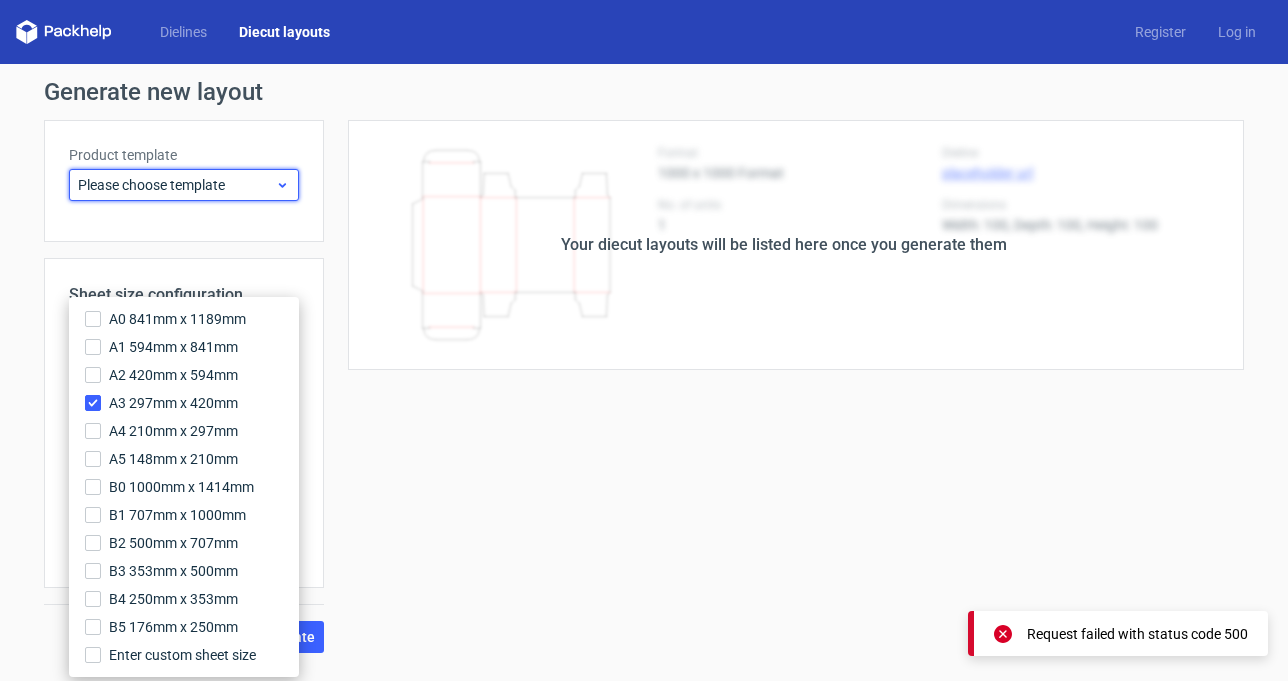 click on "Please choose template" at bounding box center [184, 185] 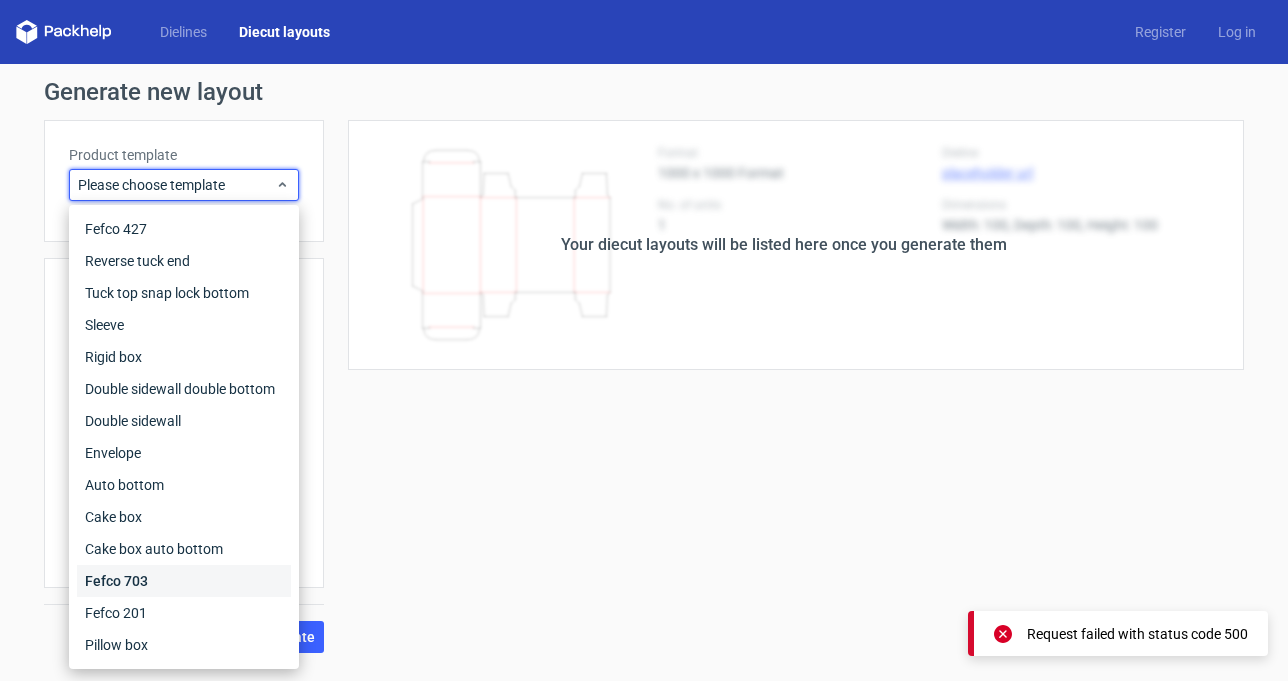 click on "Fefco 703" at bounding box center [184, 581] 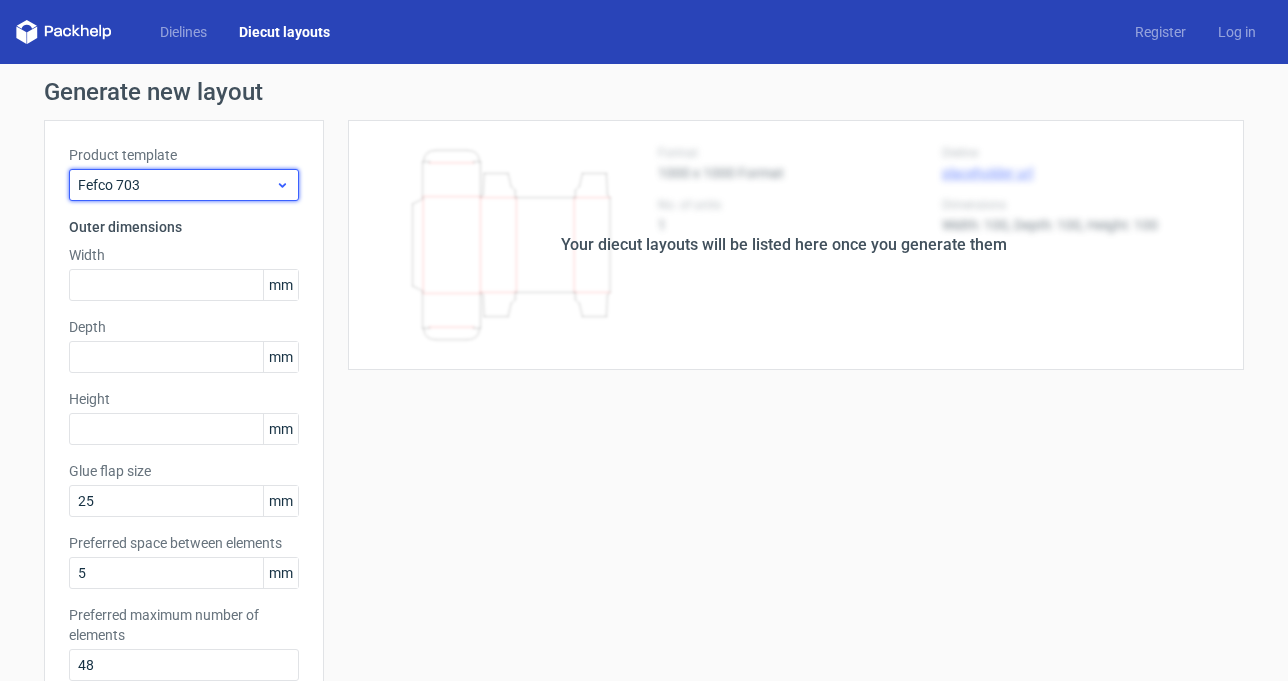 click on "Fefco 703" at bounding box center (176, 185) 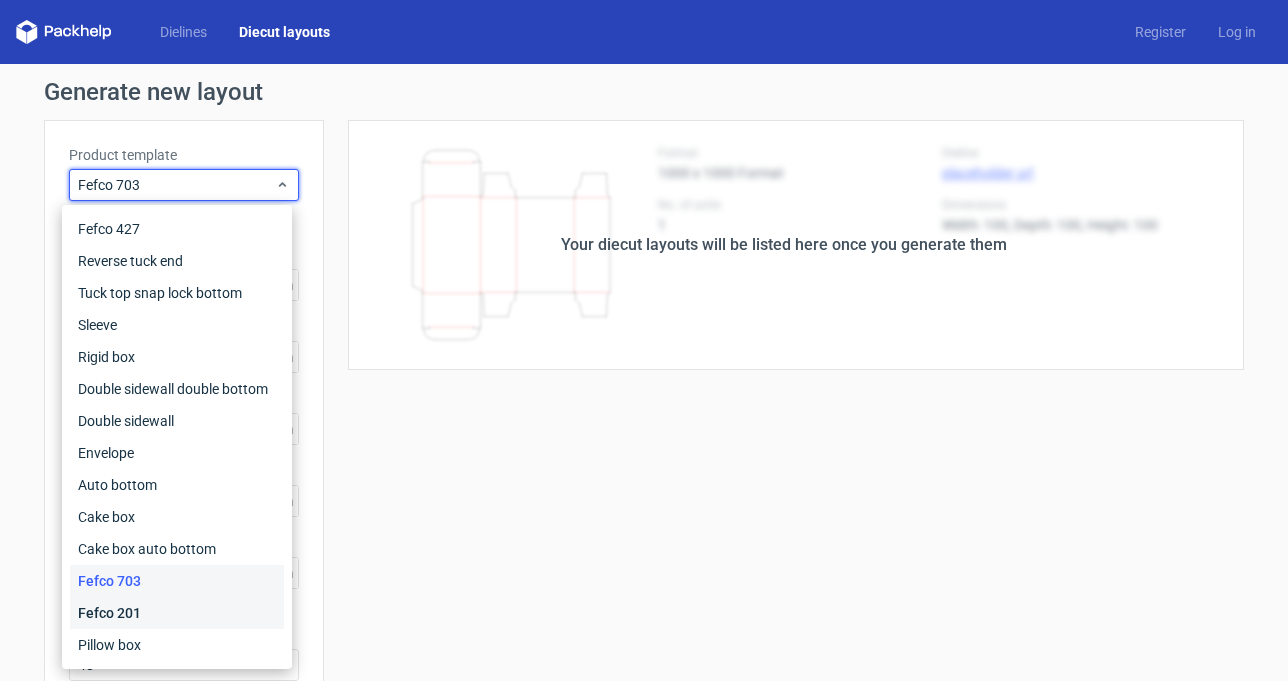 click on "Fefco 201" at bounding box center [177, 613] 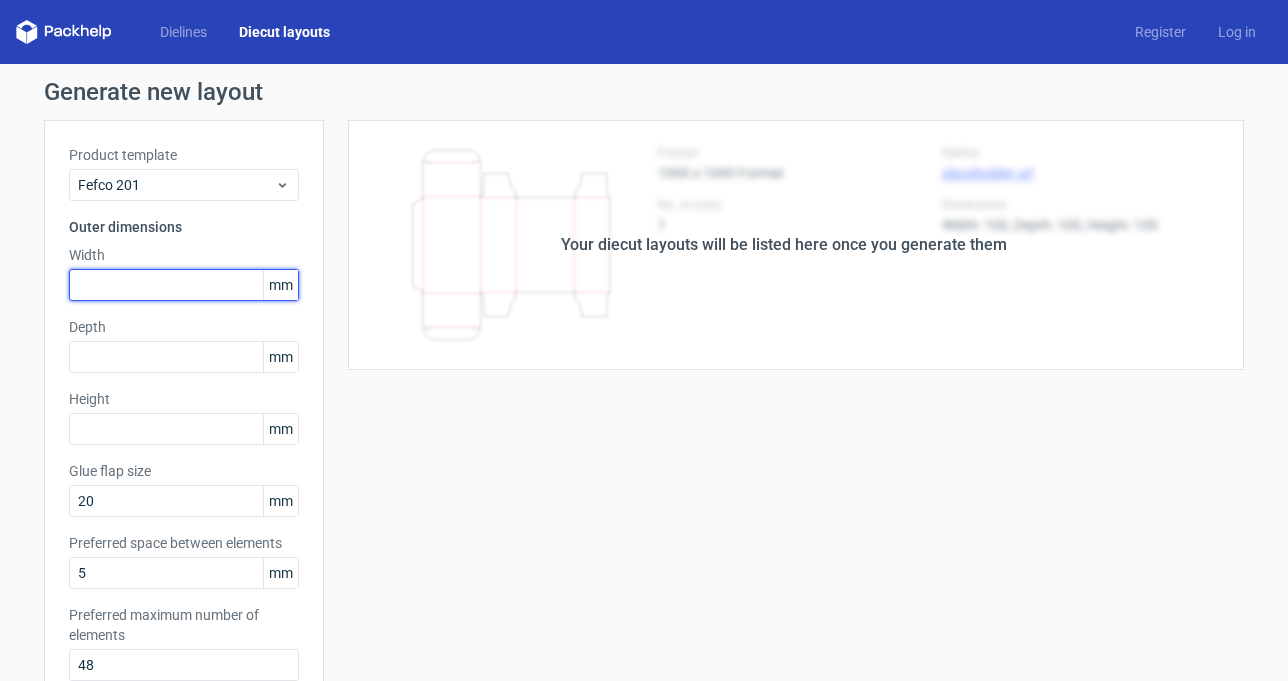 click at bounding box center (184, 285) 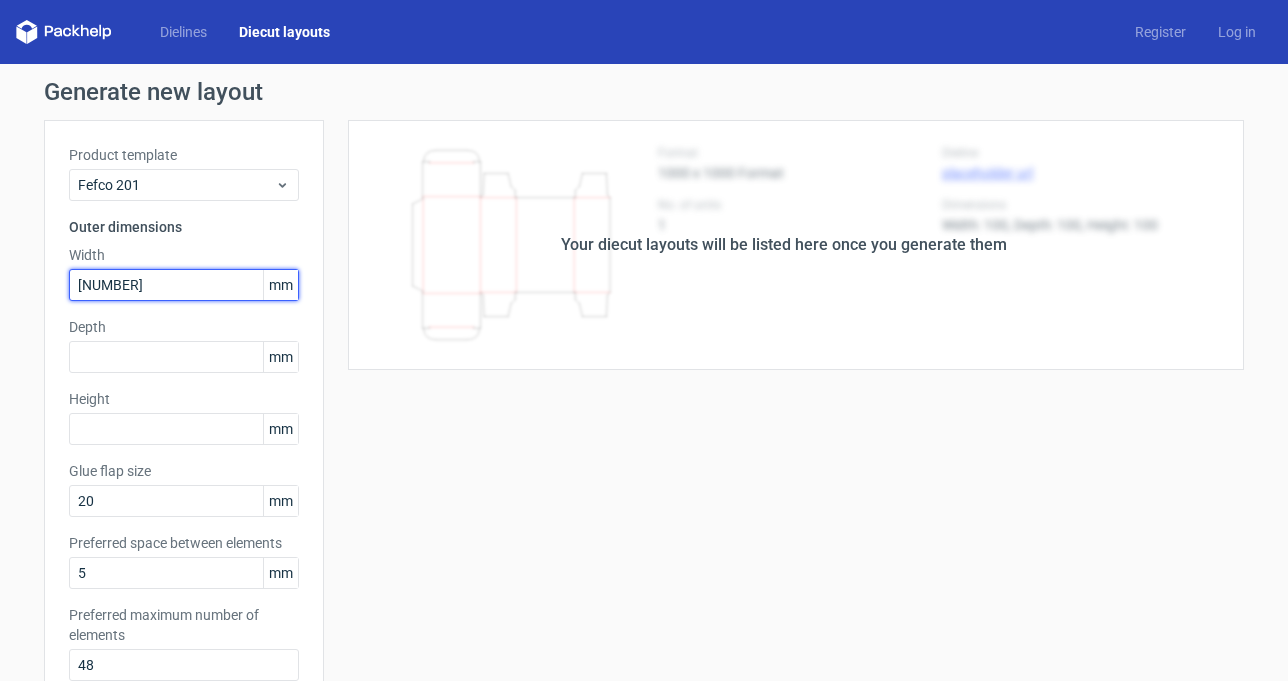 type on "[NUMBER]" 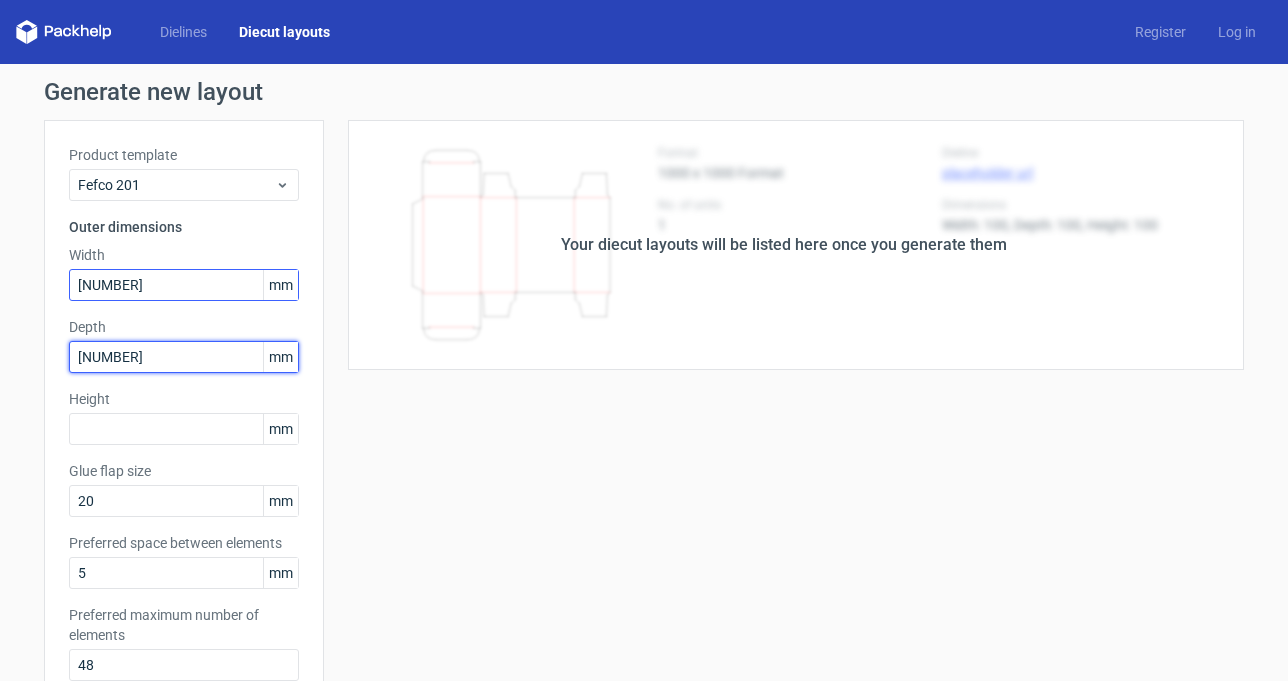 type on "[NUMBER]" 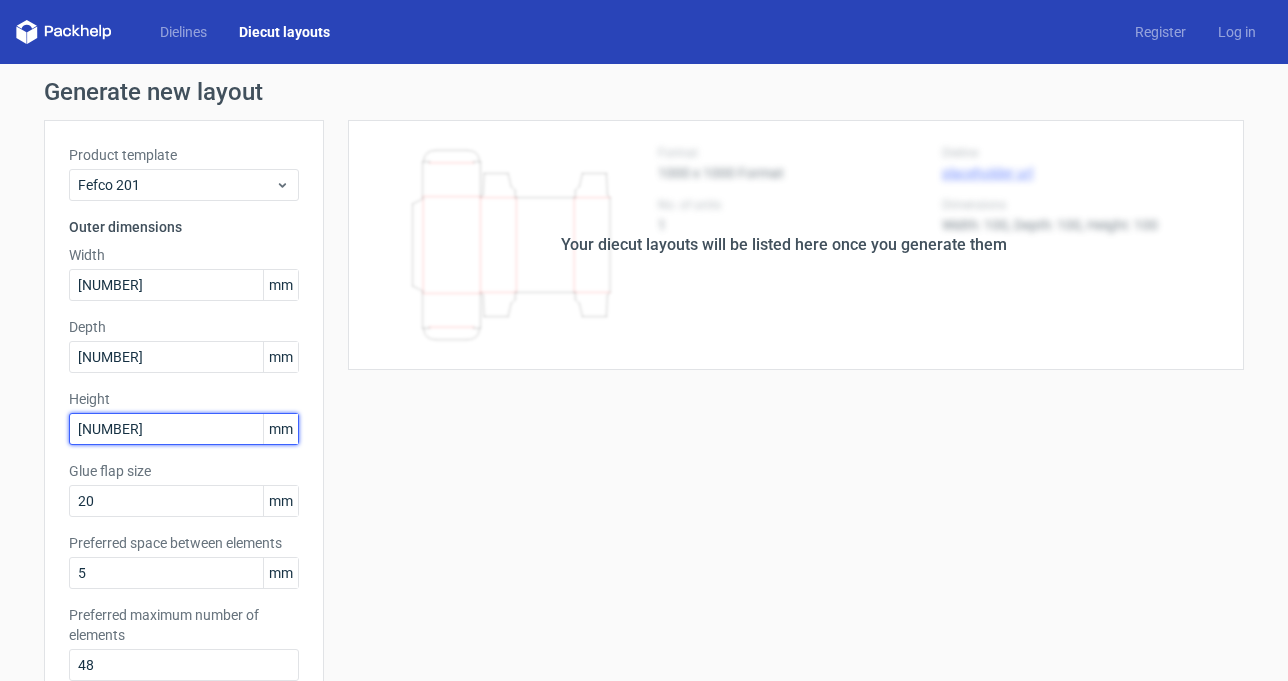 click on "[NUMBER]" at bounding box center (184, 429) 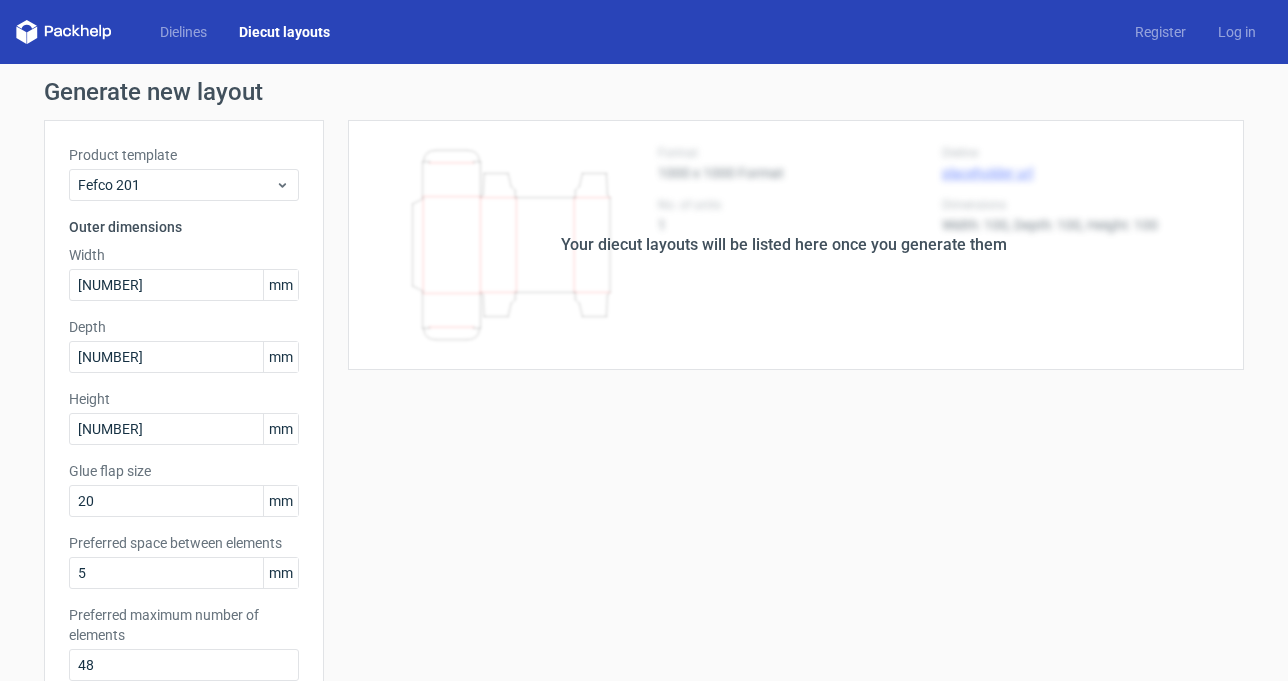 click on "Your diecut layouts will be listed here once you generate them  Height   Depth   Width  Format 1000 x 1000 Format No. of units 1 Dieline placeholder url Dimensions Width: 100, Depth: 100, Height: 100" at bounding box center (784, 626) 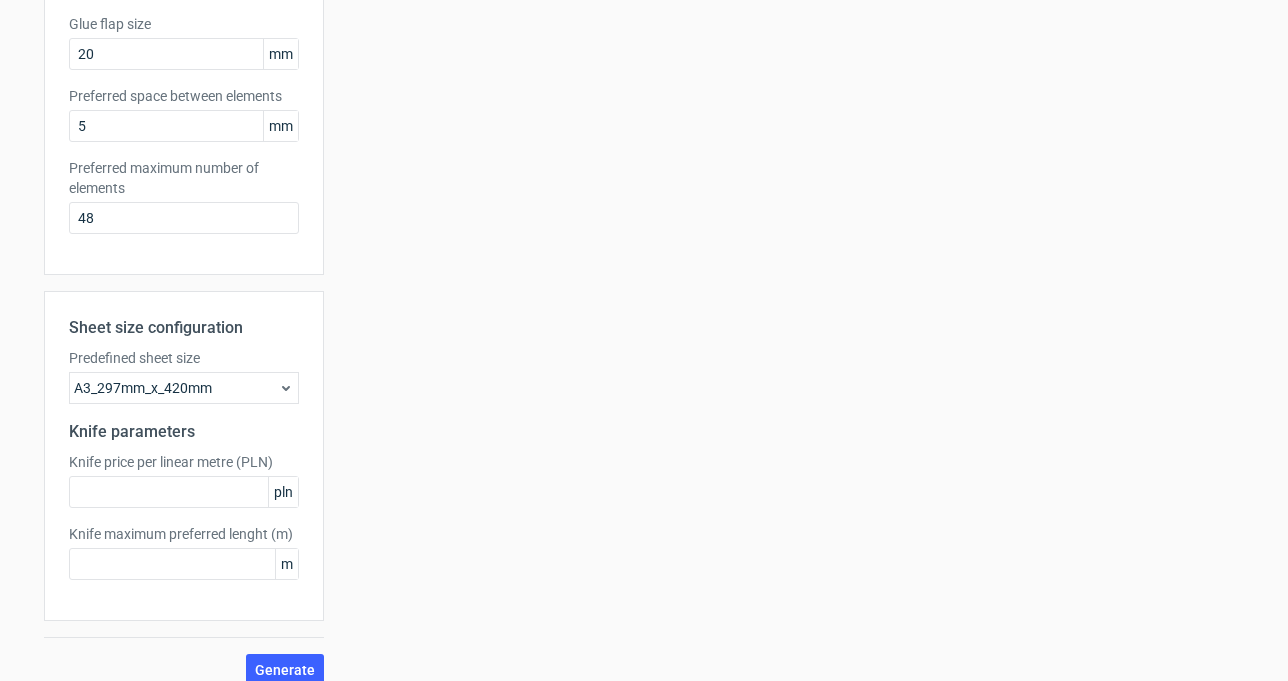 scroll, scrollTop: 468, scrollLeft: 0, axis: vertical 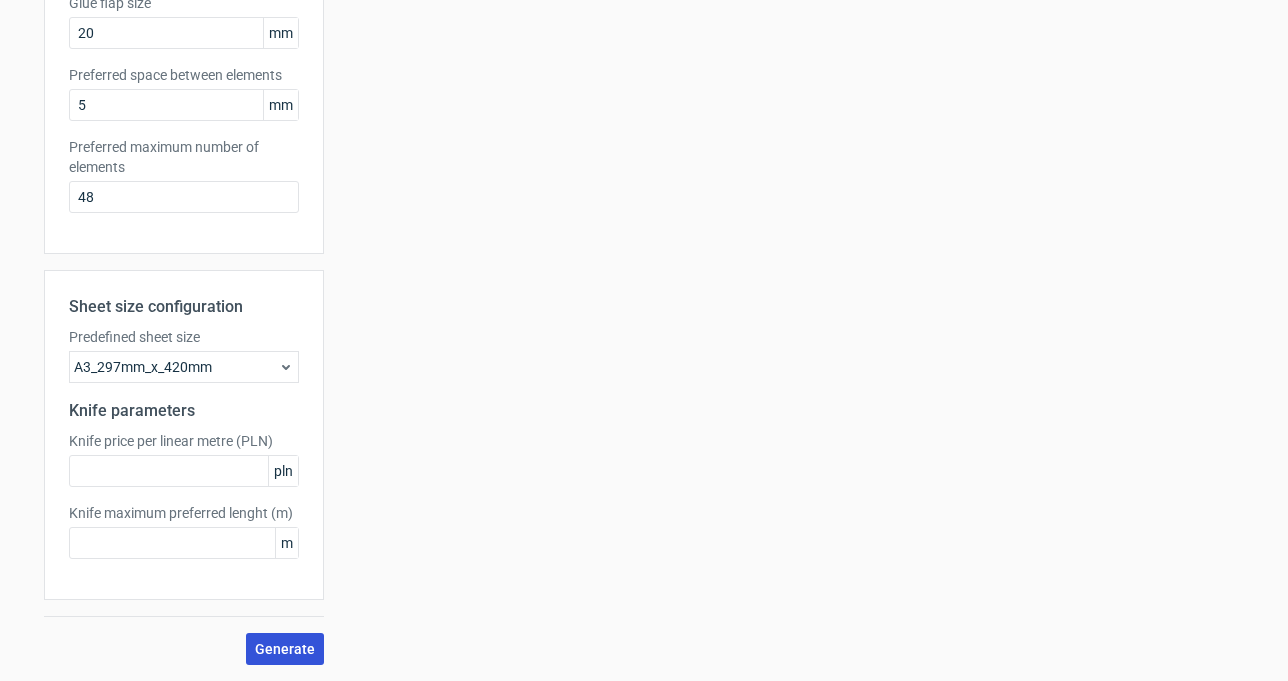 click on "Generate" at bounding box center [285, 649] 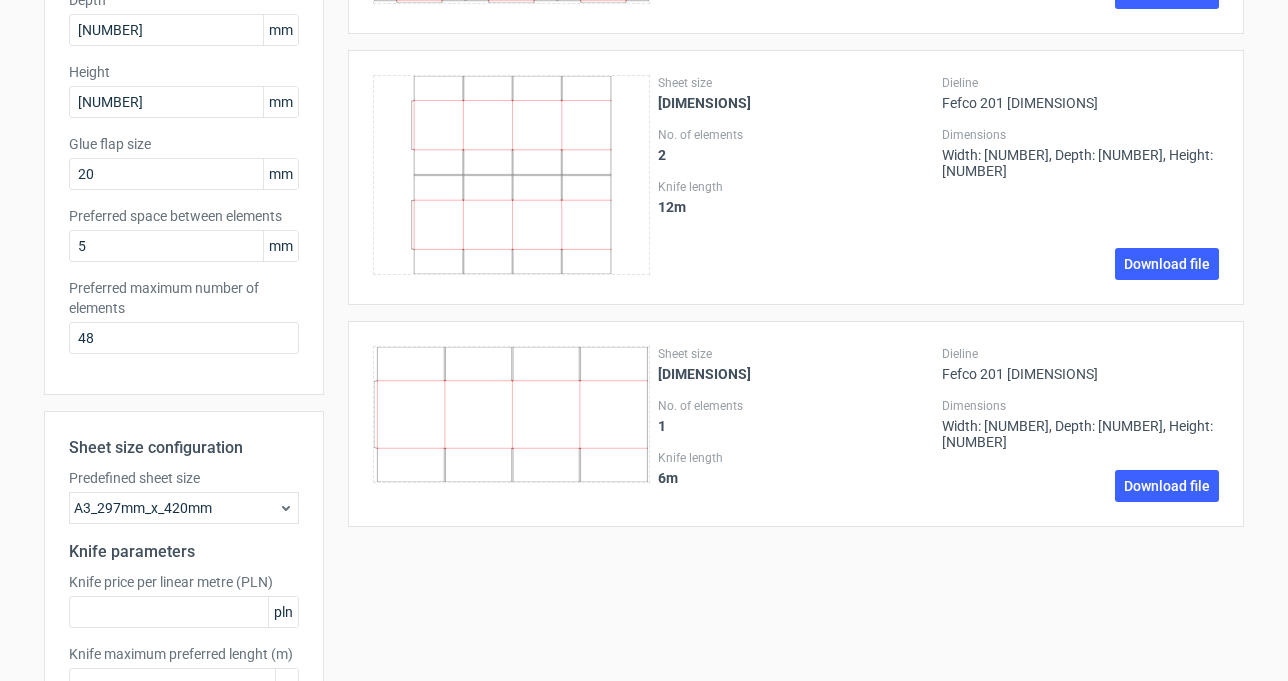 scroll, scrollTop: 400, scrollLeft: 0, axis: vertical 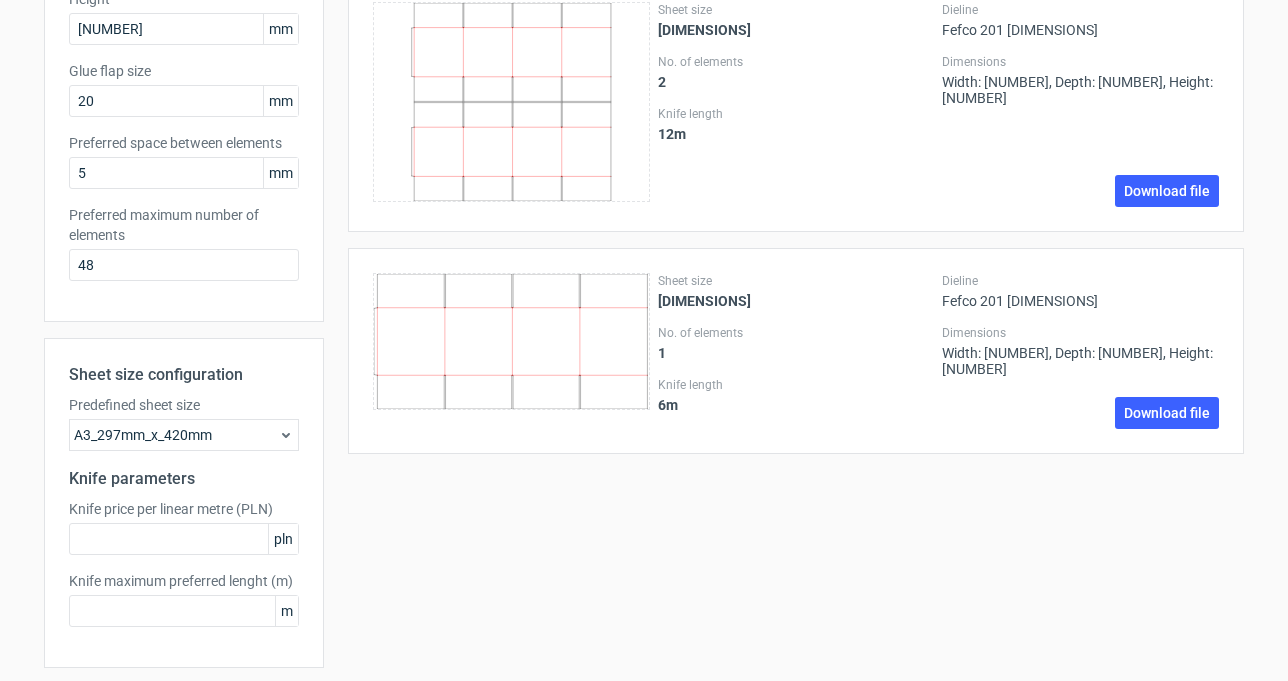 click on "A3_297mm_x_420mm" at bounding box center (184, 435) 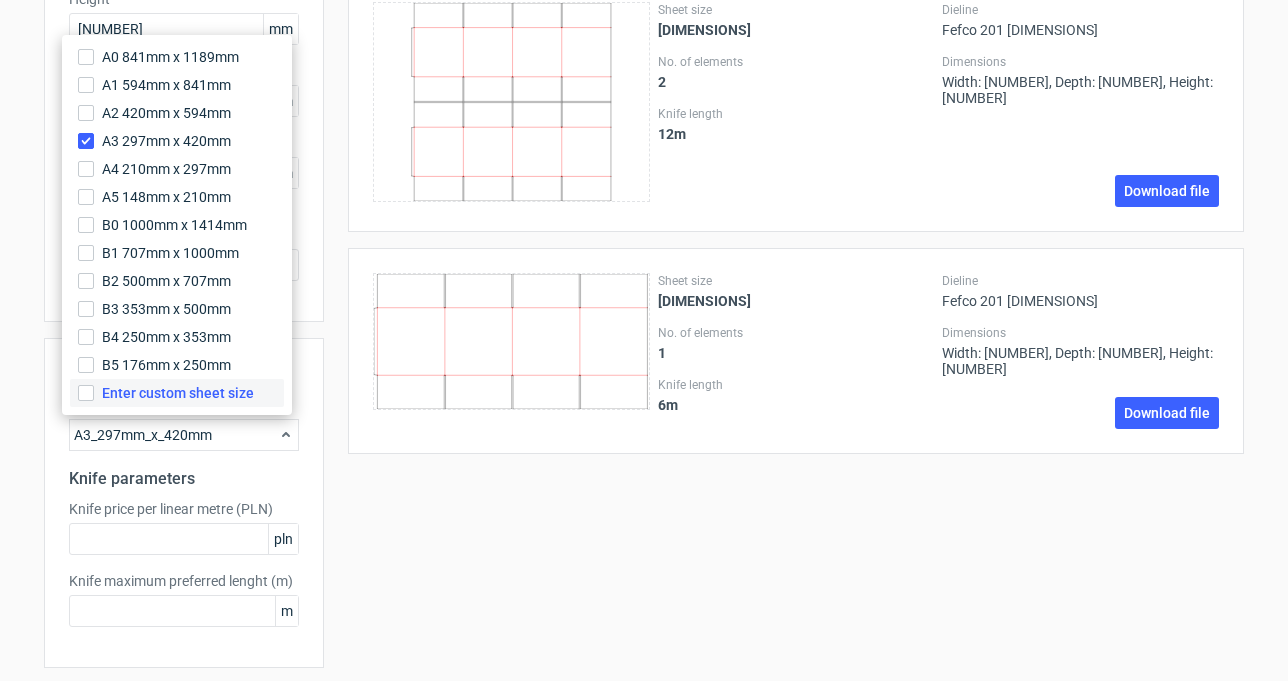 click on "Enter custom sheet size" at bounding box center [177, 393] 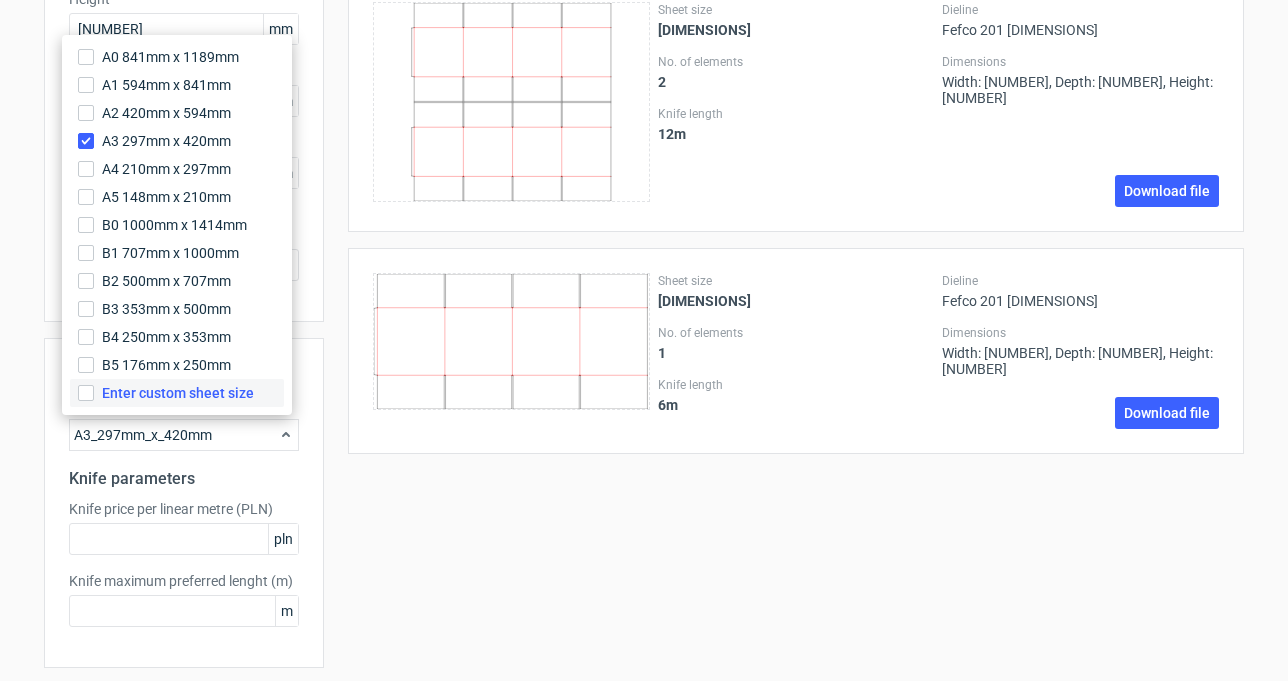 click on "Enter custom sheet size" at bounding box center (86, 393) 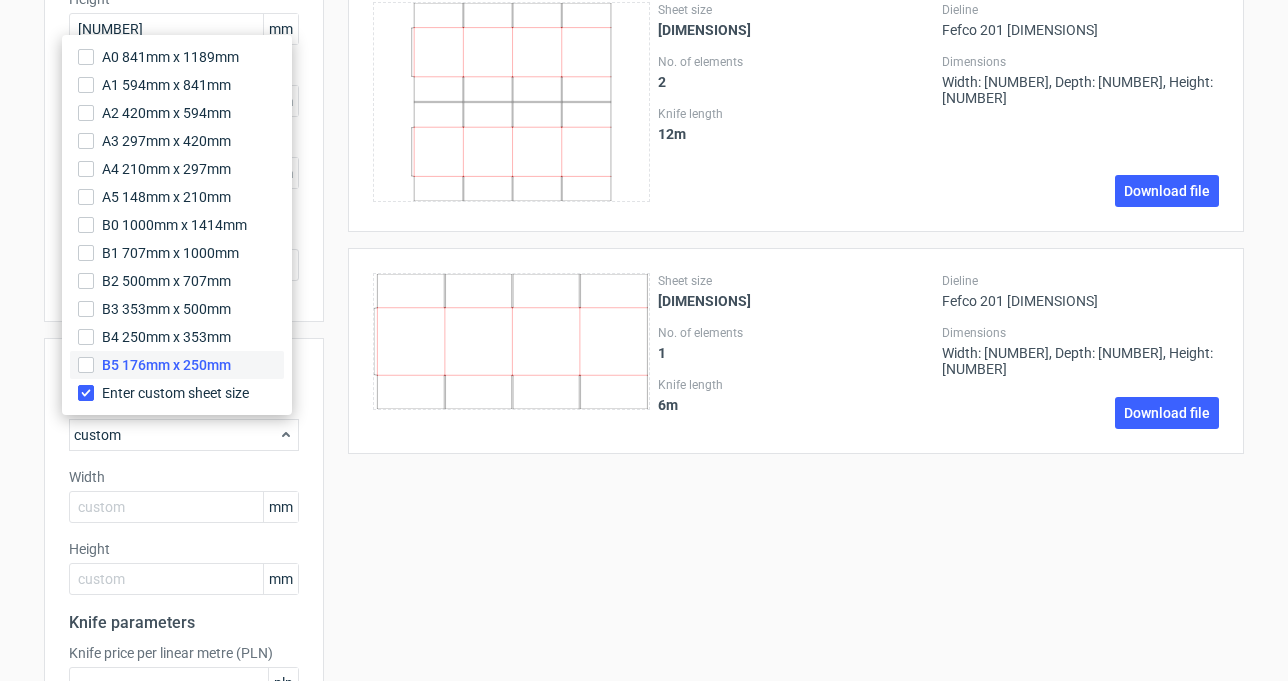 click on "B5 176mm x 250mm" at bounding box center [166, 365] 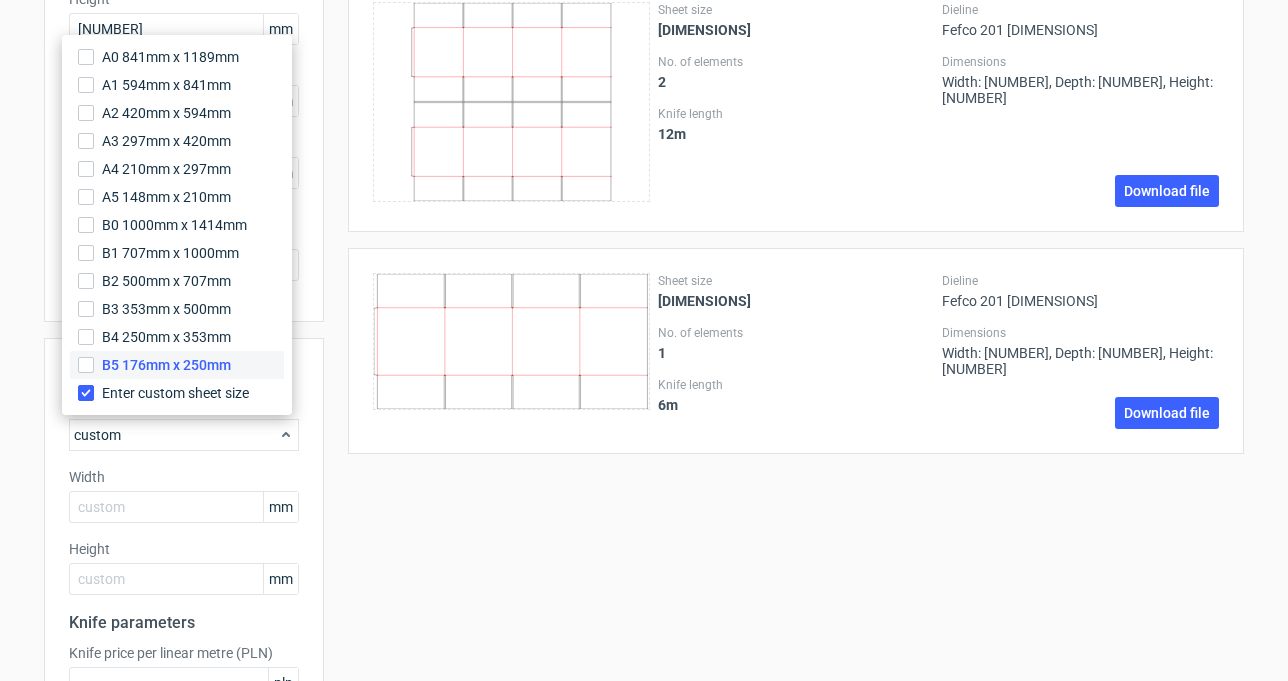 click on "B5 176mm x 250mm" at bounding box center [86, 365] 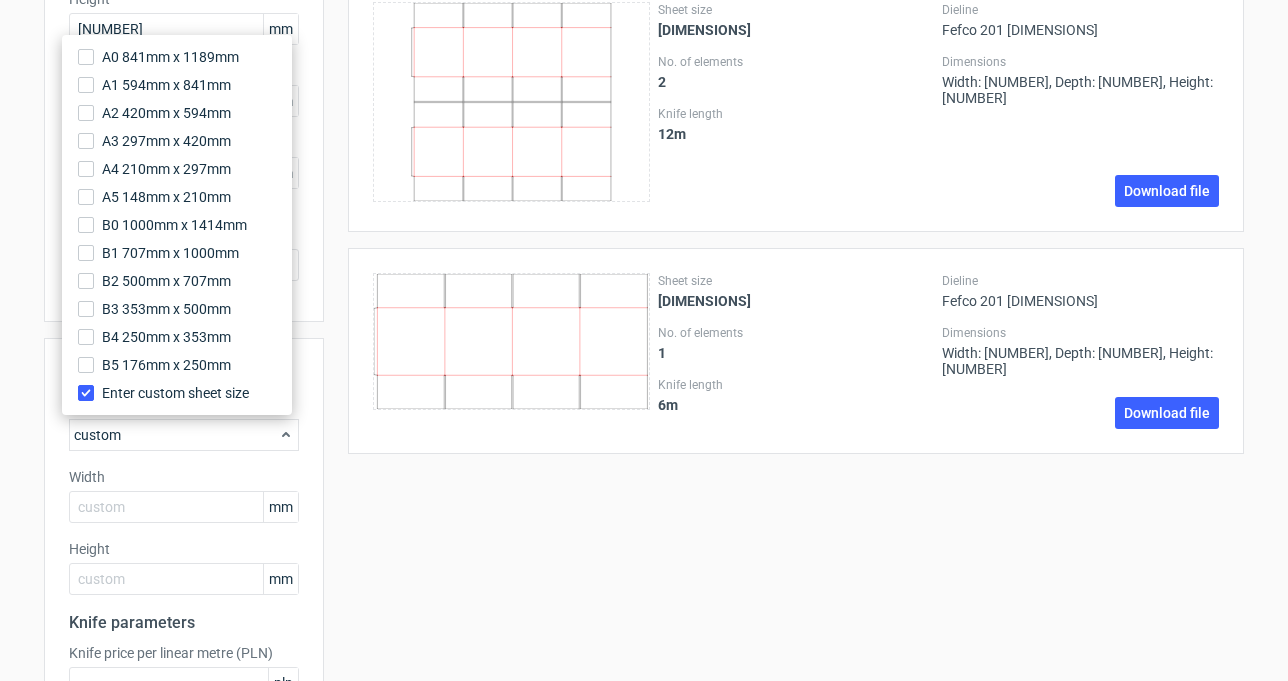 click on "Sheet size [DIMENSIONS] No. of elements [NUMBER] Knife length [NUMBER] m Dieline Fefco 201 [DIMENSIONS] Dimensions Width: [NUMBER], Depth: [NUMBER], Height: [NUMBER] Download file Sheet size [DIMENSIONS] No. of elements [NUMBER] Knife length [NUMBER] m Dieline Fefco 201 [DIMENSIONS] Dimensions Width: [NUMBER], Depth: [NUMBER], Height: [NUMBER] Download file Sheet size [DIMENSIONS] No. of elements [NUMBER] Knife length [NUMBER] m Dieline Fefco 201 [DIMENSIONS] Dimensions Width: [NUMBER], Depth: [NUMBER], Height: [NUMBER] Download file" at bounding box center [784, 298] 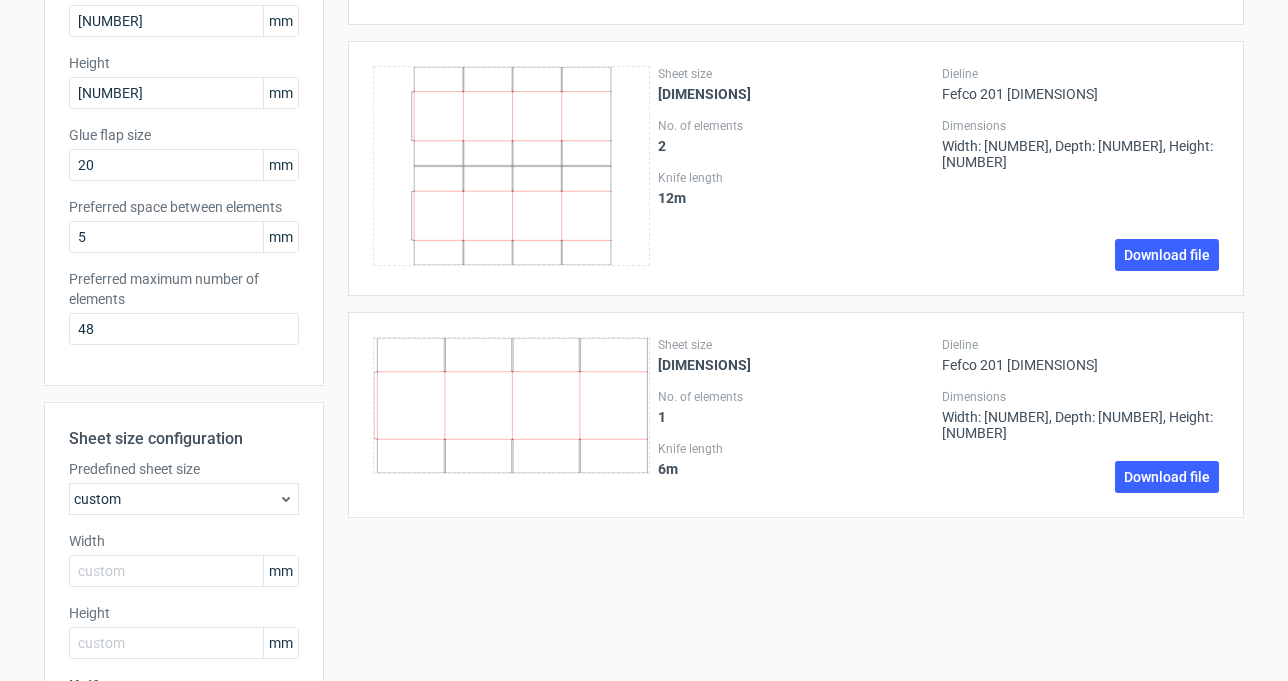 scroll, scrollTop: 300, scrollLeft: 0, axis: vertical 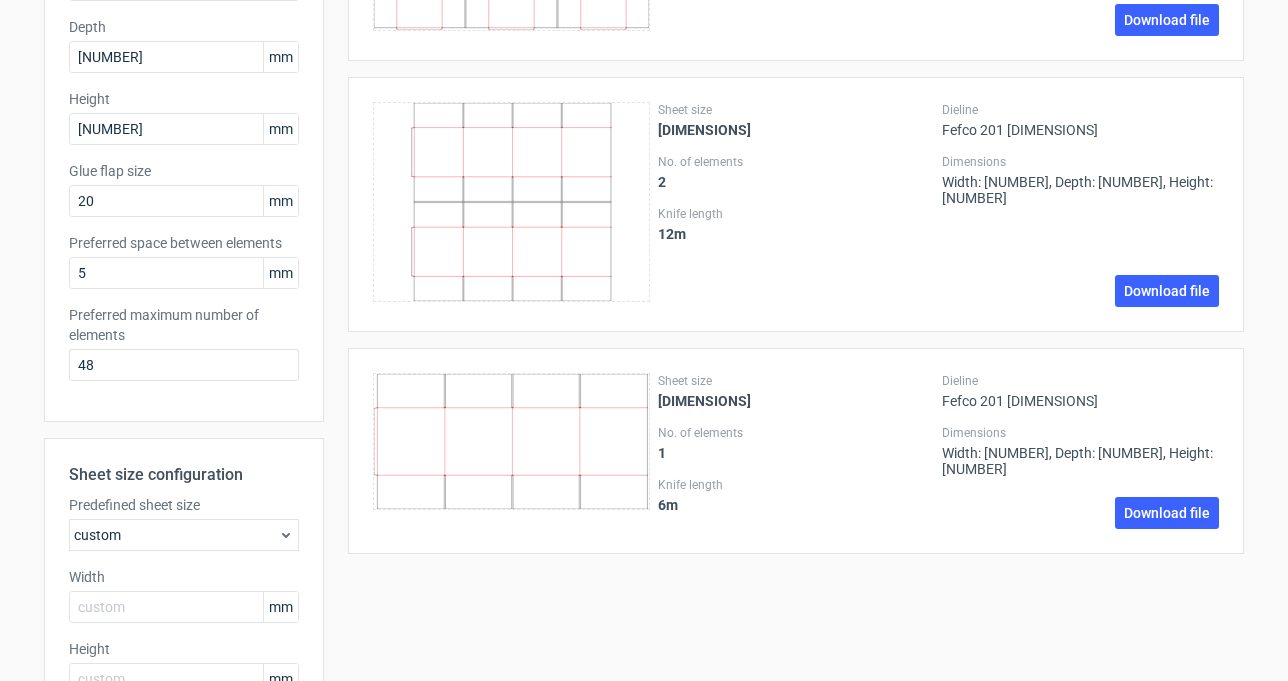 click on "Knife length" at bounding box center (796, 214) 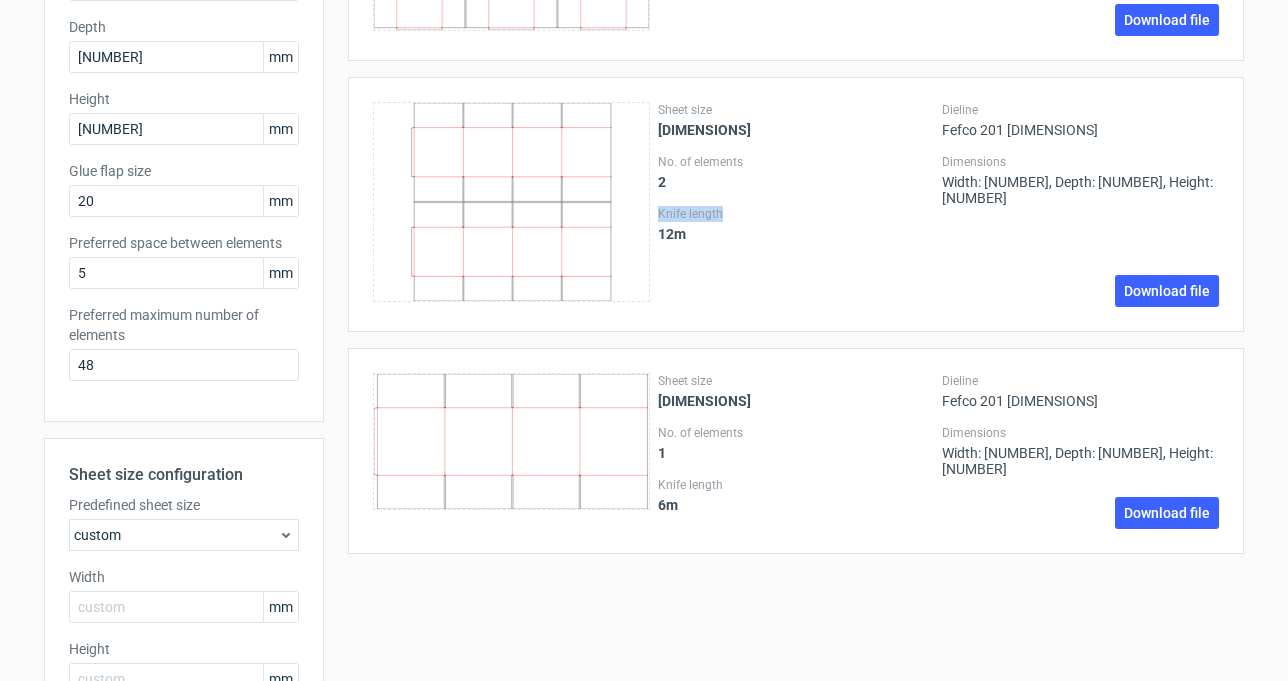click on "Knife length" at bounding box center [796, 214] 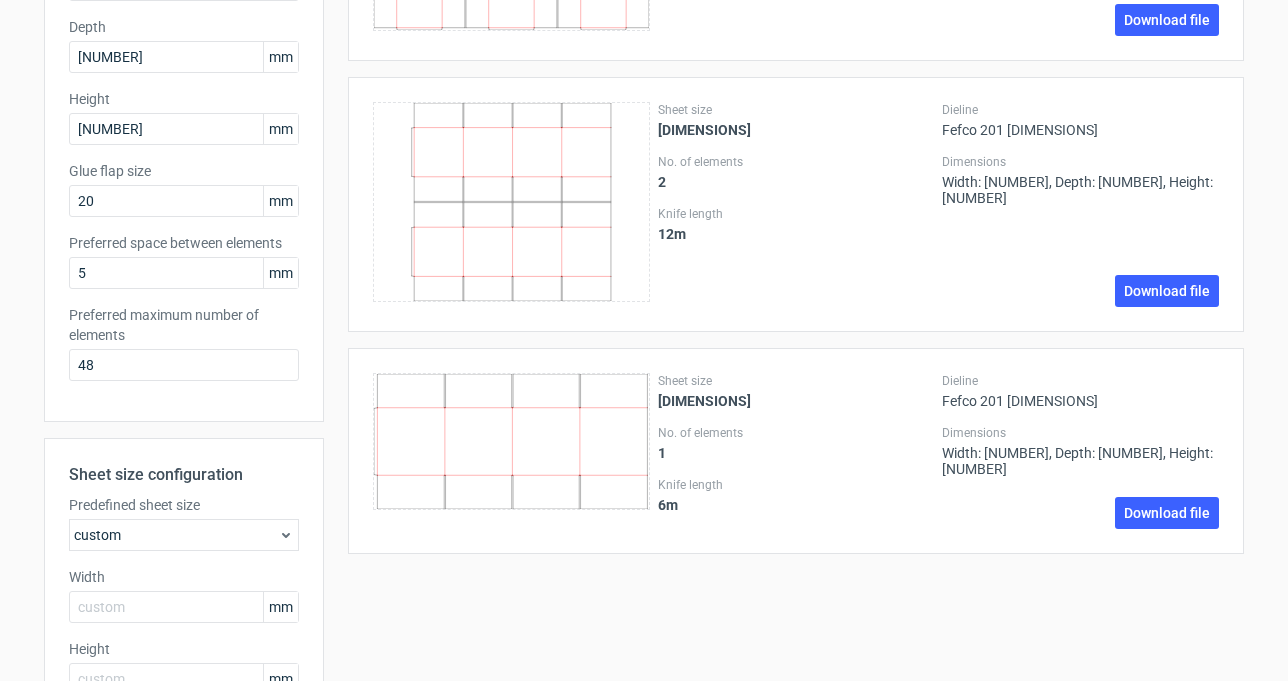 click on "No. of elements" at bounding box center [796, 162] 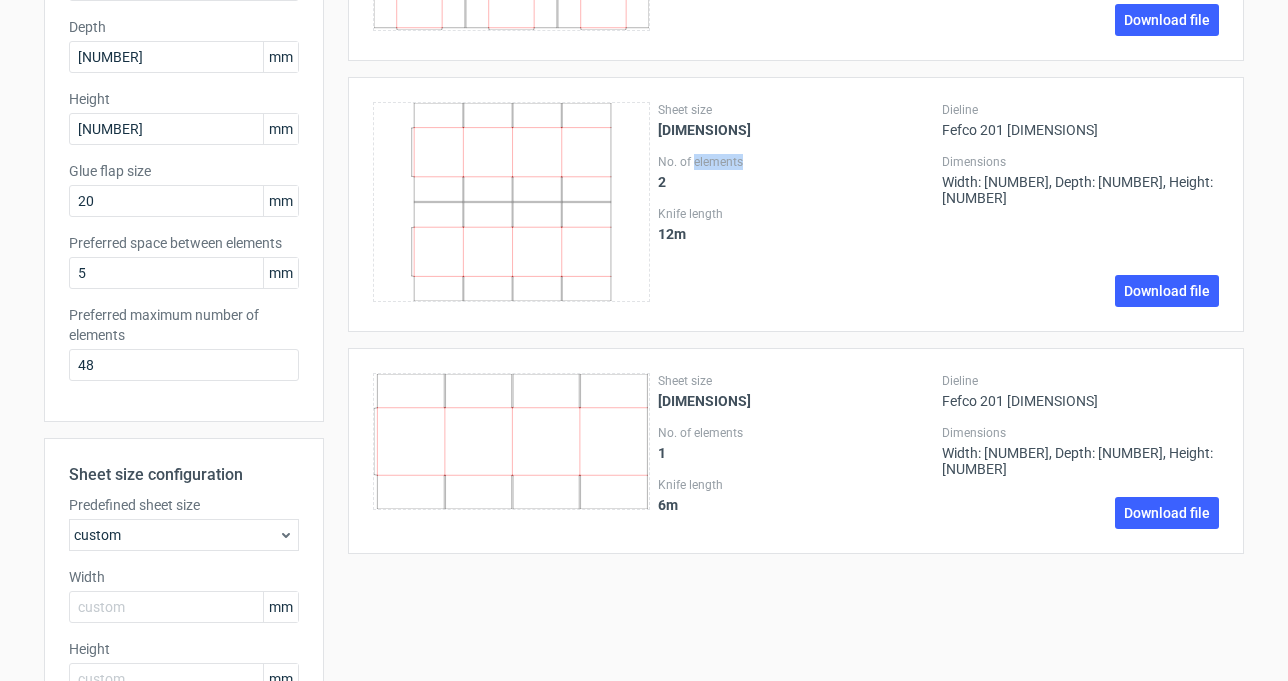 click on "No. of elements" at bounding box center (796, 162) 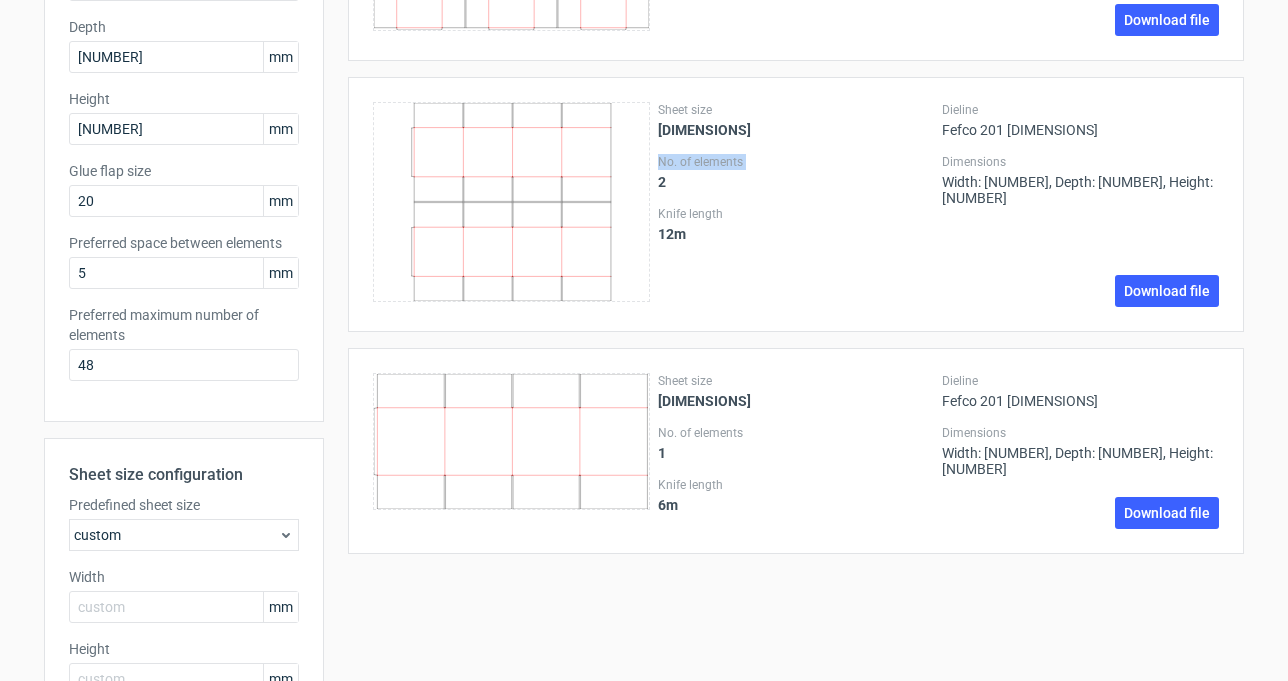 click on "No. of elements" at bounding box center (796, 162) 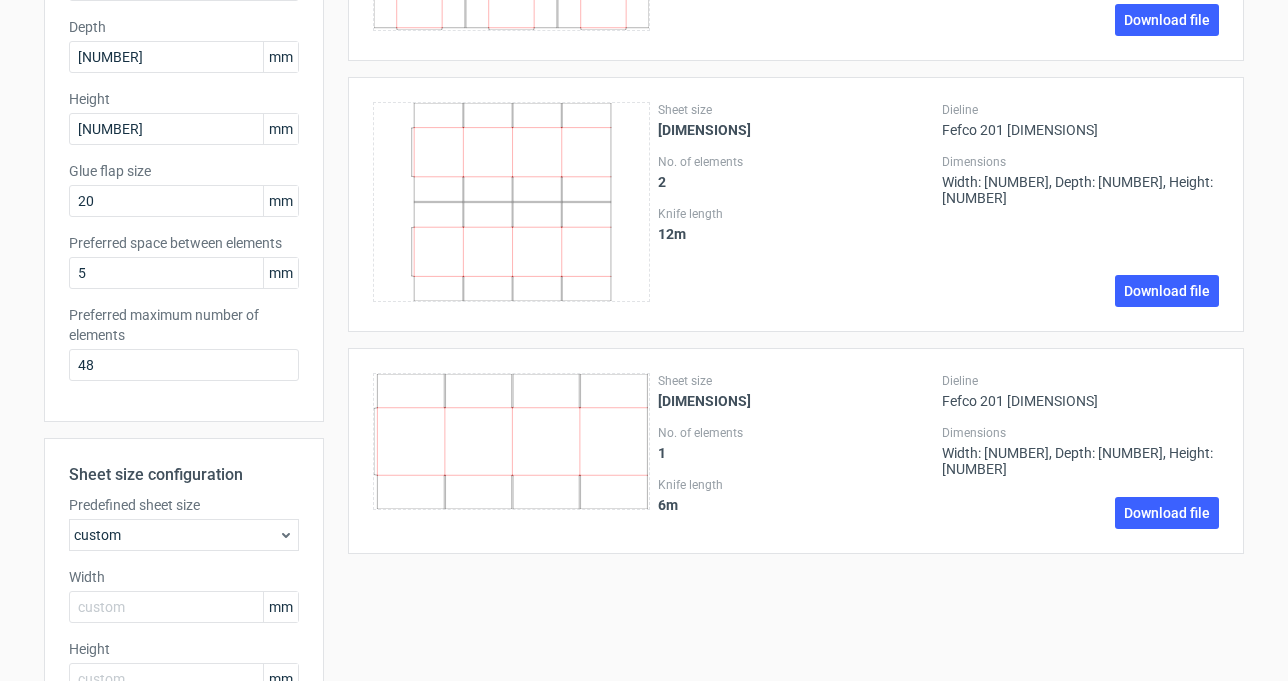 click on "Sheet size" at bounding box center (796, 110) 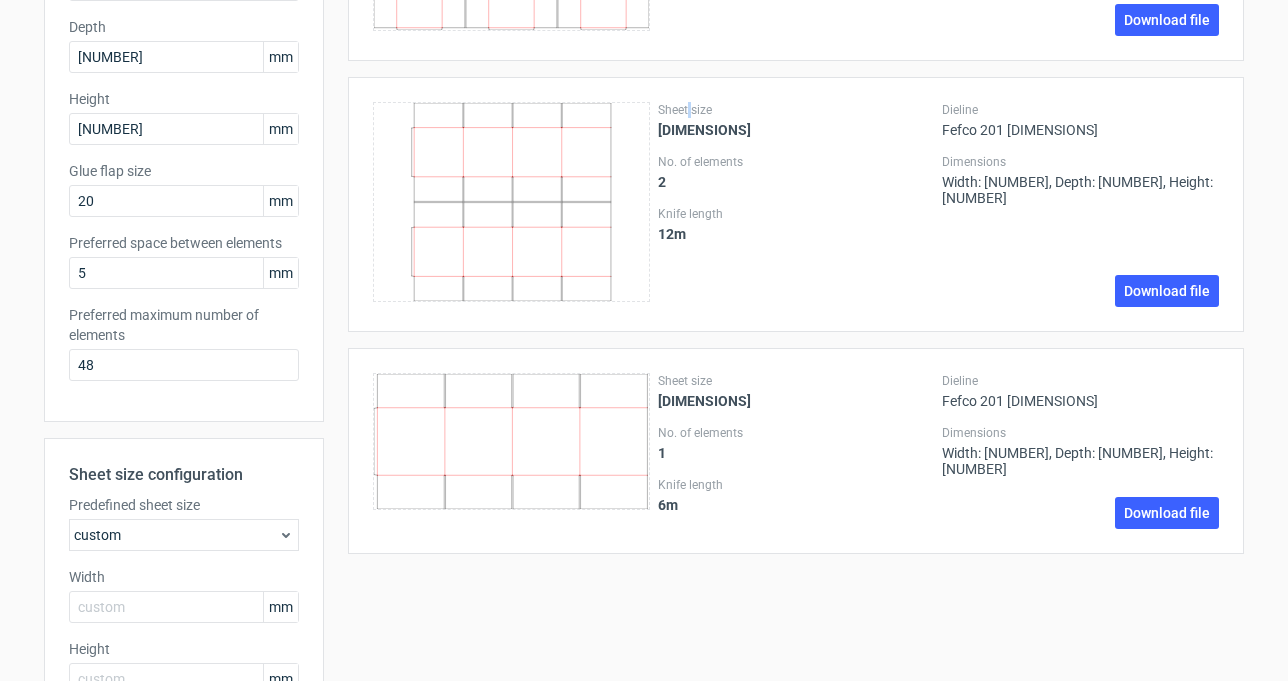 click on "Sheet size" at bounding box center [796, 110] 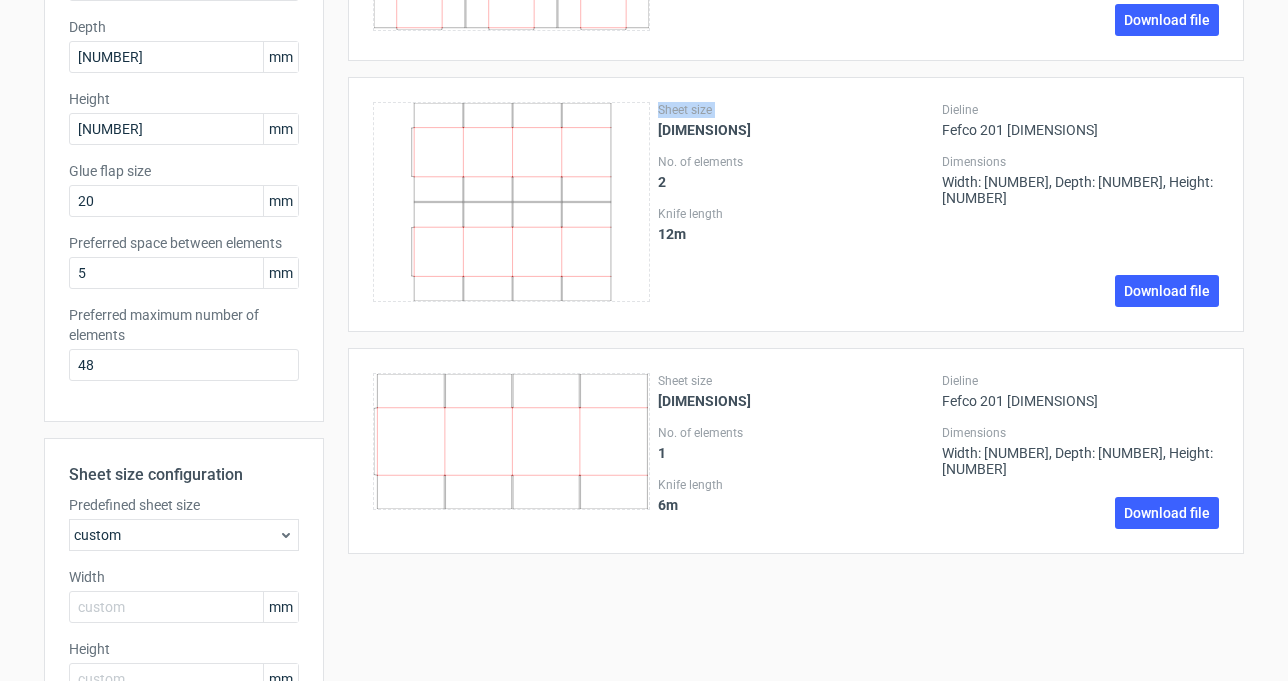 click on "Sheet size" at bounding box center (796, 110) 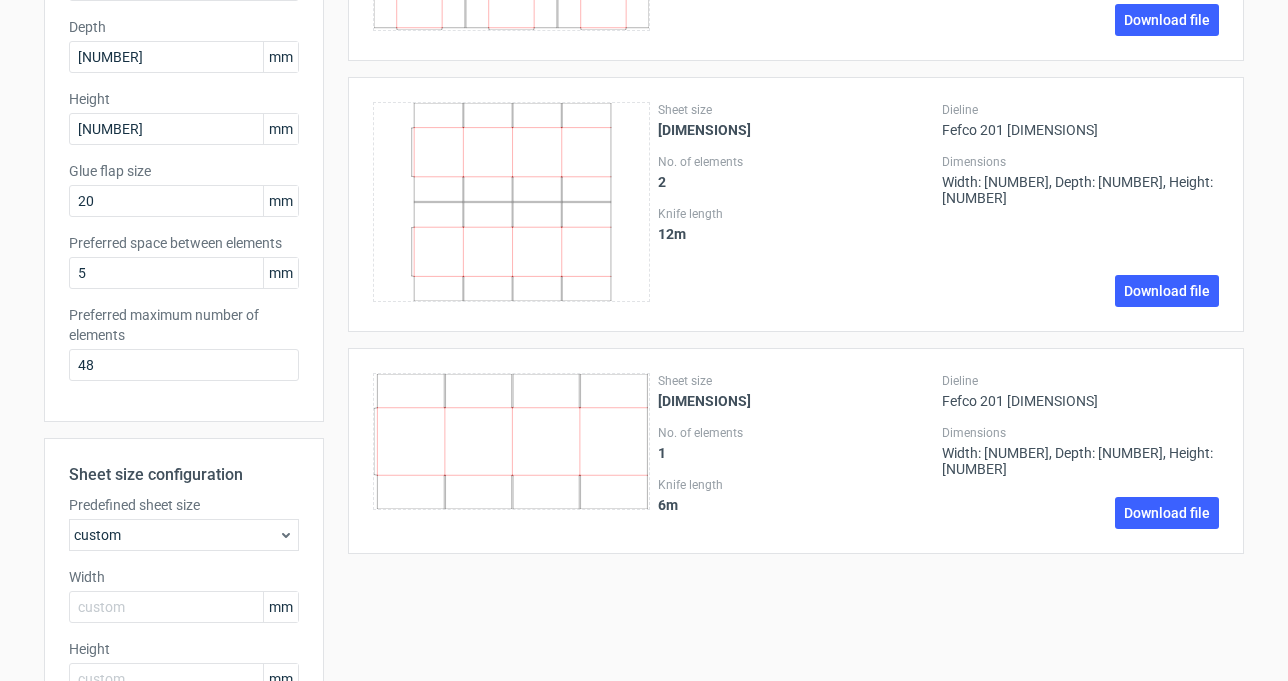 click on "No. of elements" at bounding box center [796, 162] 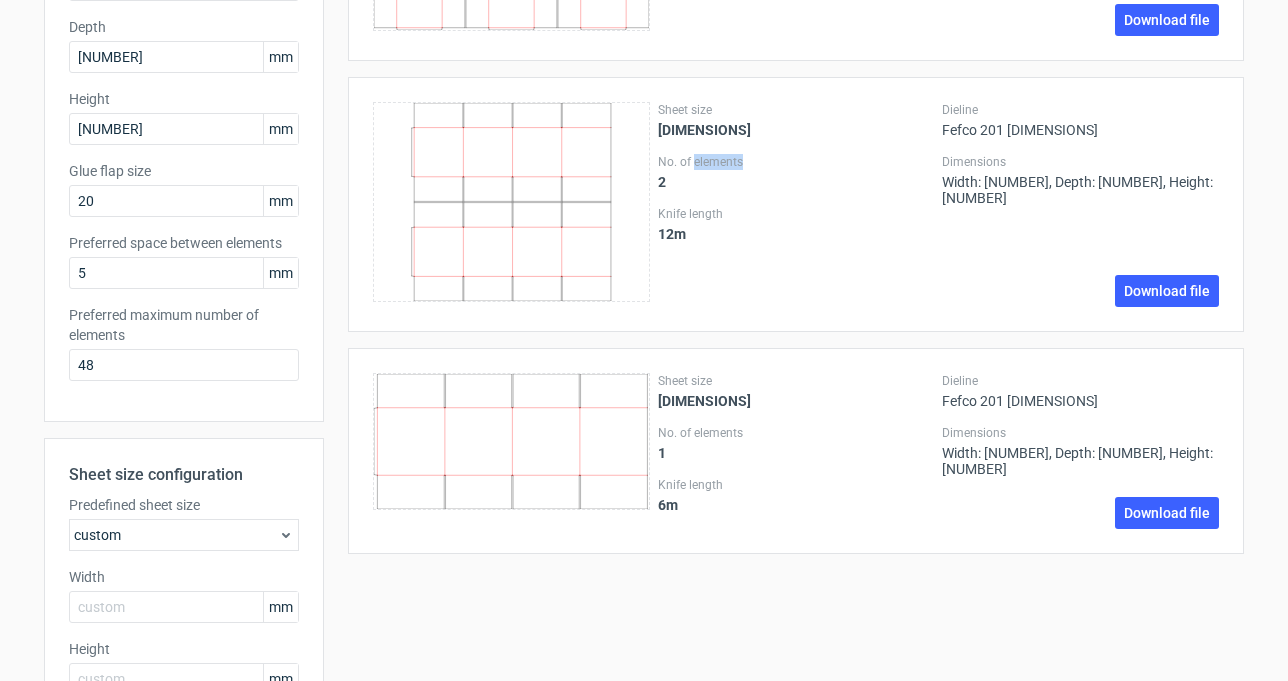 click on "No. of elements" at bounding box center (796, 162) 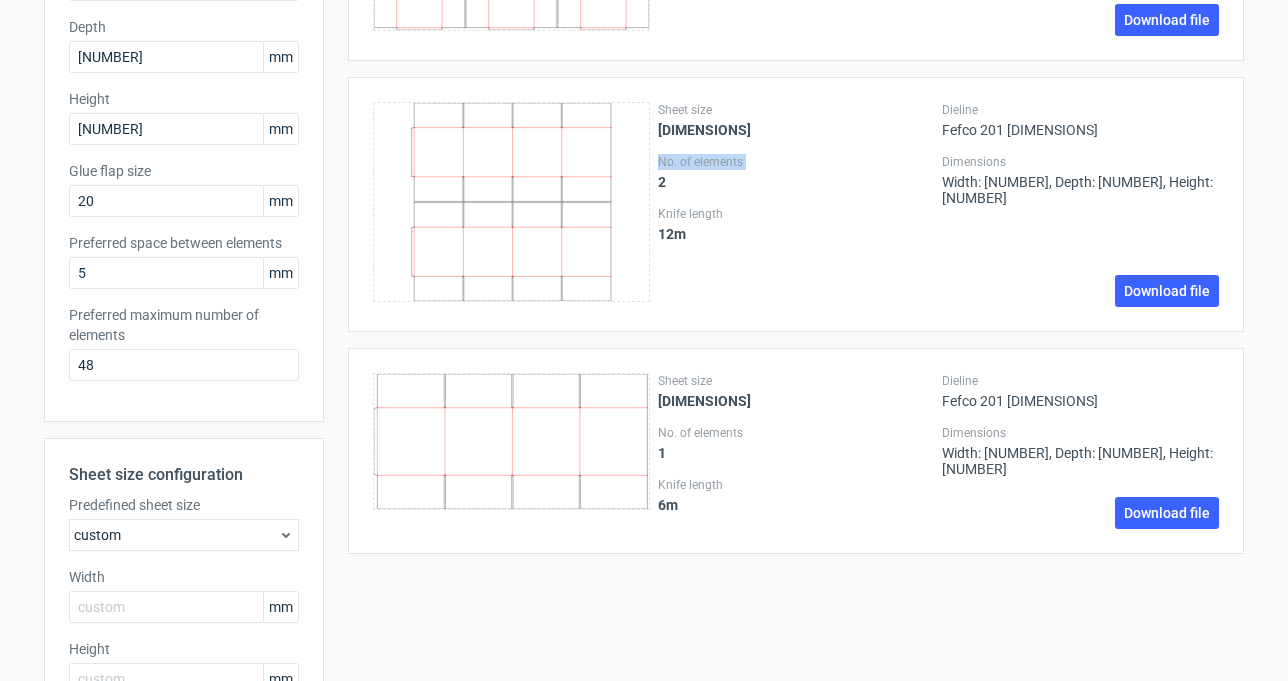 click on "No. of elements" at bounding box center [796, 162] 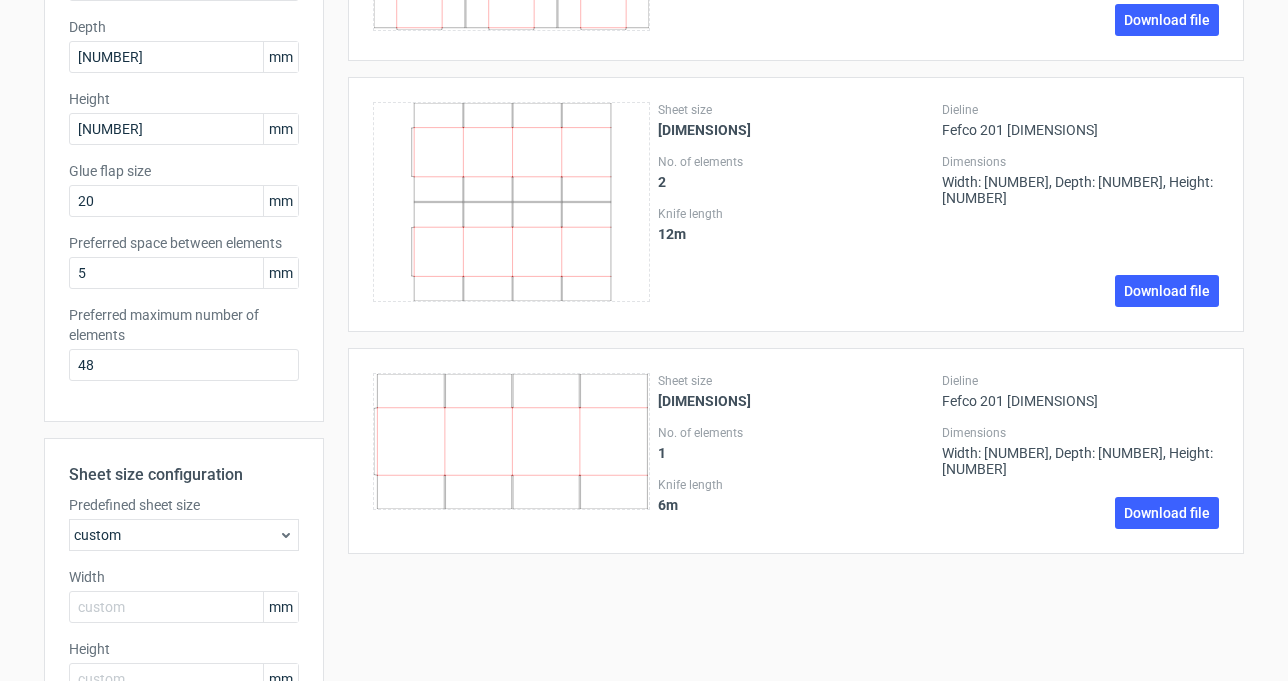click on "Knife length" at bounding box center (796, 214) 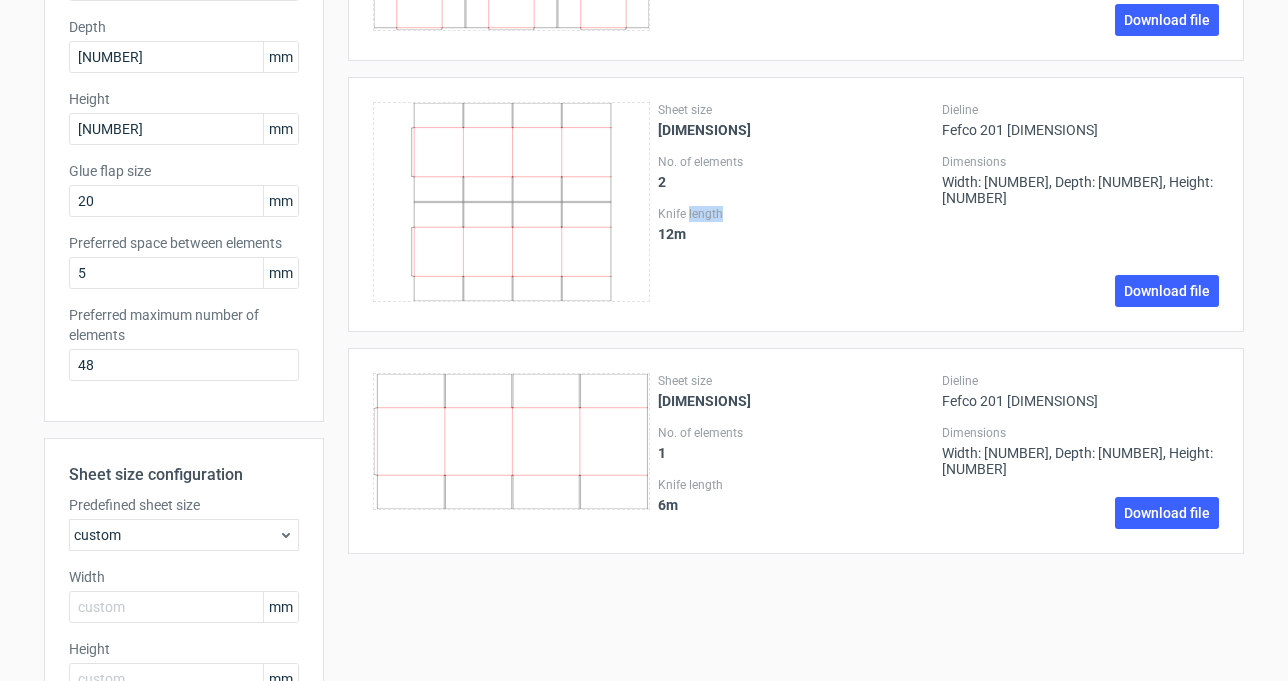 click on "Knife length" at bounding box center [796, 214] 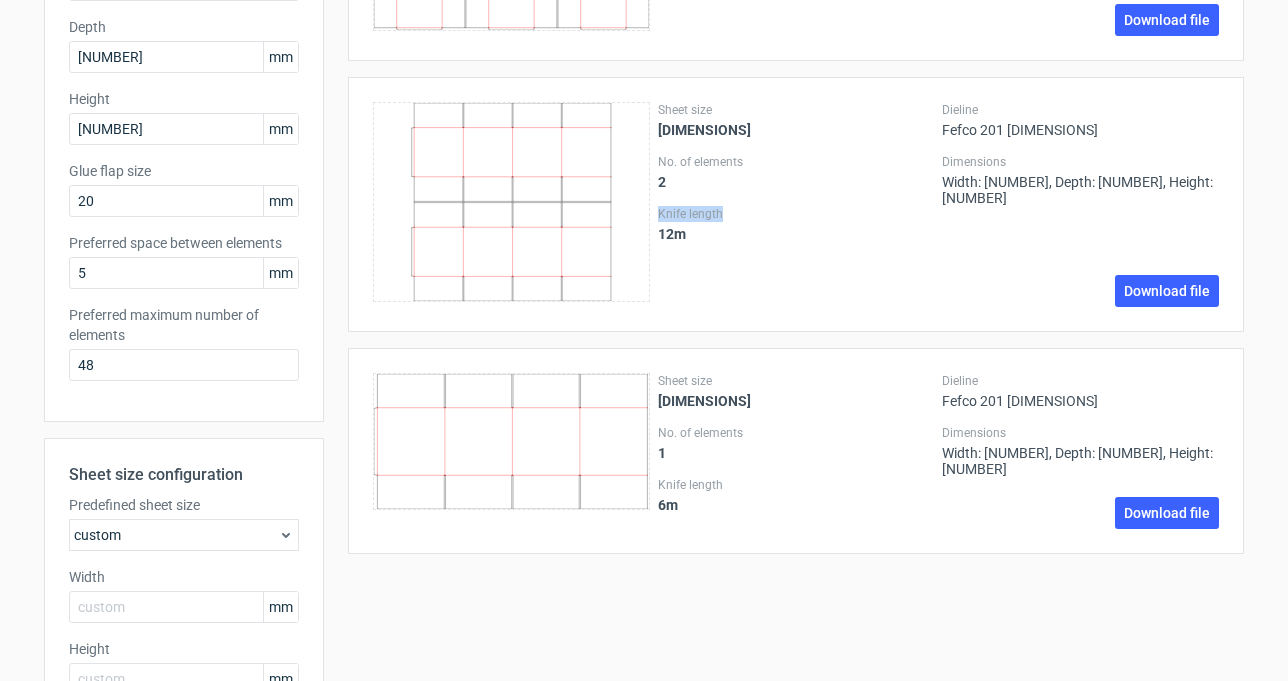 click on "Knife length" at bounding box center (796, 214) 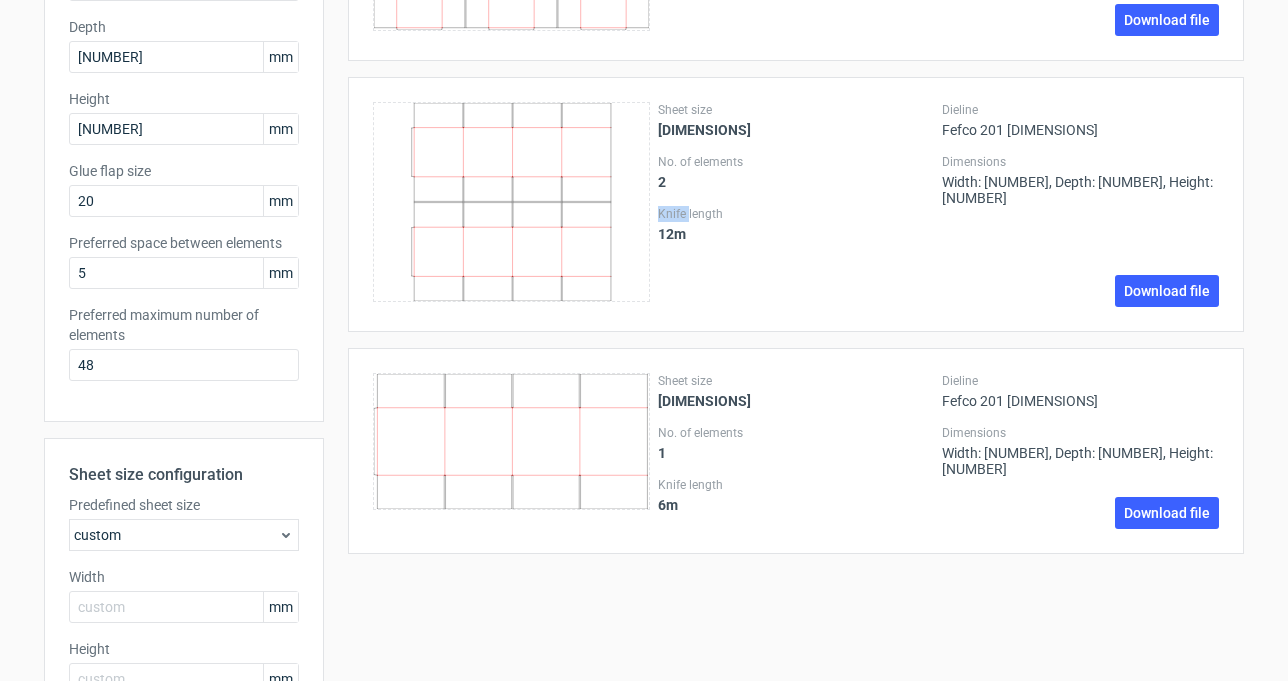click on "Knife length" at bounding box center (796, 214) 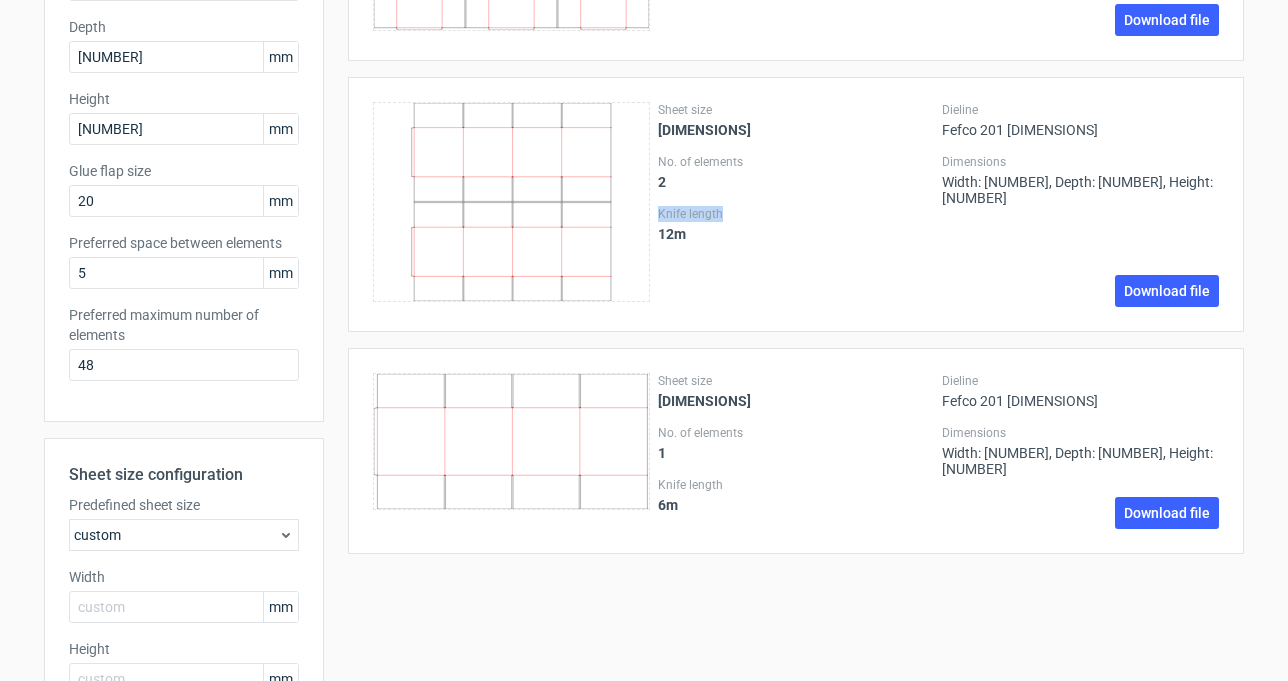 click on "Knife length" at bounding box center (796, 214) 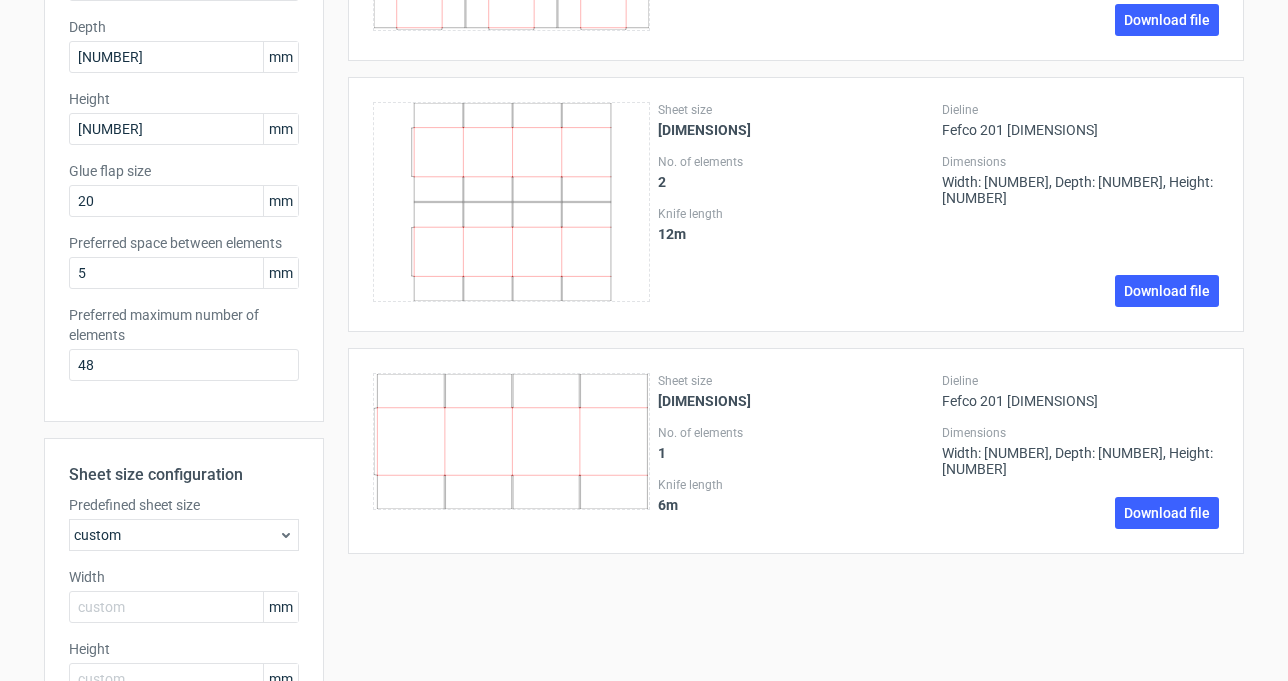 click on "Sheet size" at bounding box center (796, 110) 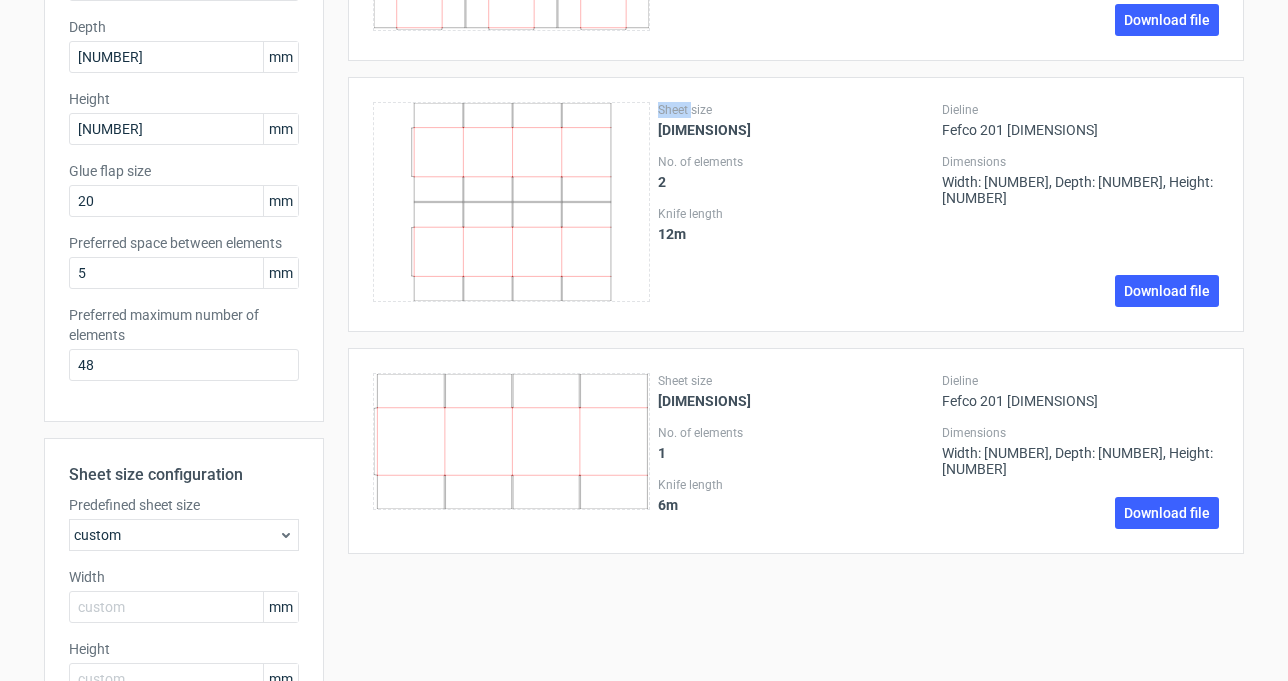 click on "Sheet size" at bounding box center [796, 110] 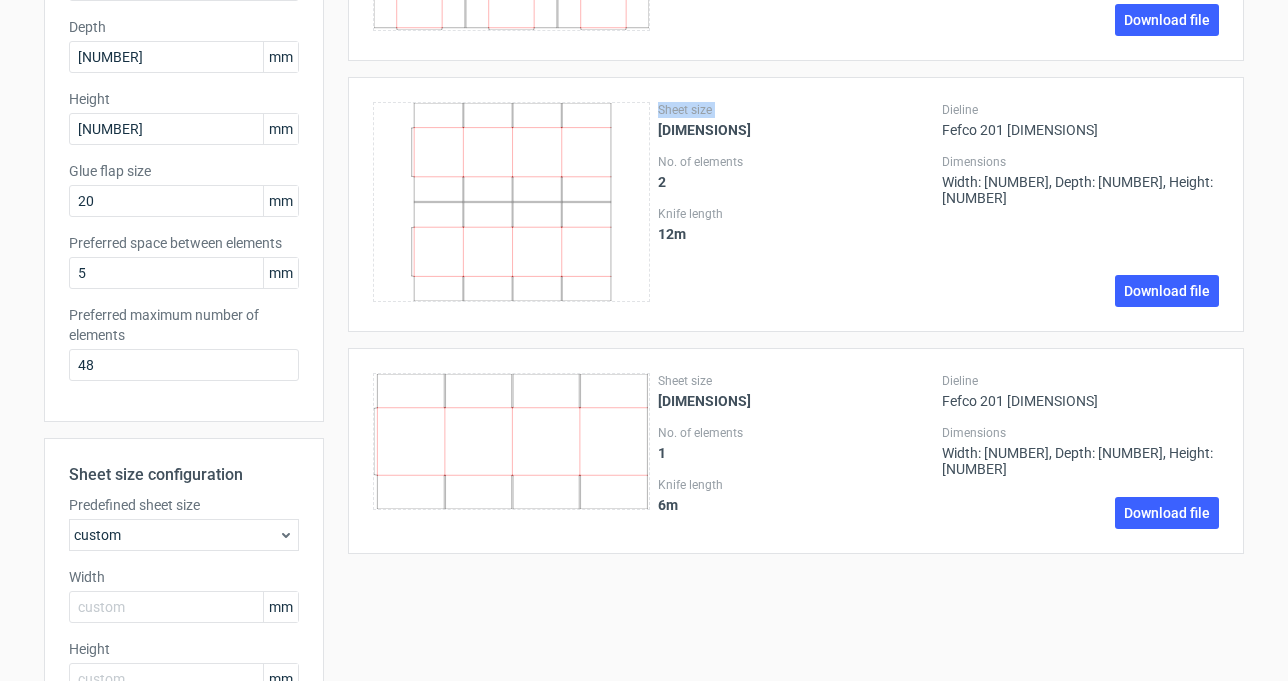 click on "Sheet size" at bounding box center [796, 110] 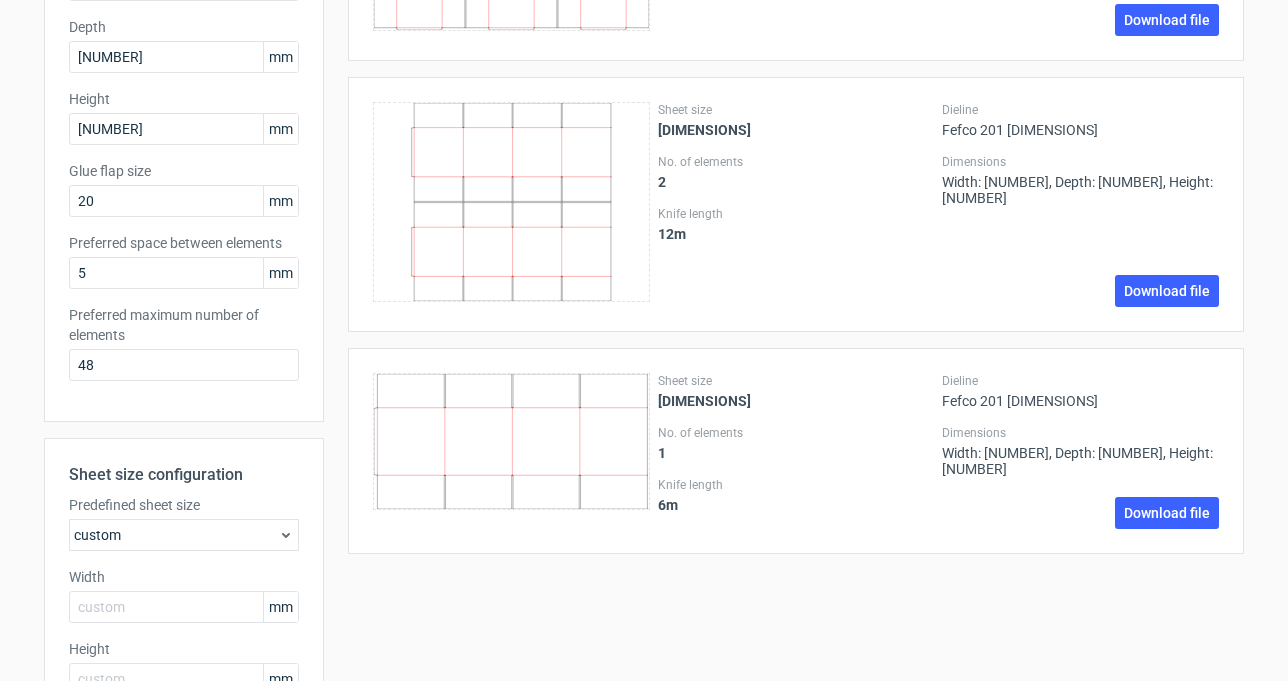 click on "No. of elements" at bounding box center (796, 162) 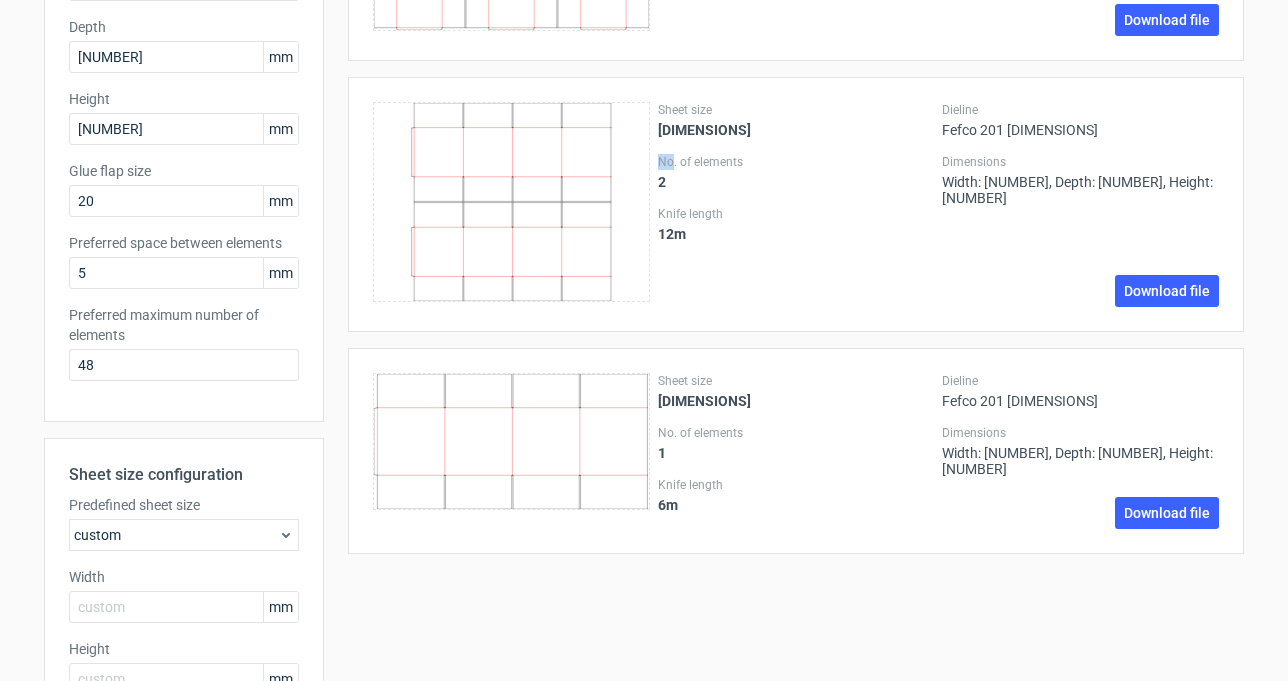 click on "No. of elements" at bounding box center (796, 162) 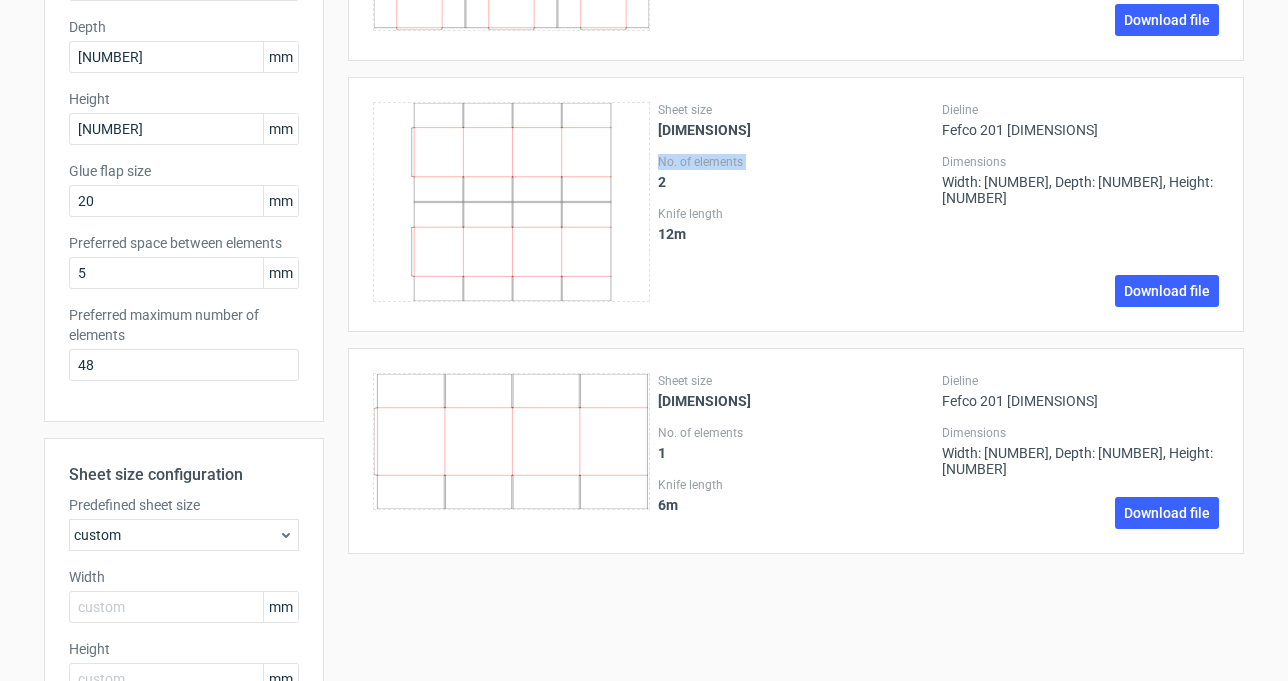 click on "No. of elements" at bounding box center [796, 162] 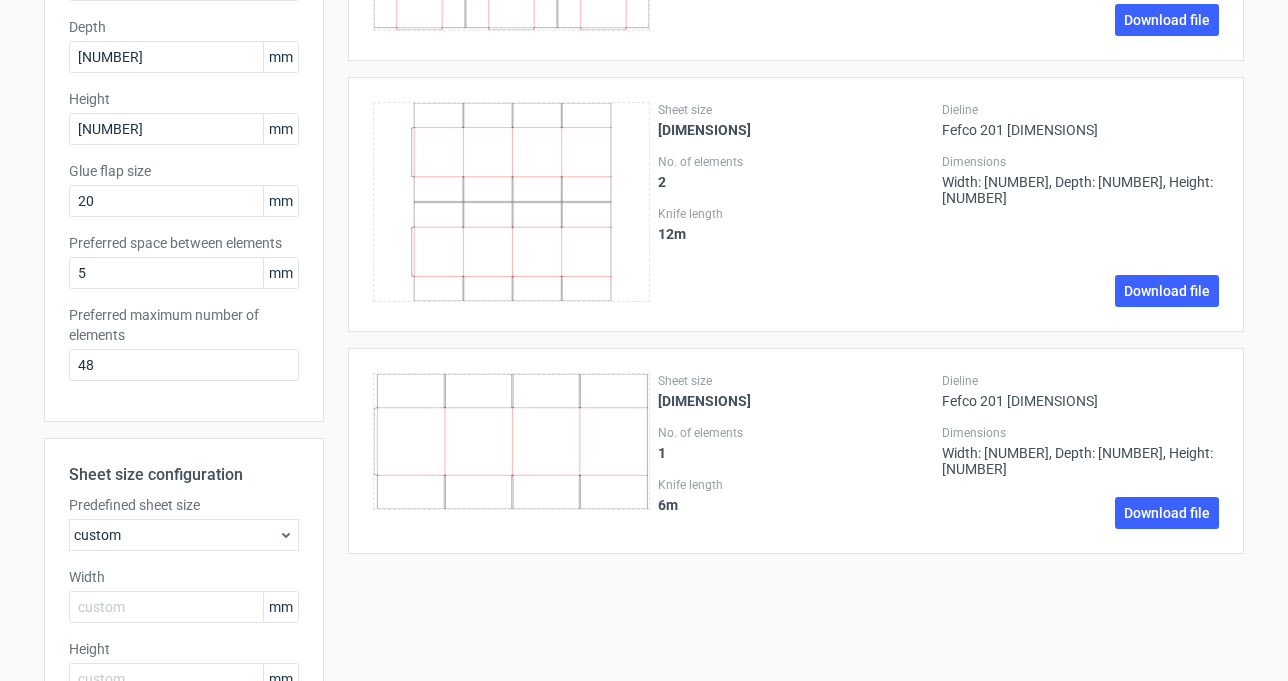 click on "Knife length" at bounding box center (796, 214) 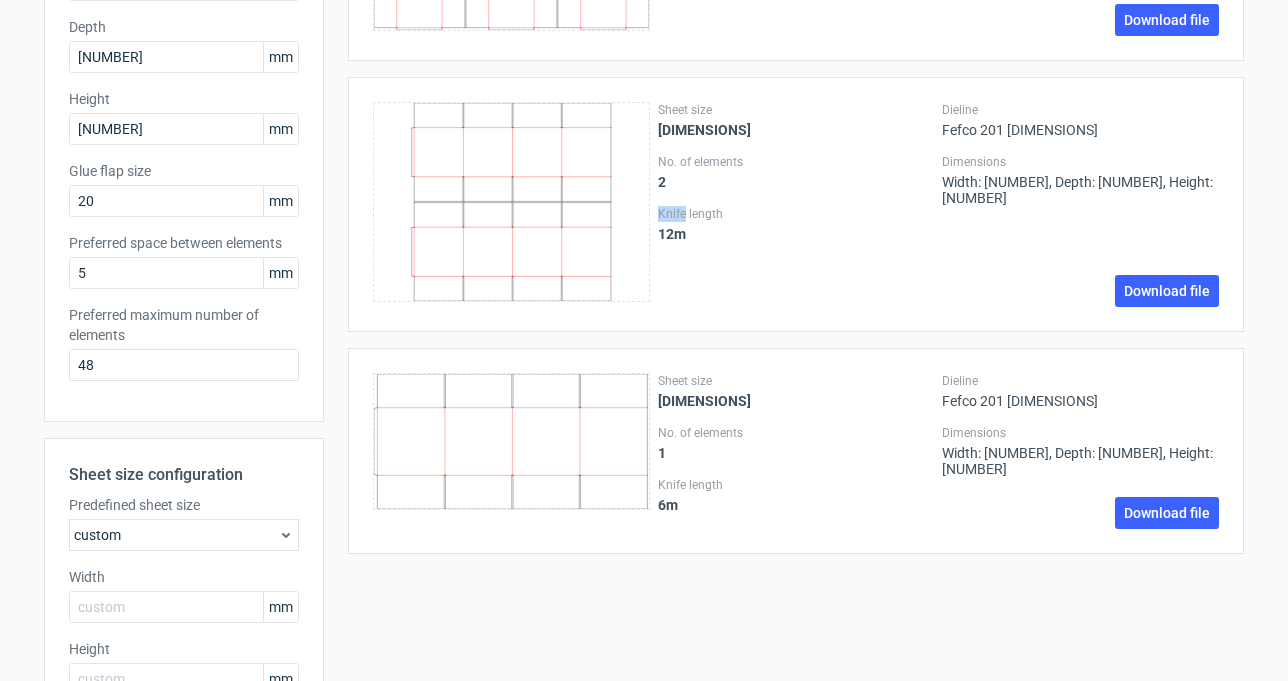 click on "Knife length" at bounding box center [796, 214] 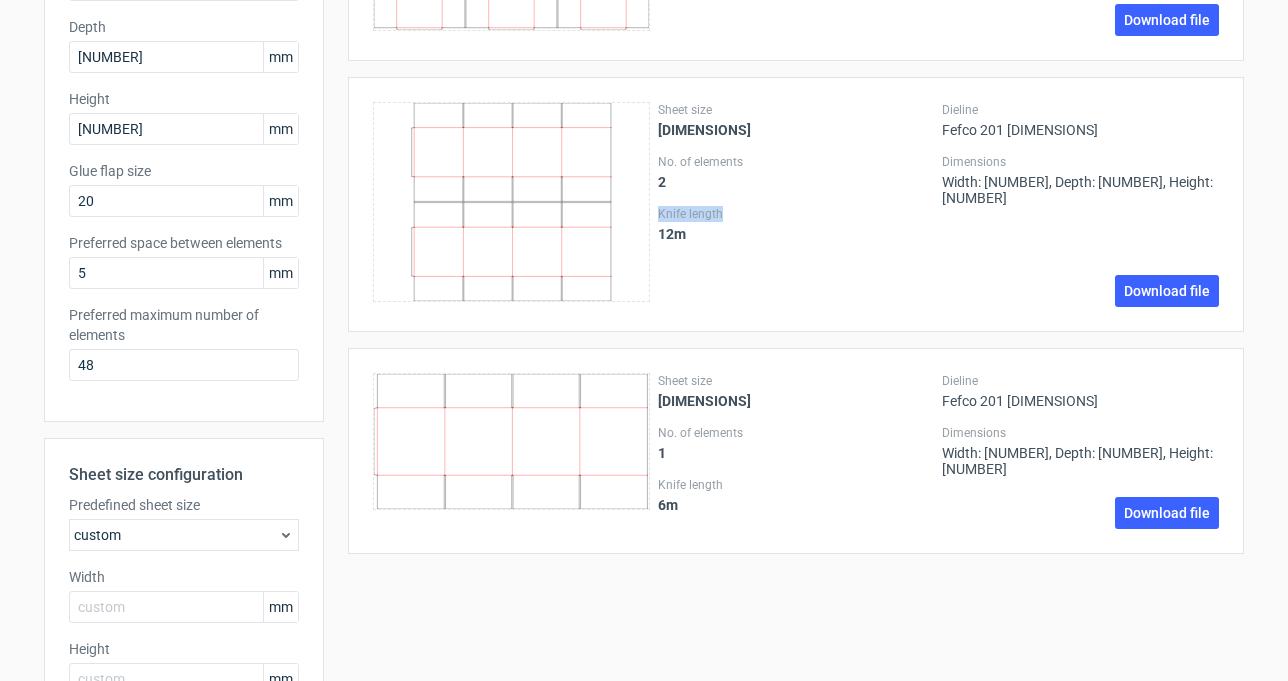 click on "Knife length" at bounding box center (796, 214) 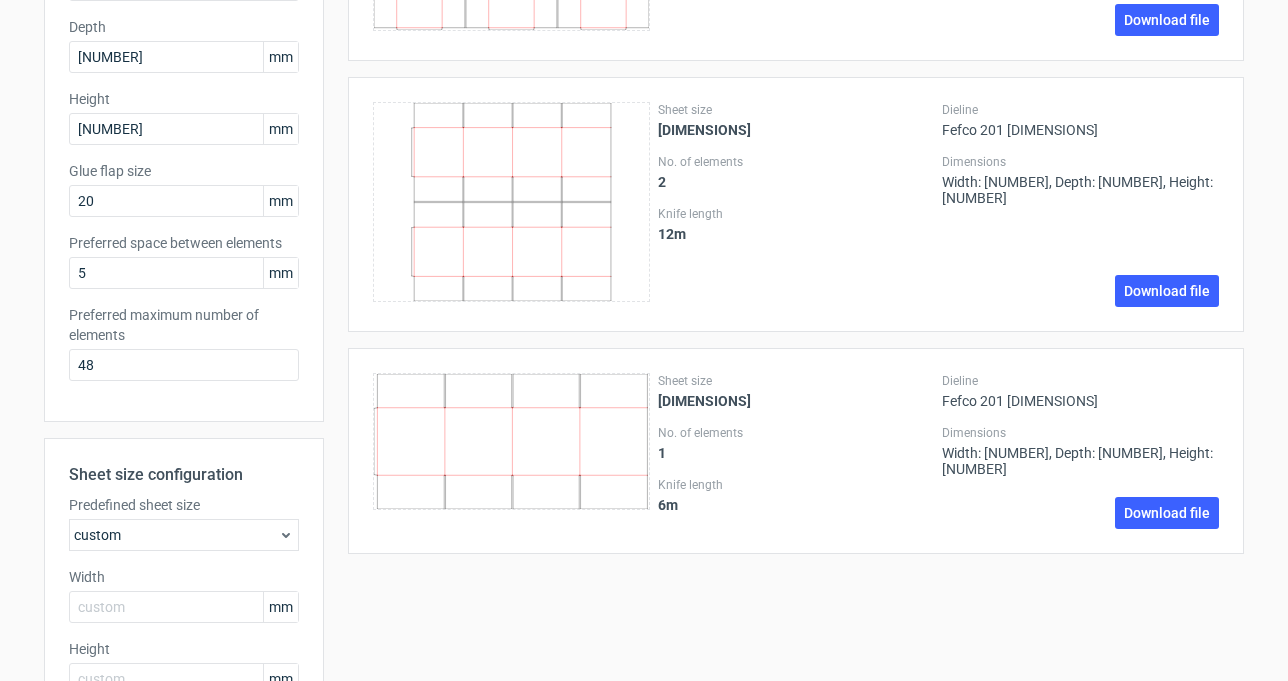 click on "Sheet size" at bounding box center [796, 381] 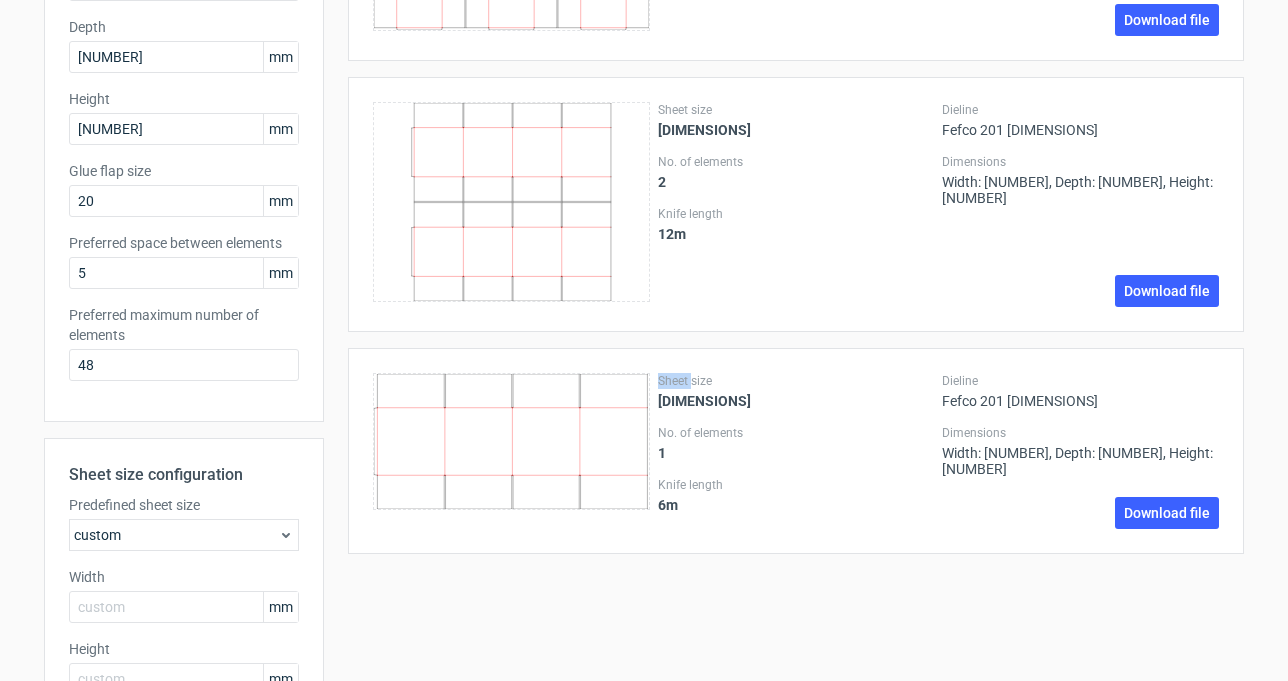 click on "Sheet size" at bounding box center (796, 381) 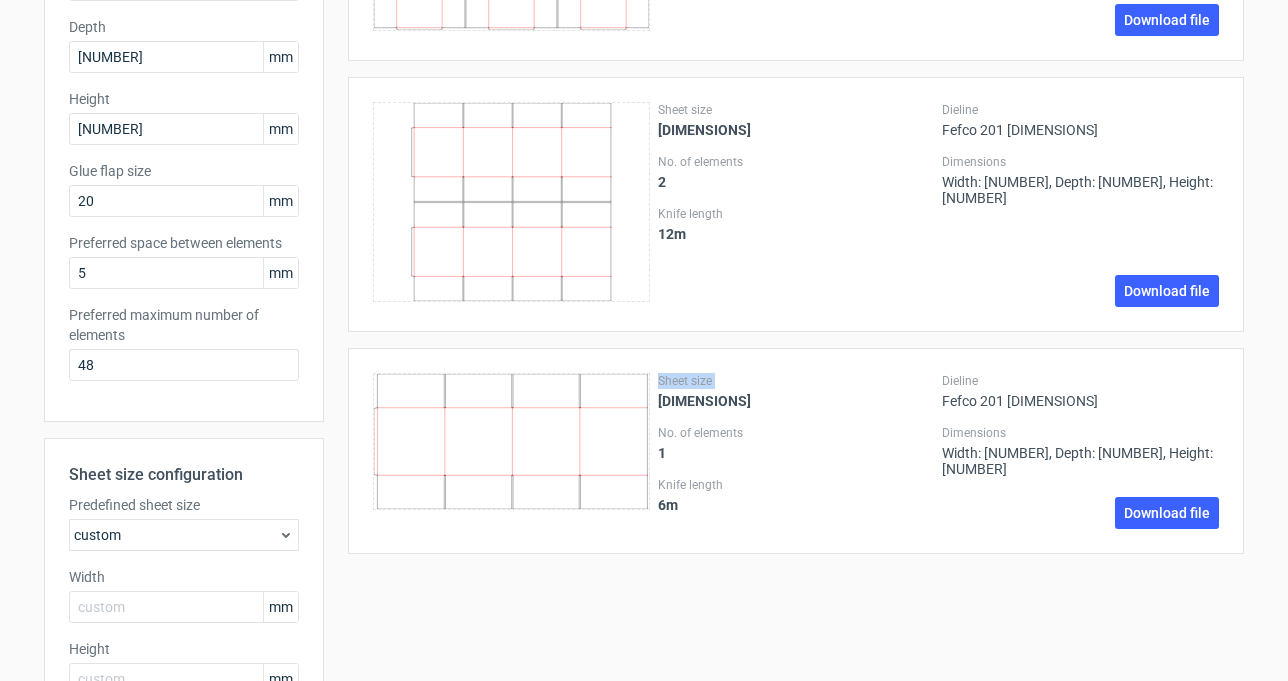 click on "Sheet size" at bounding box center (796, 381) 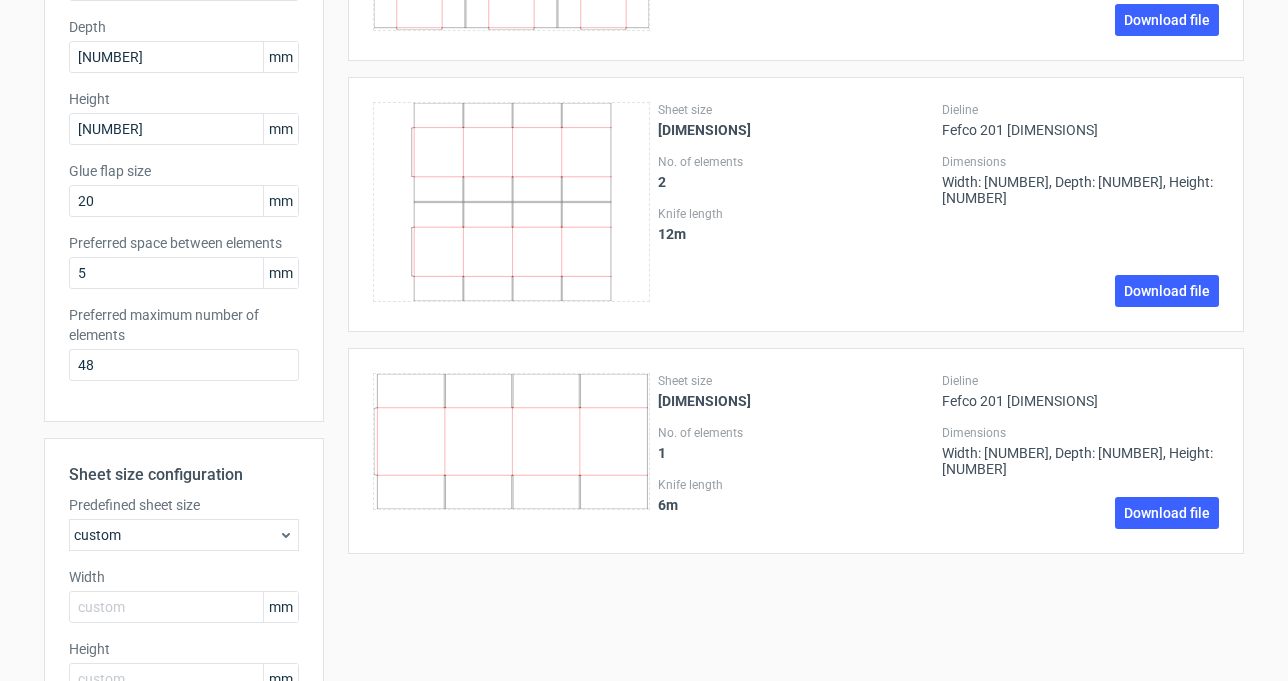 click on "No. of elements" at bounding box center (796, 433) 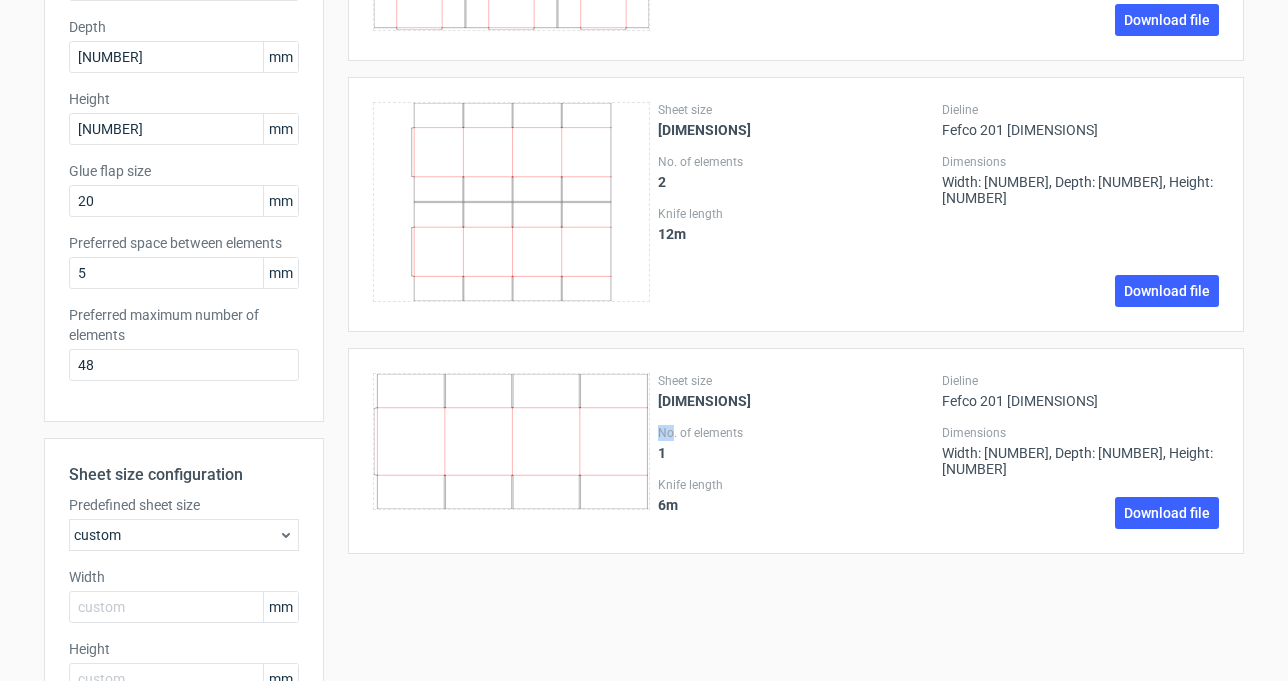 click on "No. of elements" at bounding box center (796, 433) 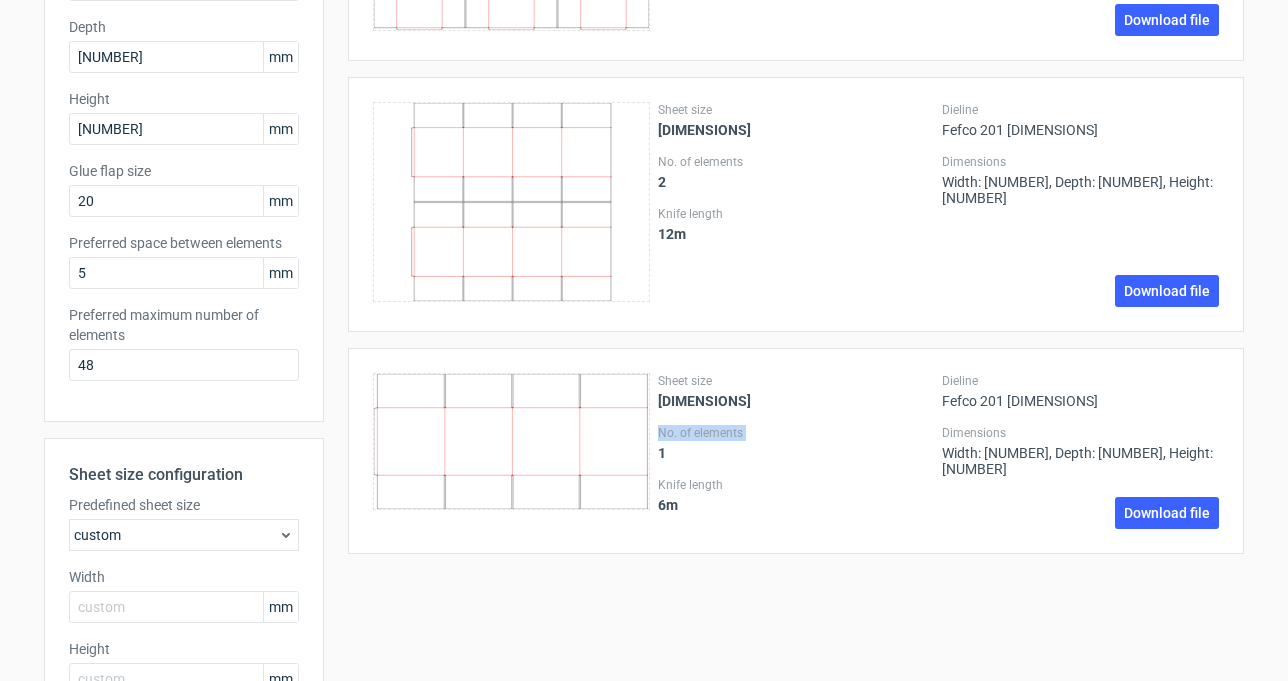 click on "No. of elements" at bounding box center [796, 433] 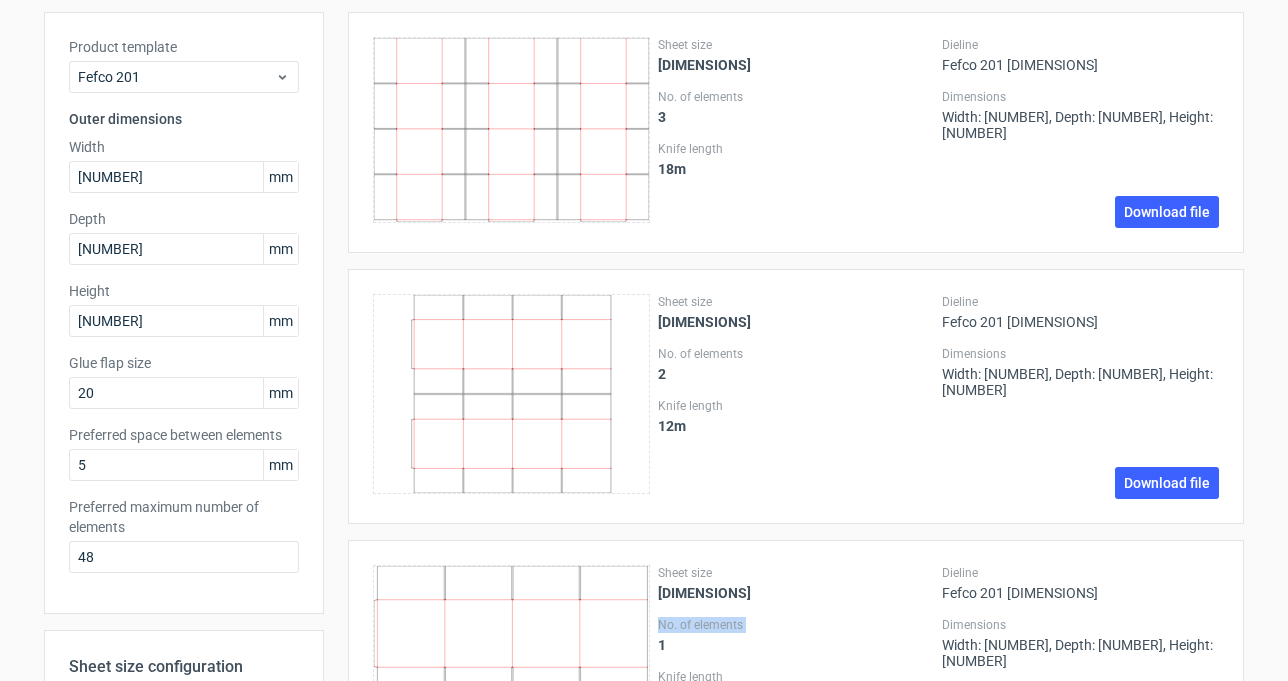 scroll, scrollTop: 0, scrollLeft: 0, axis: both 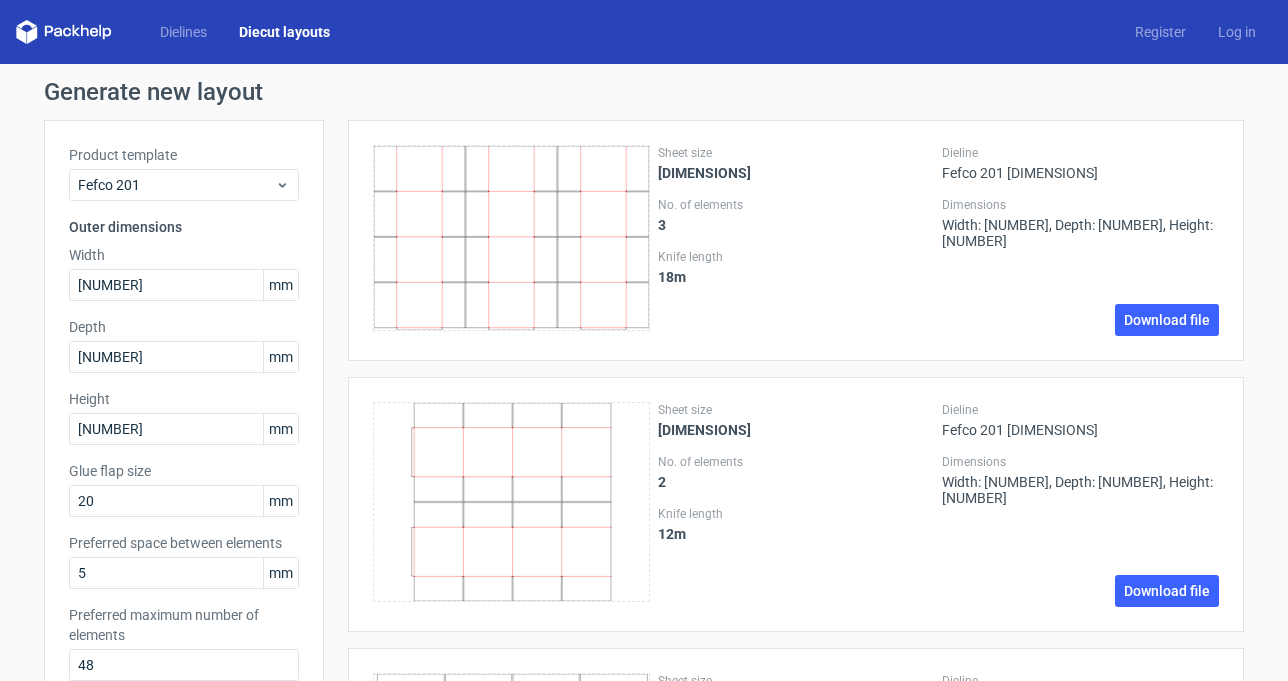 click on "Sheet size" at bounding box center [796, 153] 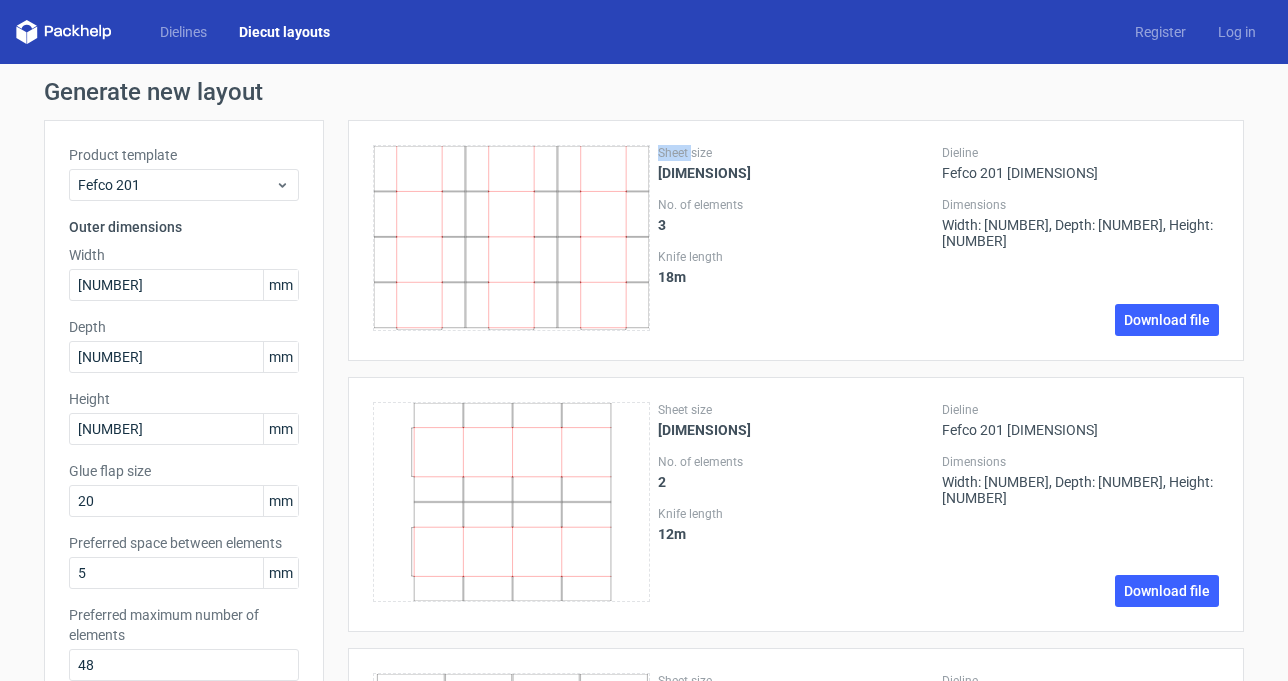 click on "Sheet size" at bounding box center (796, 153) 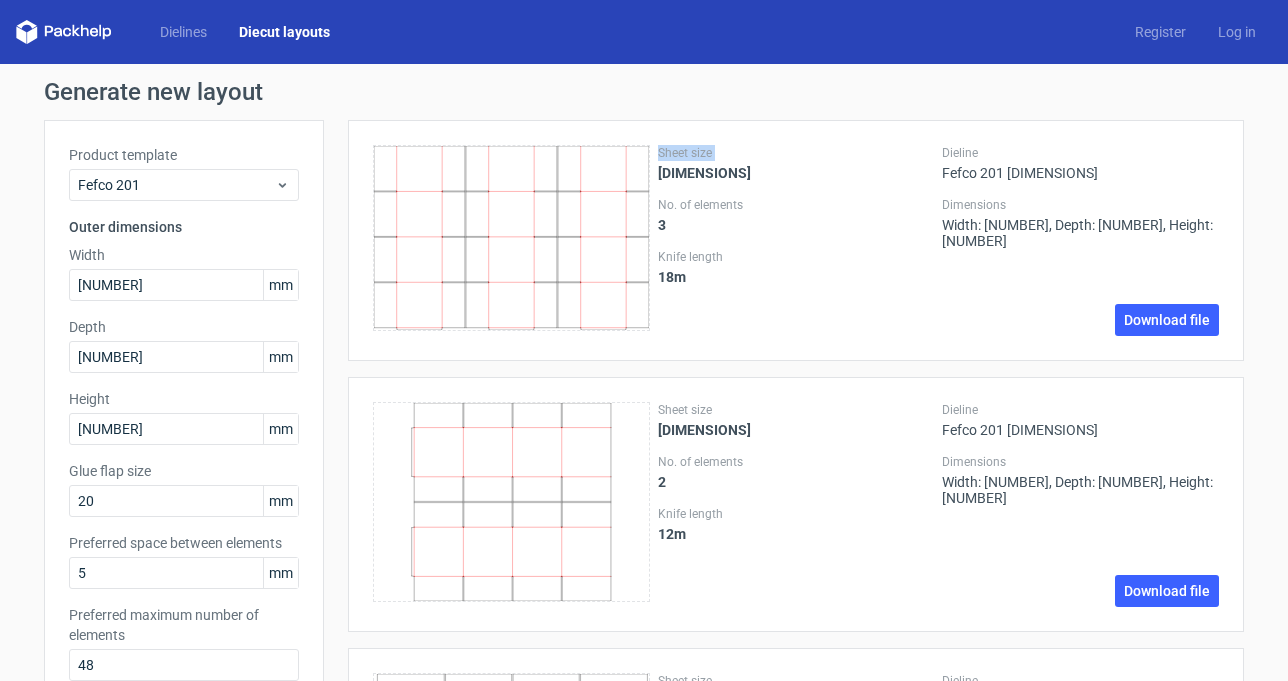click on "Sheet size" at bounding box center [796, 153] 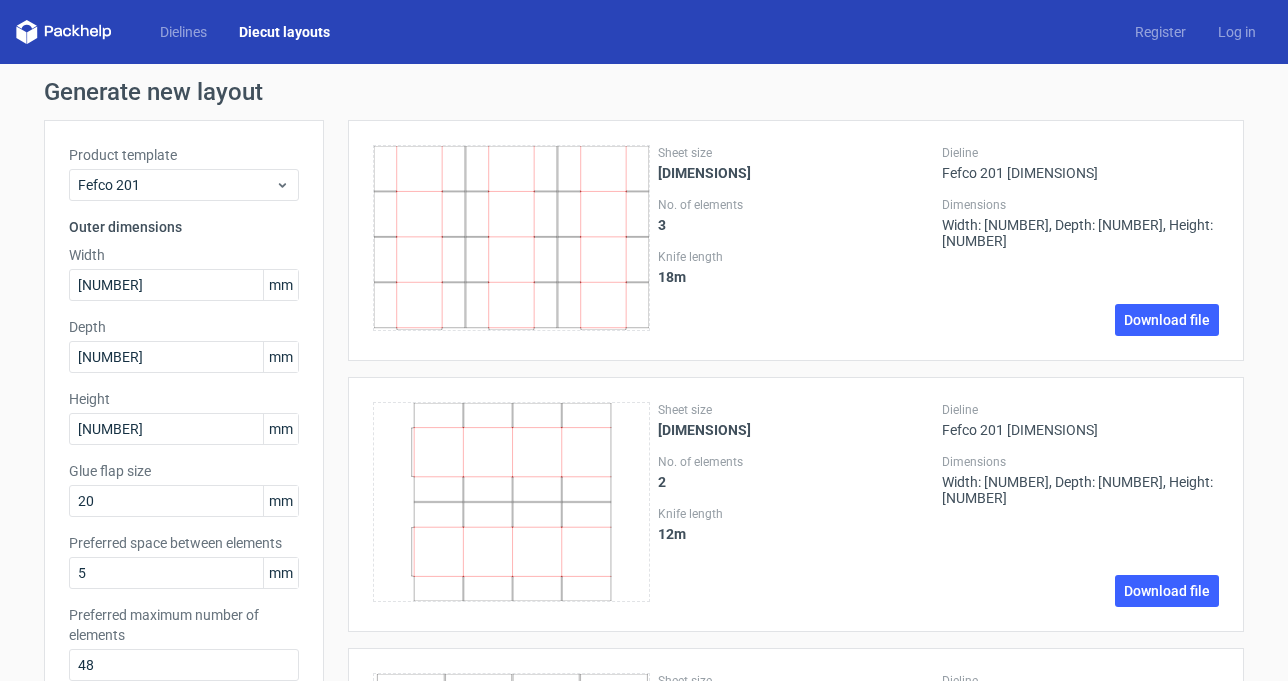 click on "No. of elements" at bounding box center (796, 205) 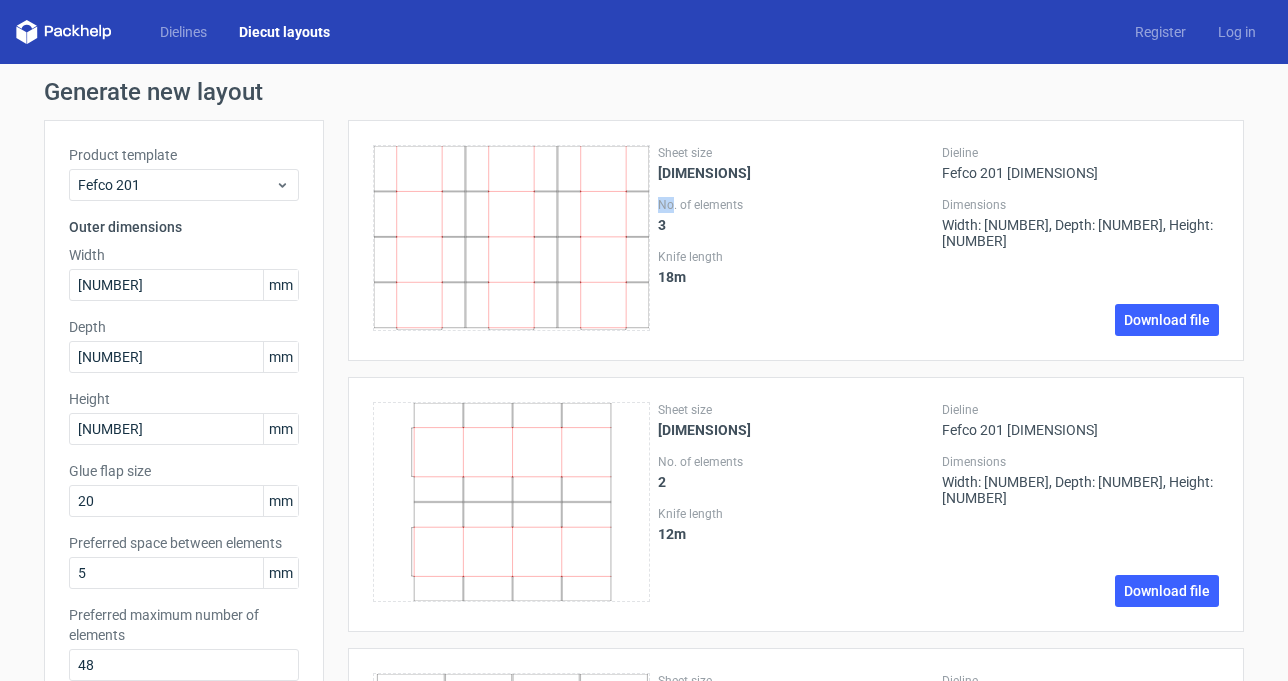 click on "No. of elements" at bounding box center [796, 205] 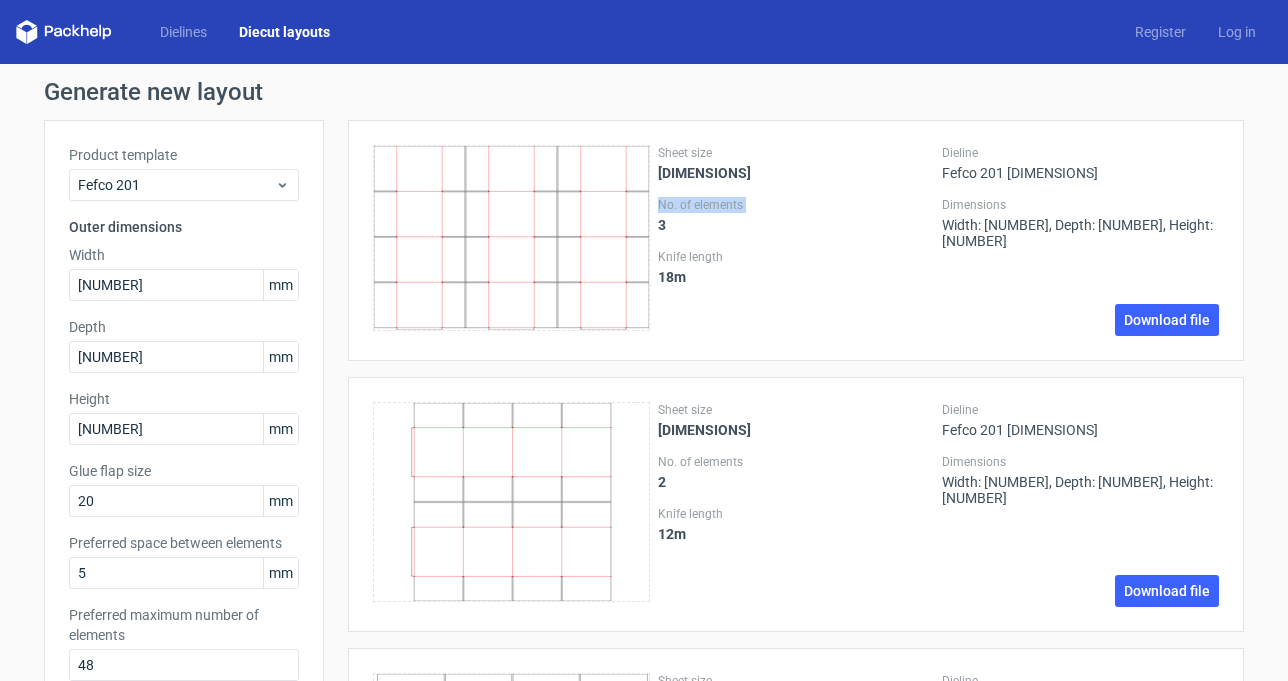 click on "No. of elements" at bounding box center (796, 205) 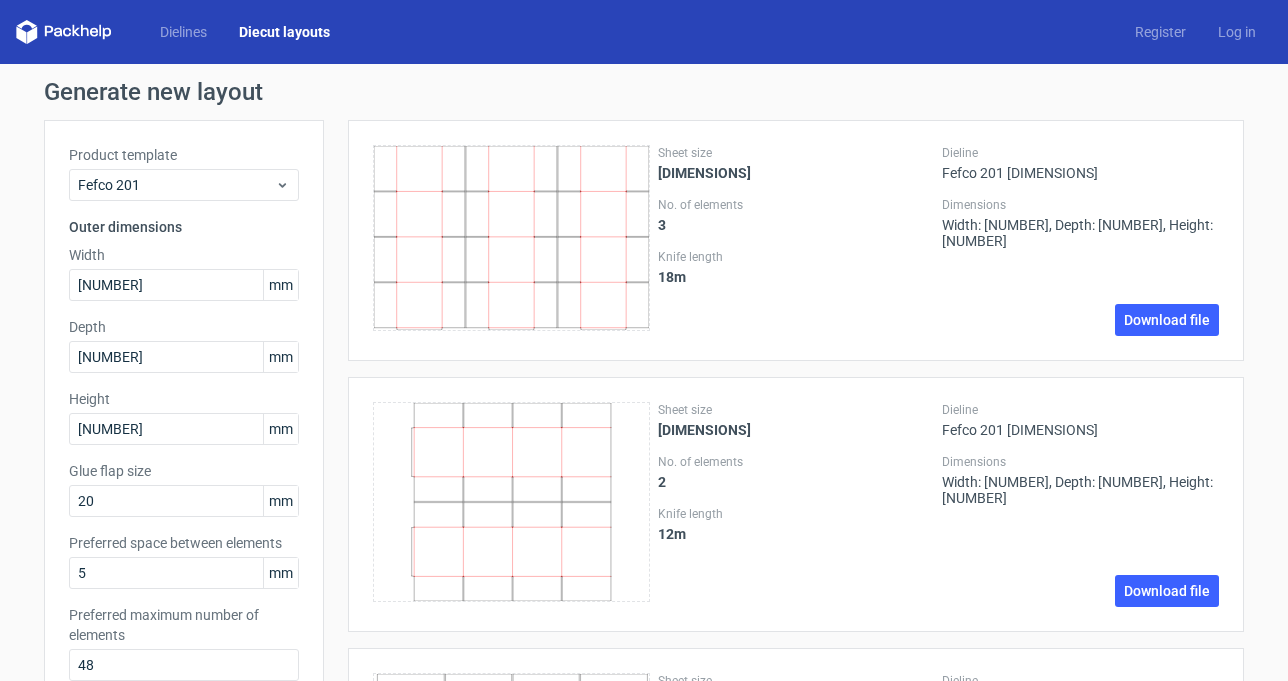 click on "Knife length" at bounding box center (796, 257) 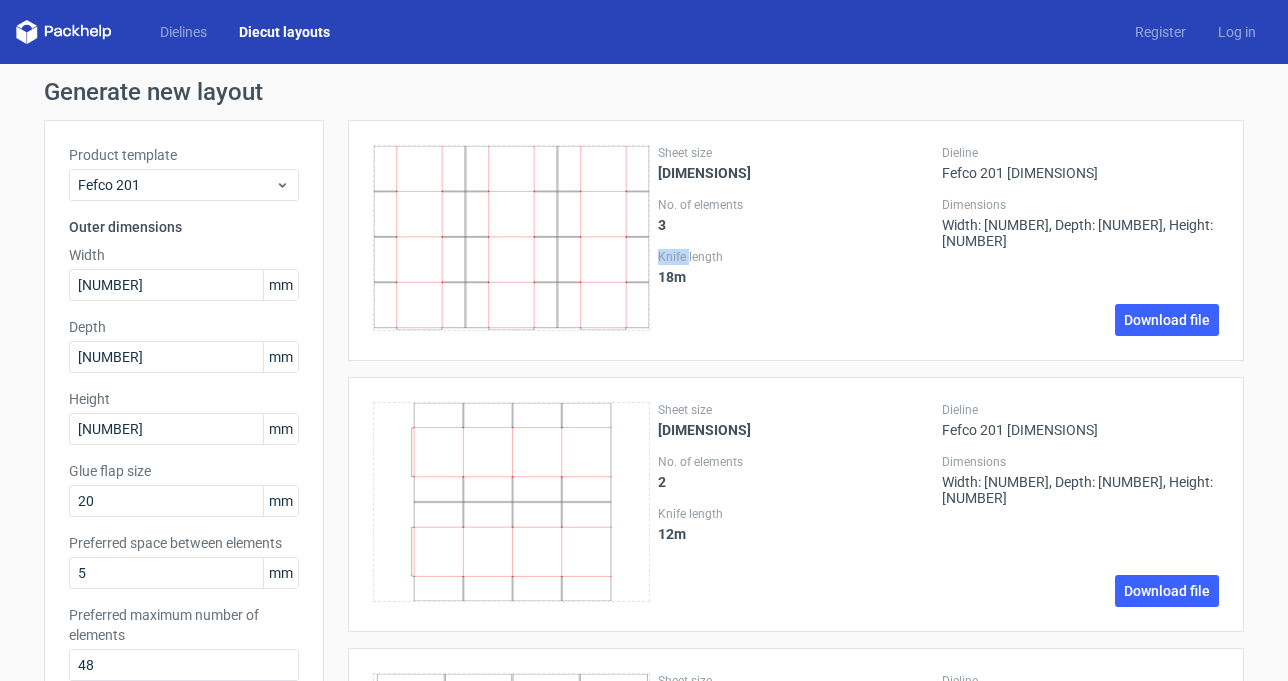 click on "Knife length" at bounding box center (796, 257) 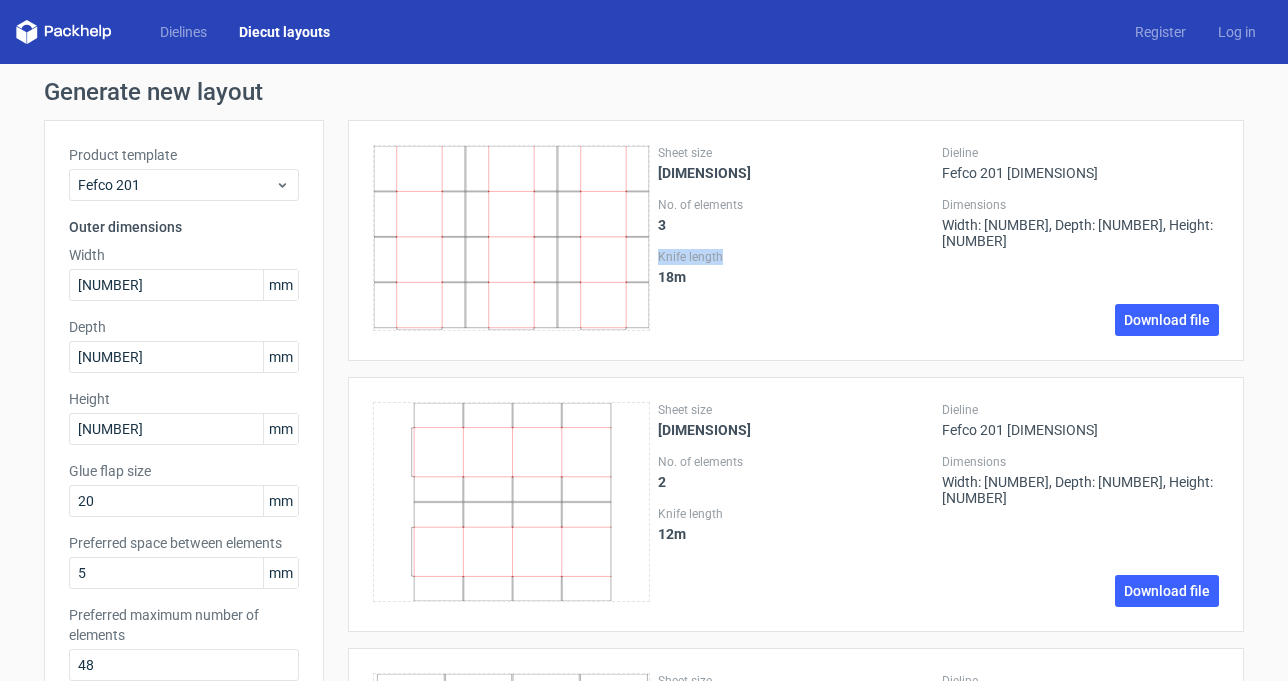 click on "Knife length" at bounding box center [796, 257] 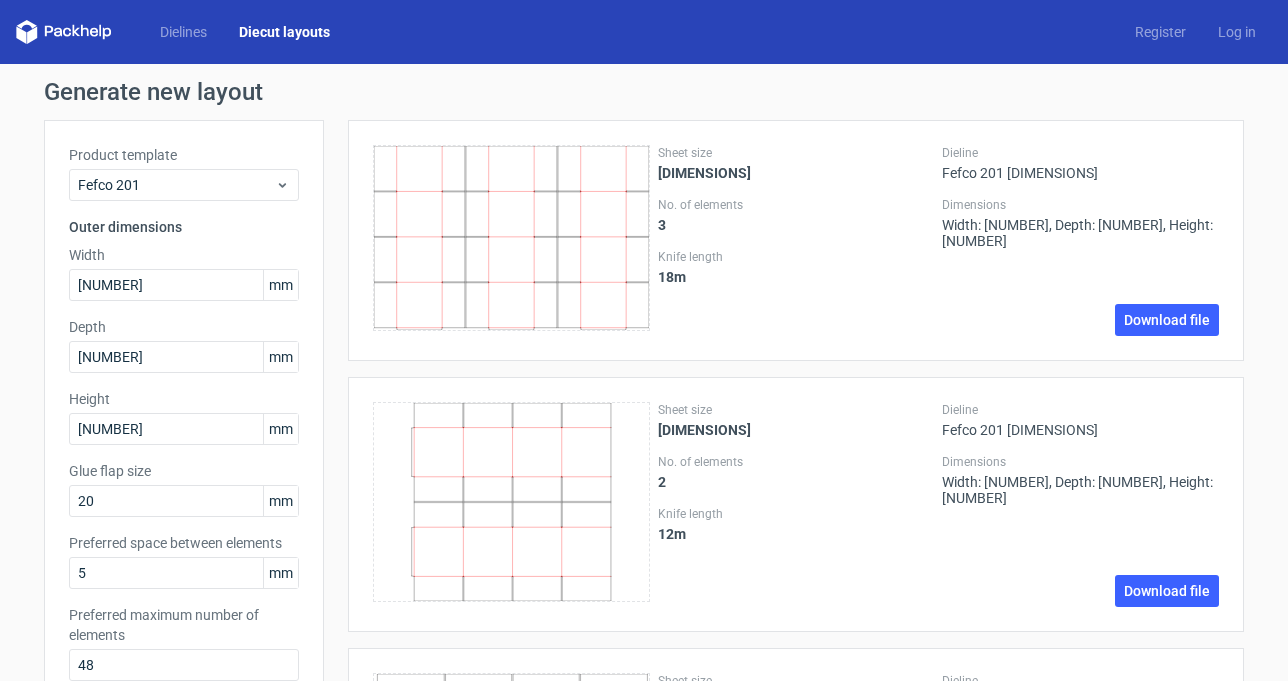 click on "Dimensions" at bounding box center [1080, 205] 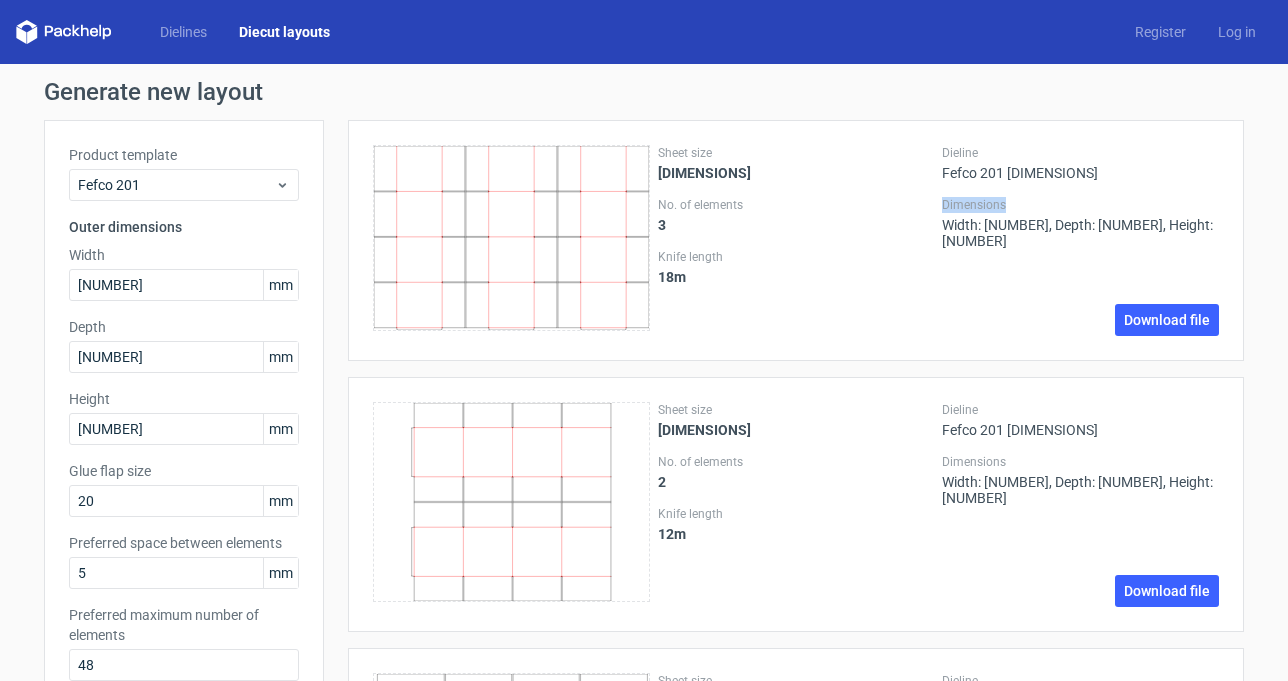 click on "Dimensions" at bounding box center (1080, 205) 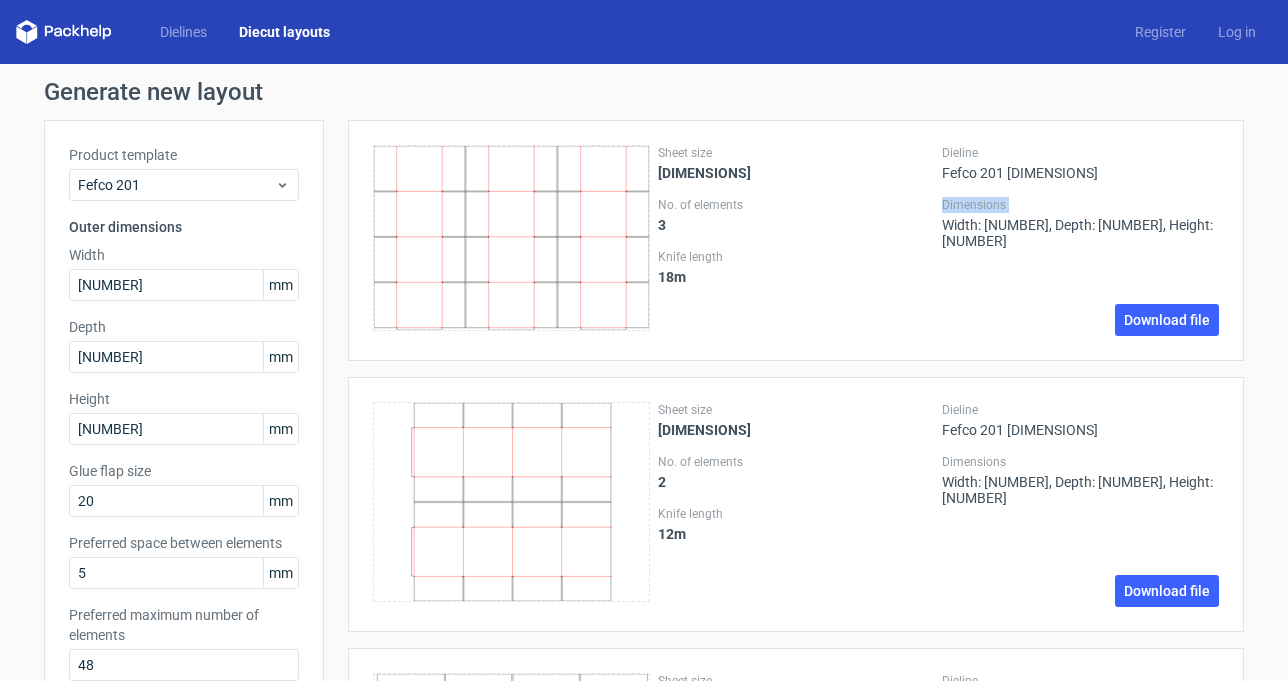 click on "Dimensions" at bounding box center (1080, 205) 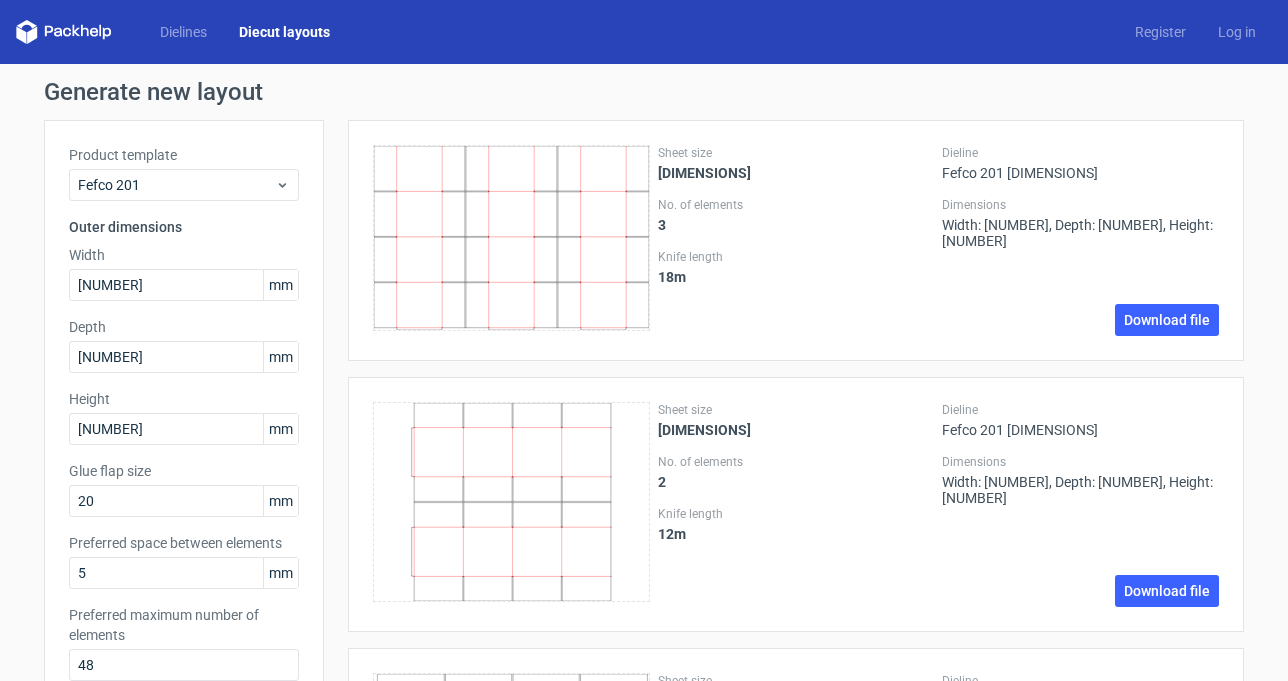 click on "Dieline Fefco 201 [DIMENSIONS]" at bounding box center (1080, 163) 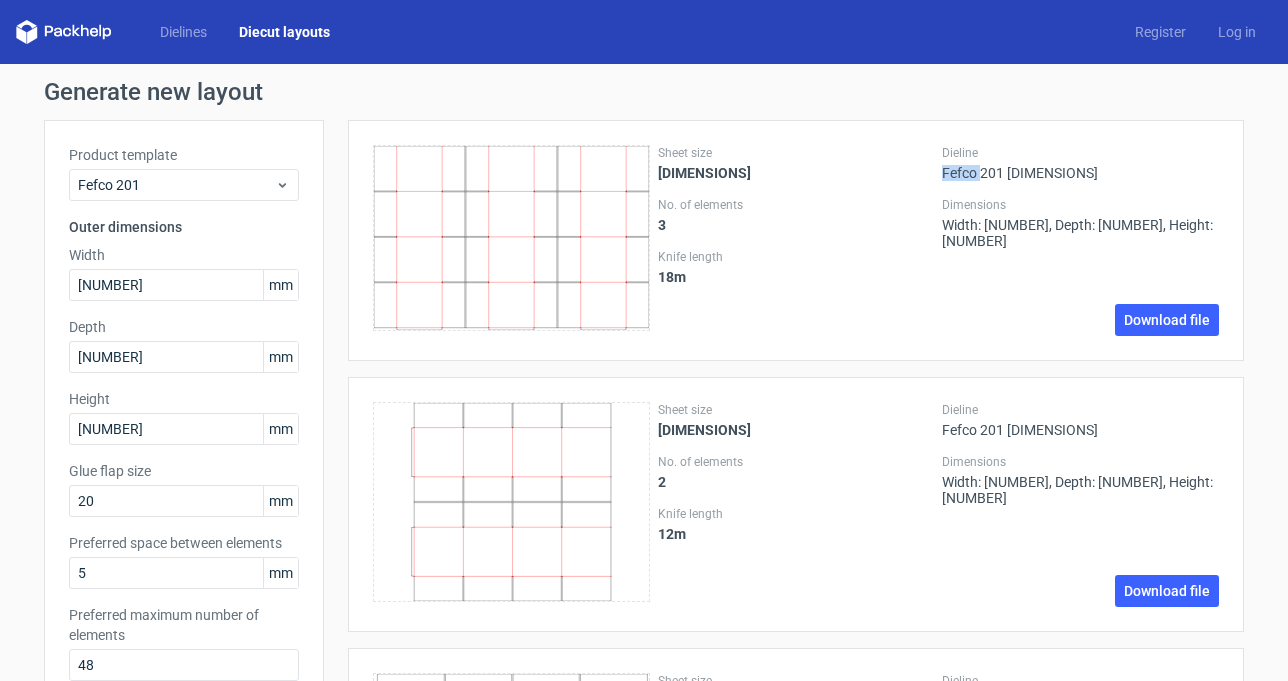 click on "Dieline Fefco 201 [DIMENSIONS]" at bounding box center [1080, 163] 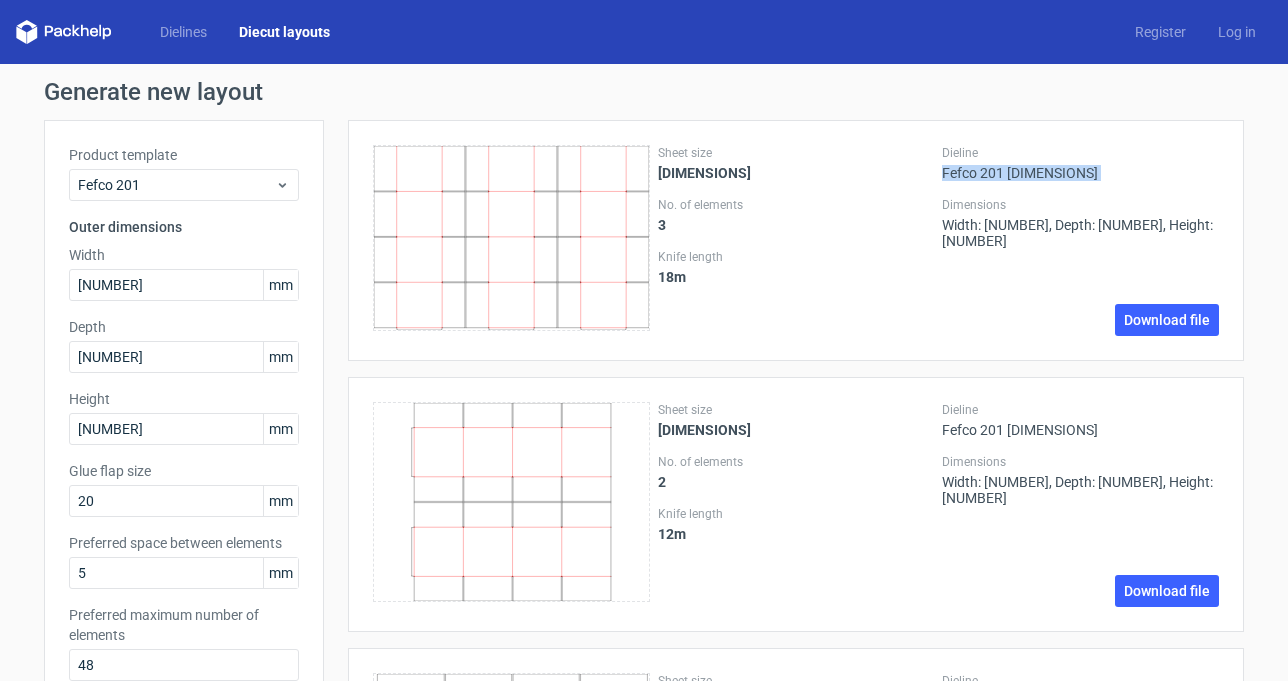 click on "Dieline Fefco 201 [DIMENSIONS]" at bounding box center [1080, 163] 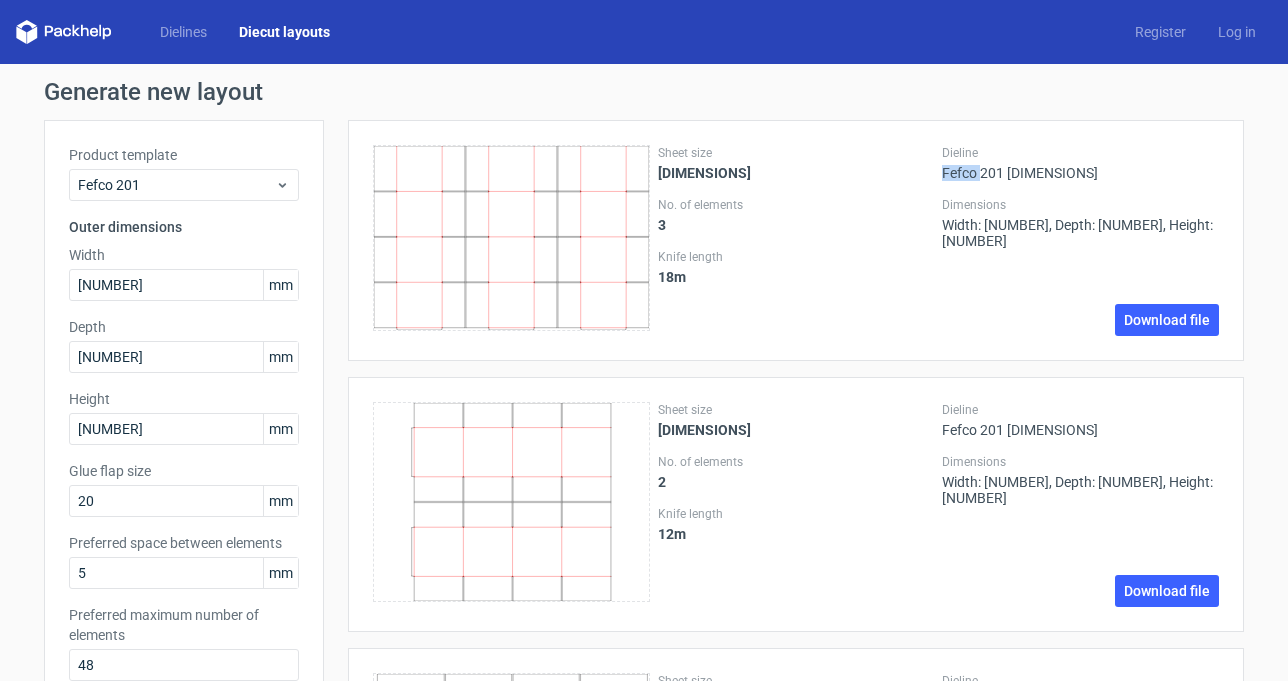 click on "Dieline Fefco 201 [DIMENSIONS]" at bounding box center [1080, 163] 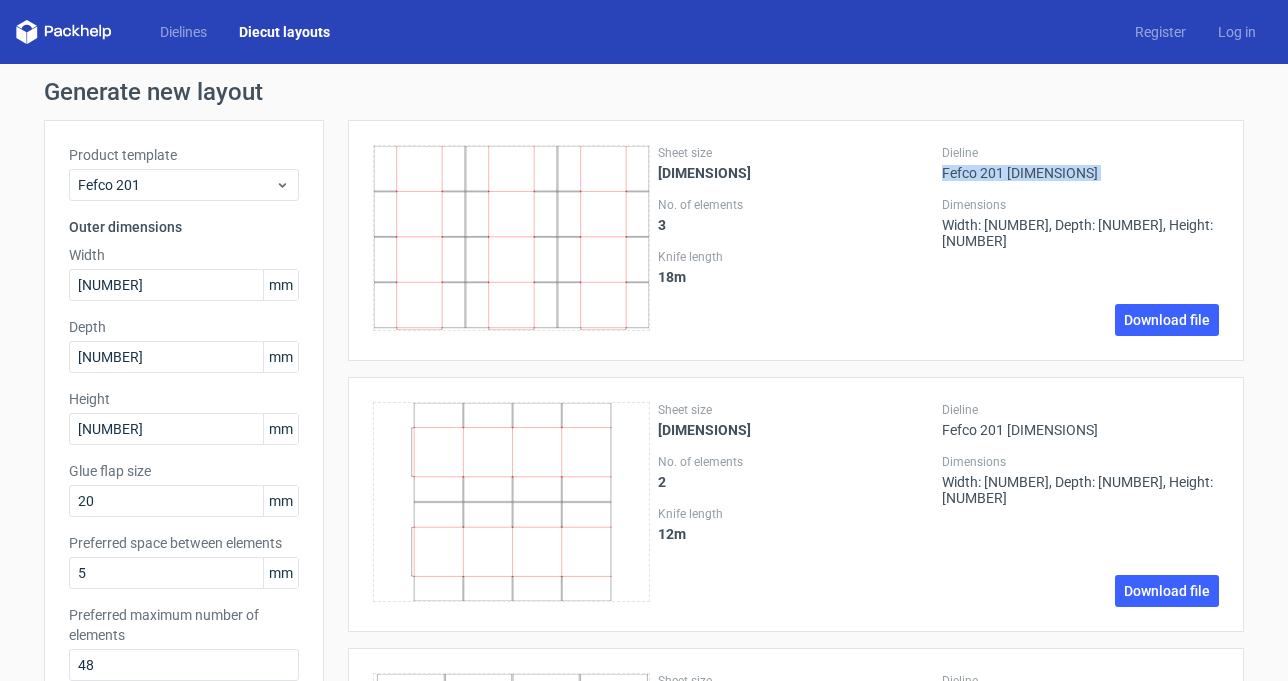 click on "Dieline Fefco 201 [DIMENSIONS]" at bounding box center [1080, 163] 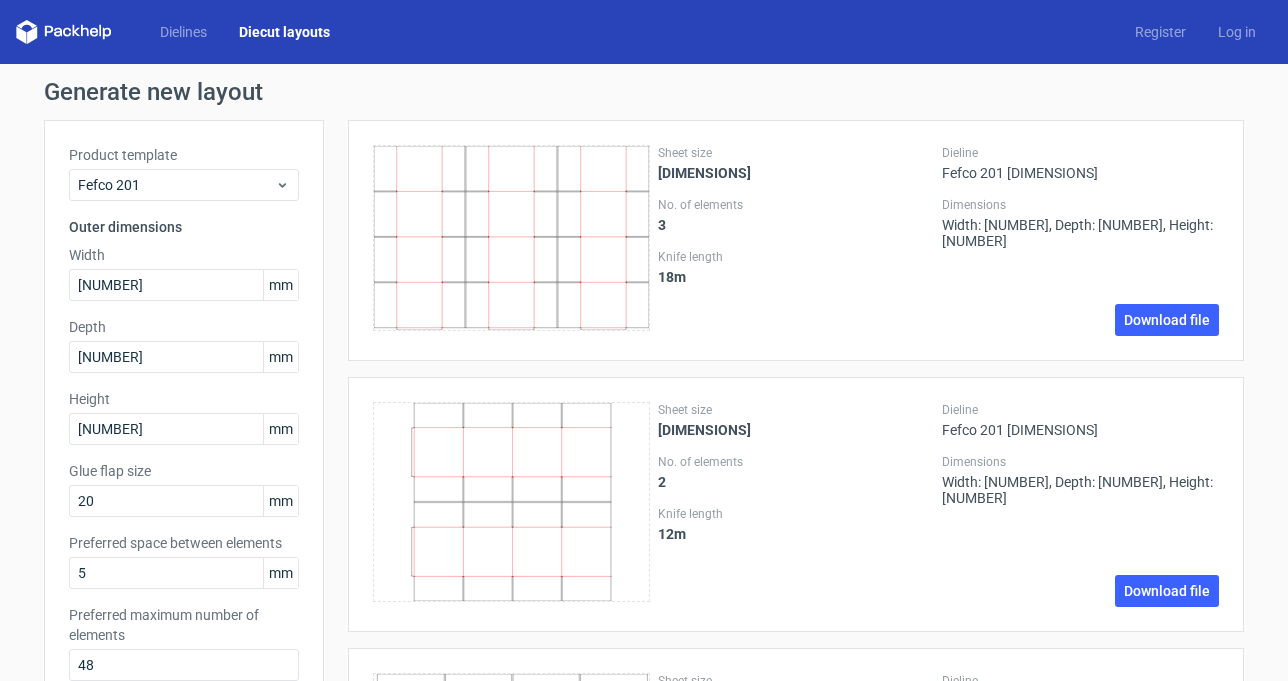 click on "Sheet size [DIMENSIONS] No. of elements [NUMBER] Knife length [NUMBER] m" at bounding box center (796, 240) 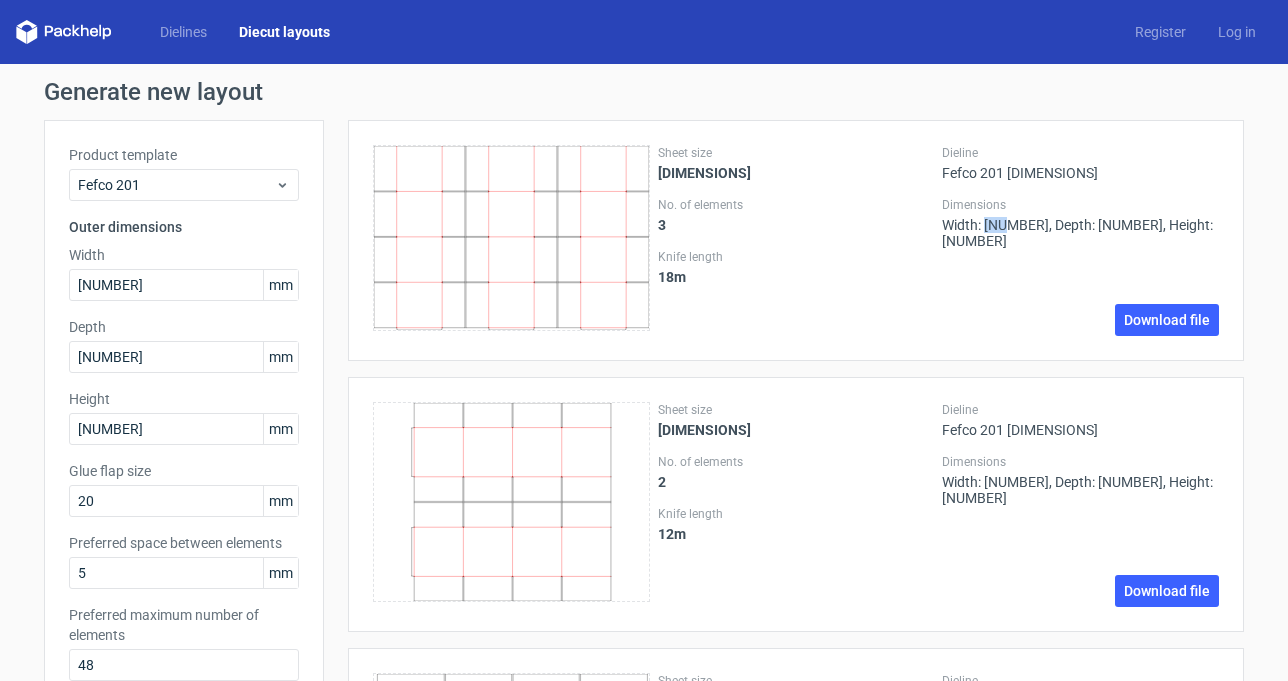 click on "Dimensions Width: [NUMBER], Depth: [NUMBER], Height: [NUMBER]" at bounding box center (1080, 223) 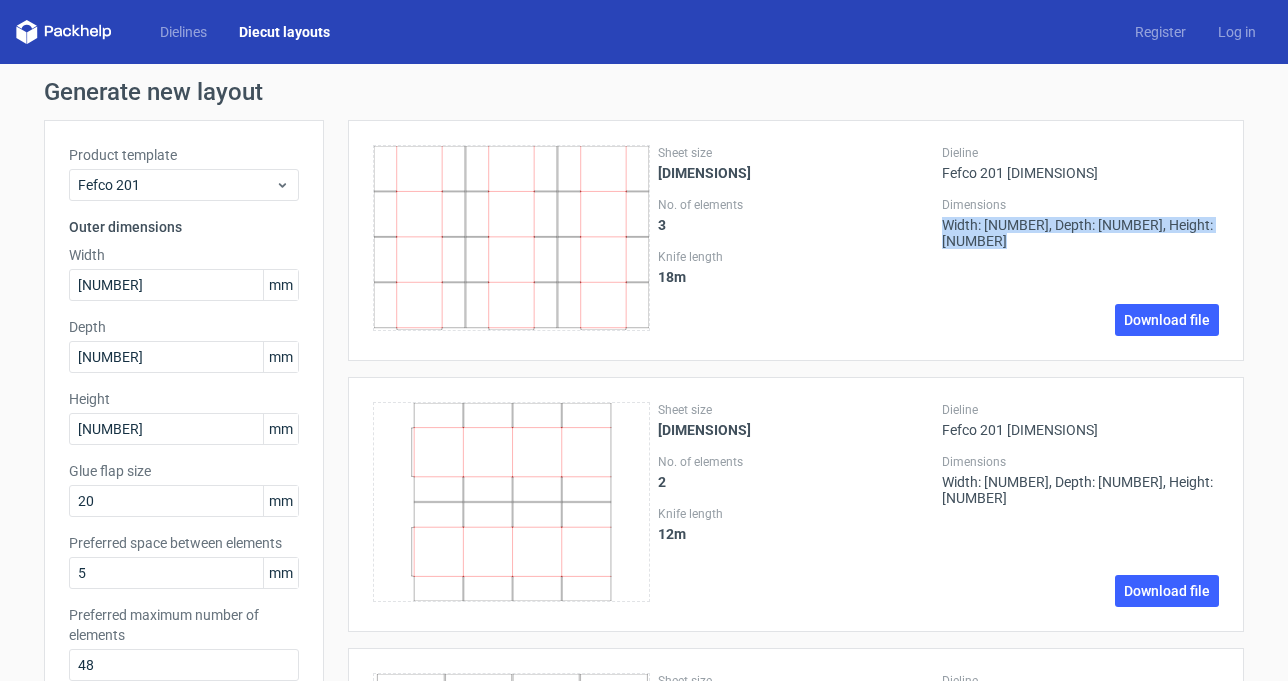 click on "Dimensions Width: [NUMBER], Depth: [NUMBER], Height: [NUMBER]" at bounding box center [1080, 223] 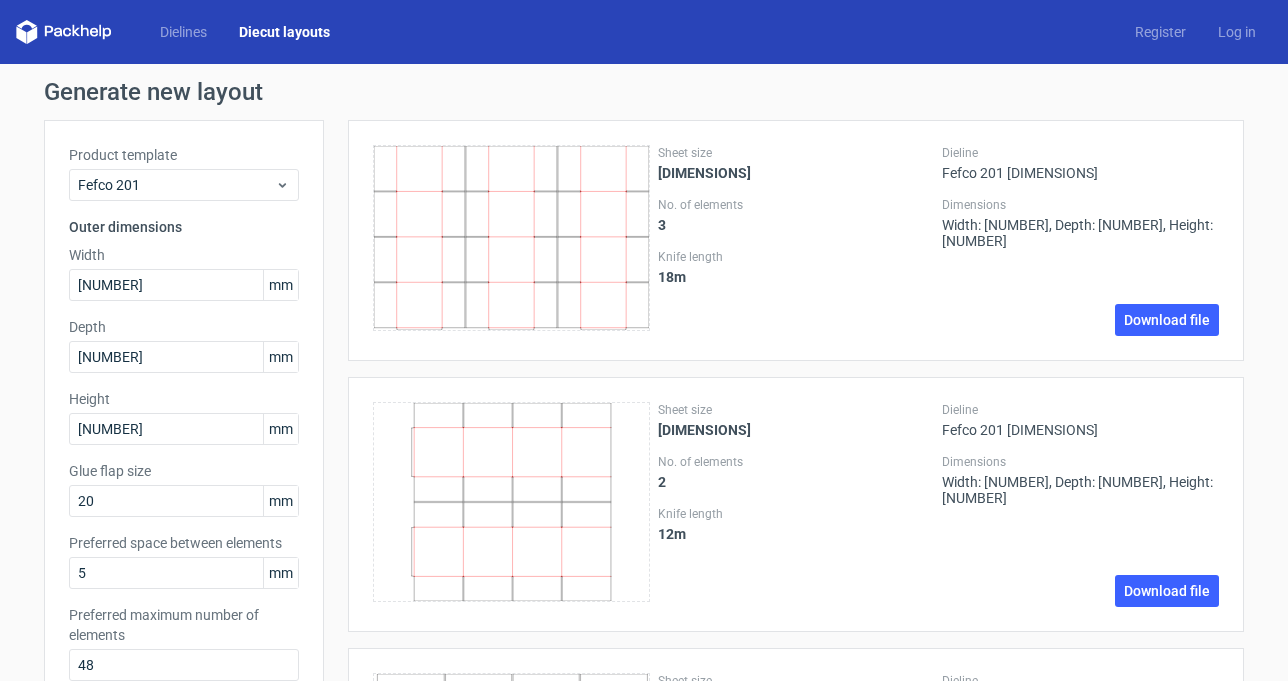 click on "Dieline" at bounding box center (1080, 153) 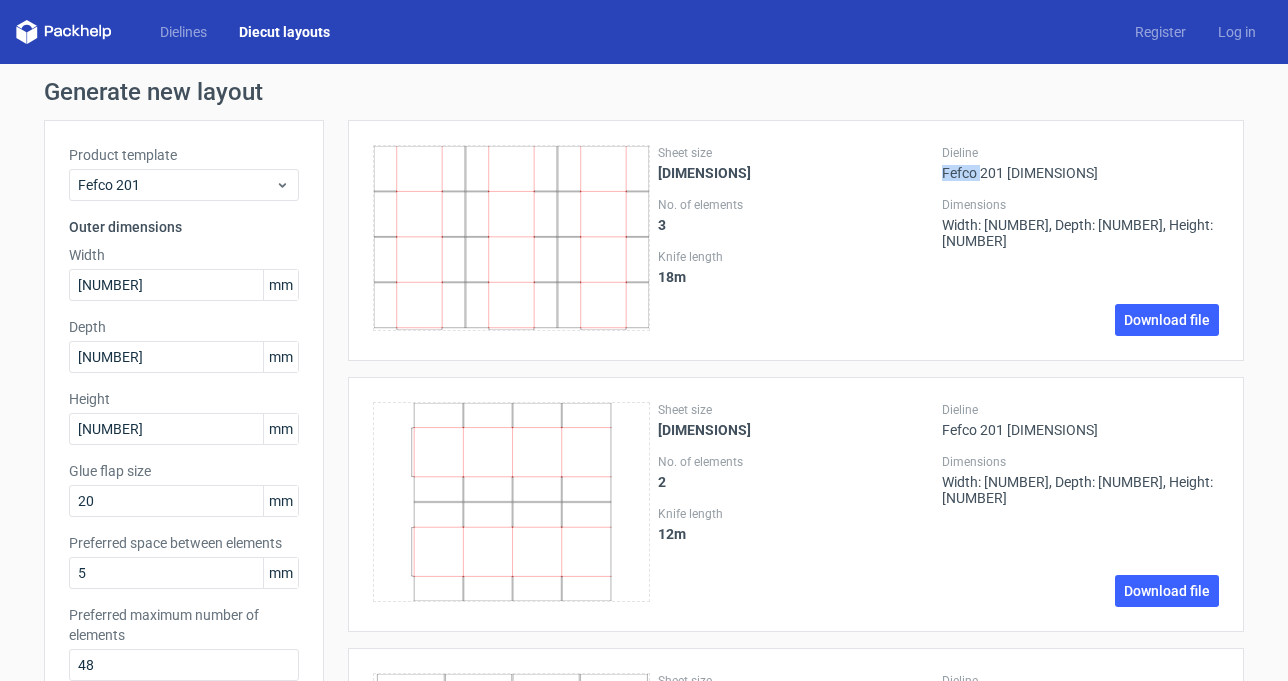 click on "Dieline Fefco 201 [DIMENSIONS]" at bounding box center (1080, 163) 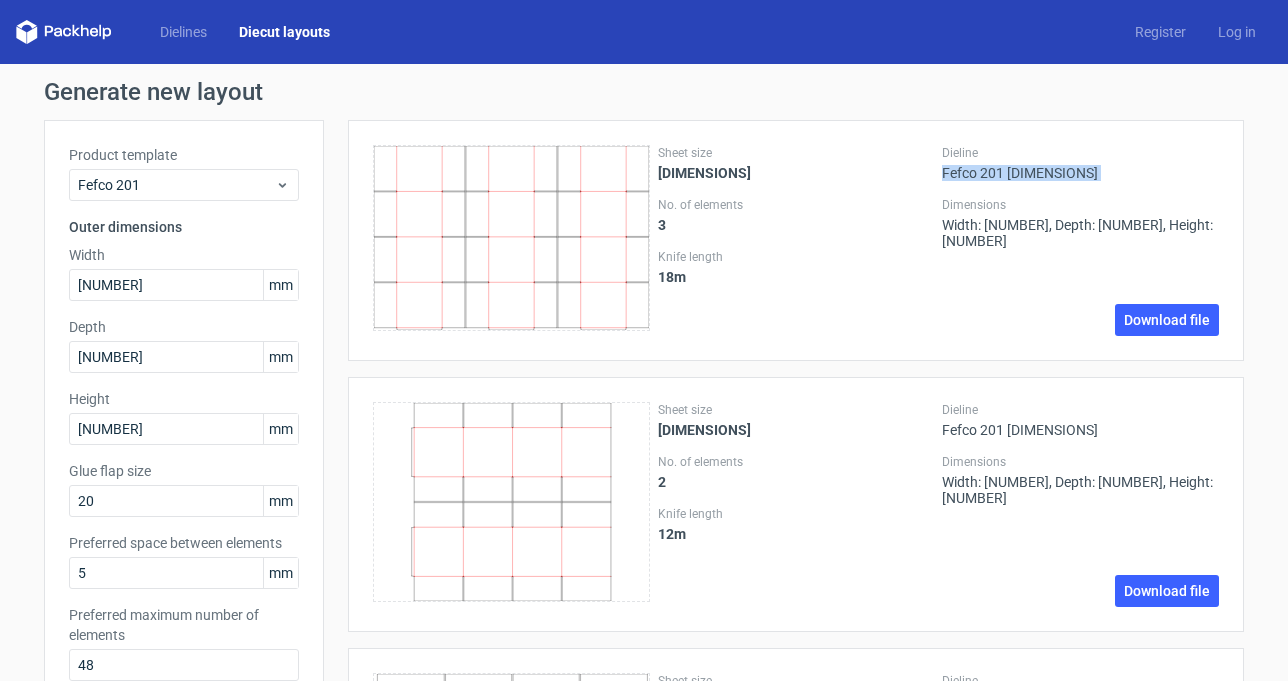 click on "Dieline Fefco 201 [DIMENSIONS]" at bounding box center (1080, 163) 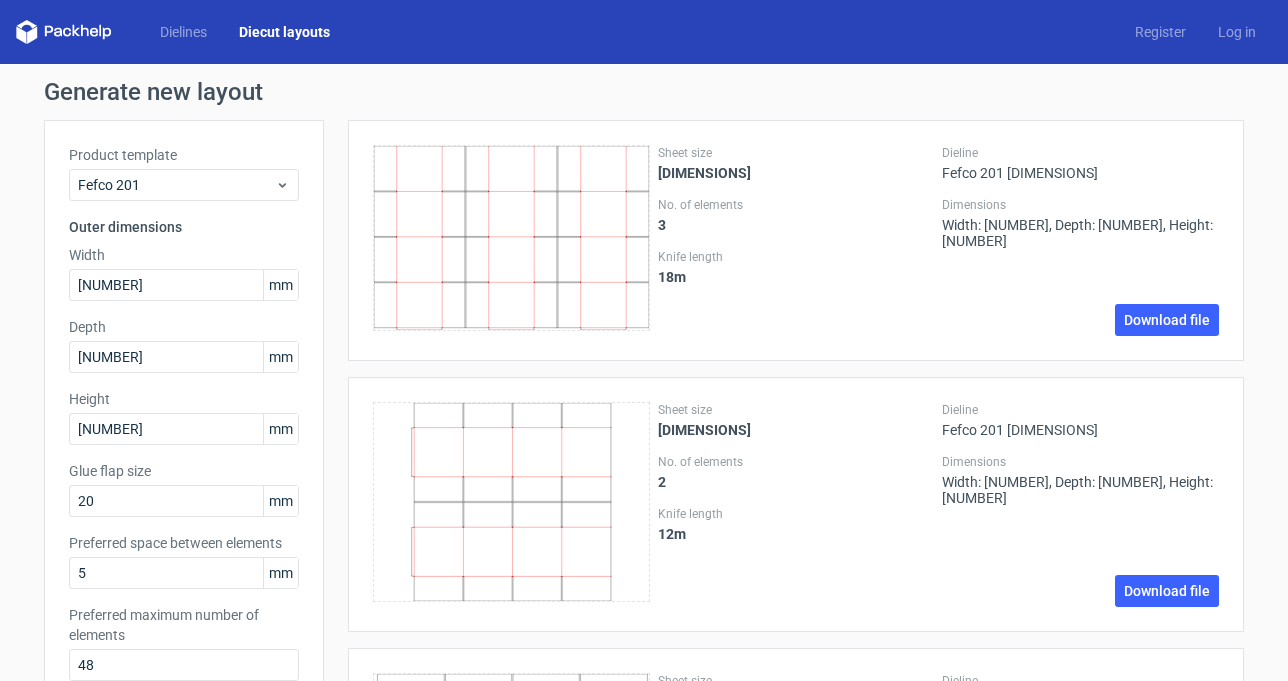 click on "Dimensions Width: [NUMBER], Depth: [NUMBER], Height: [NUMBER]" at bounding box center (1080, 223) 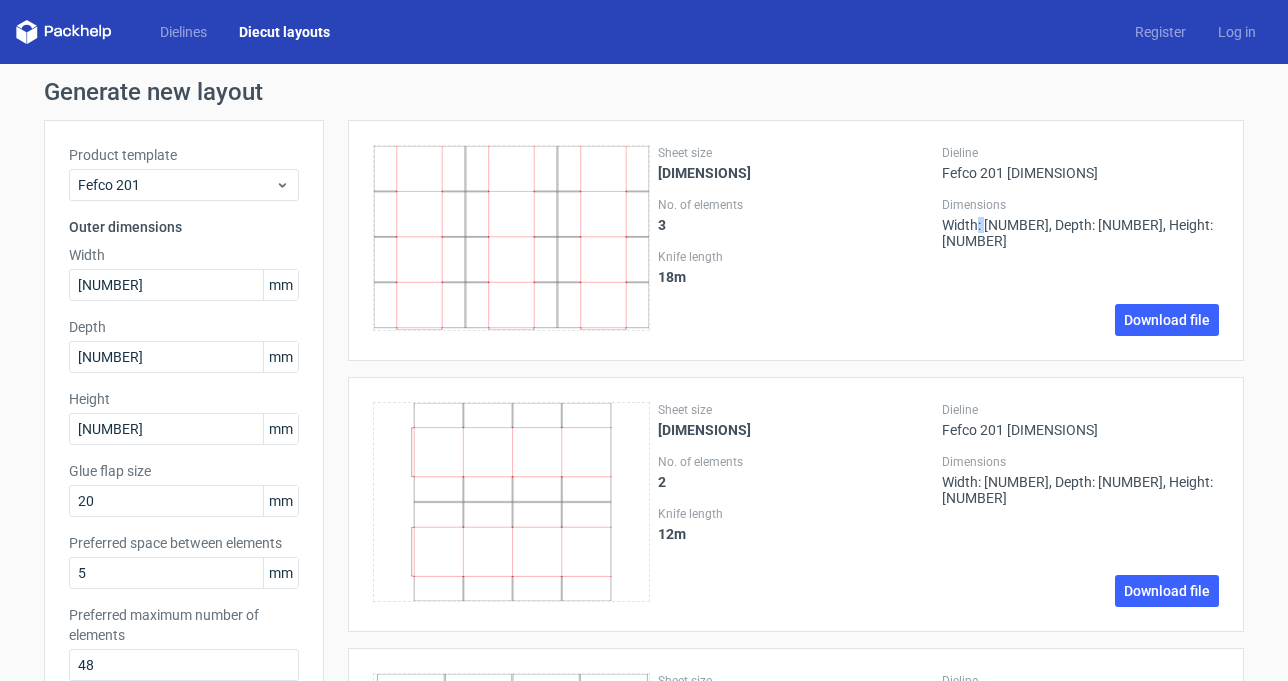 click on "Dimensions Width: [NUMBER], Depth: [NUMBER], Height: [NUMBER]" at bounding box center [1080, 223] 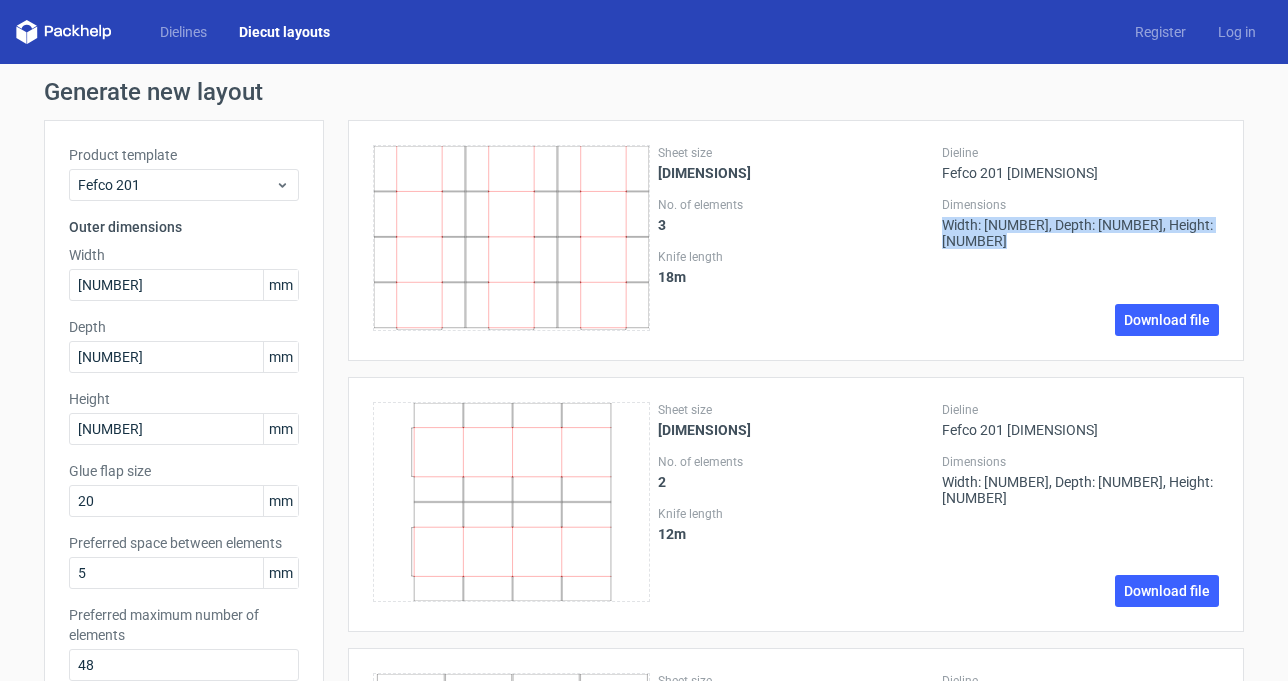 click on "Dimensions Width: [NUMBER], Depth: [NUMBER], Height: [NUMBER]" at bounding box center [1080, 223] 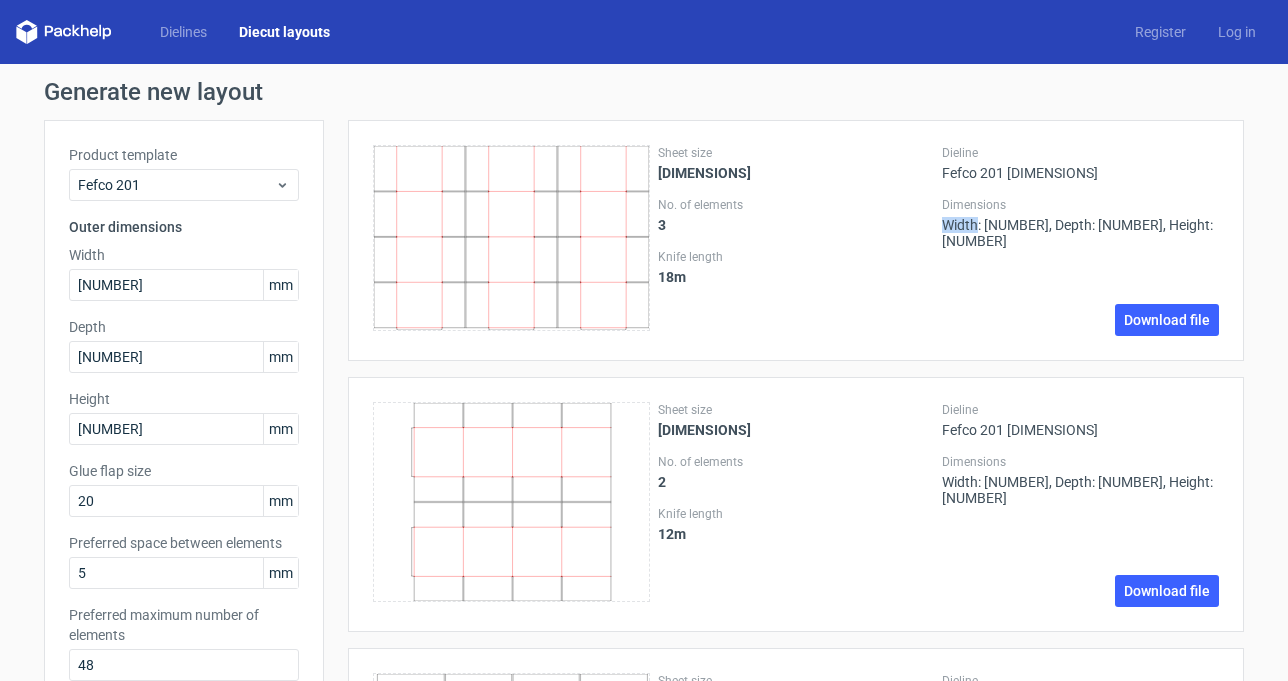 click on "Dimensions Width: [NUMBER], Depth: [NUMBER], Height: [NUMBER]" at bounding box center (1080, 223) 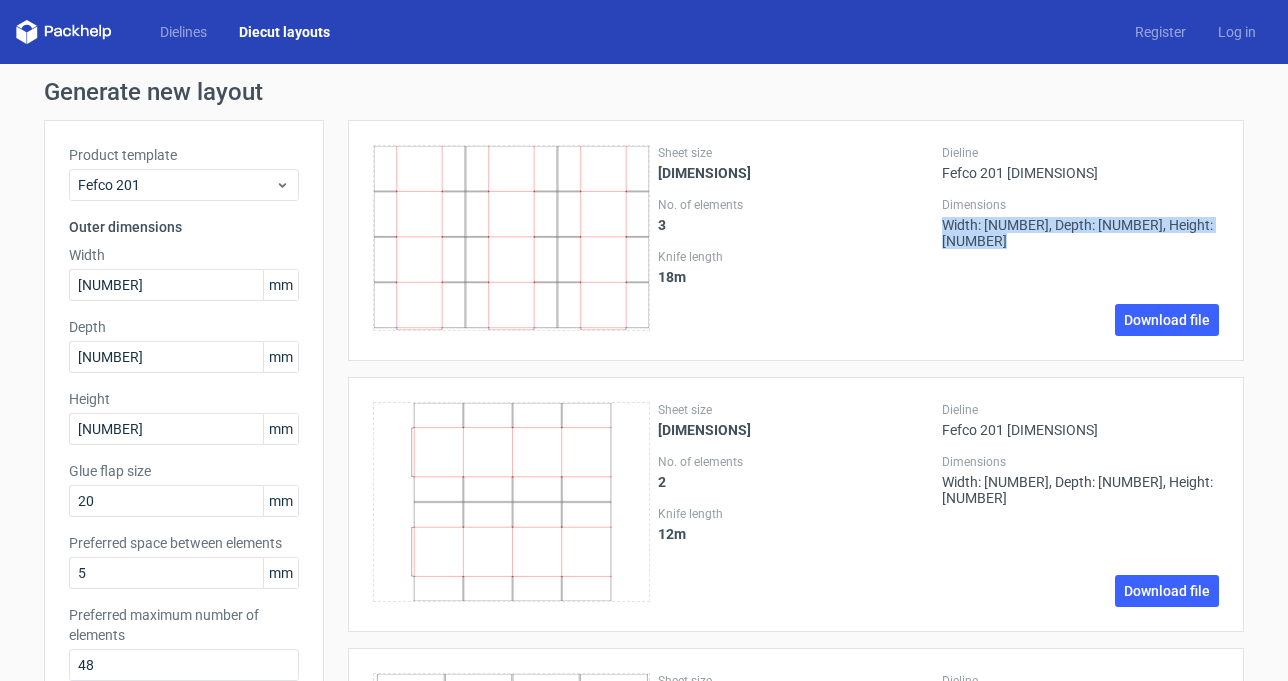 click on "Dimensions Width: [NUMBER], Depth: [NUMBER], Height: [NUMBER]" at bounding box center [1080, 223] 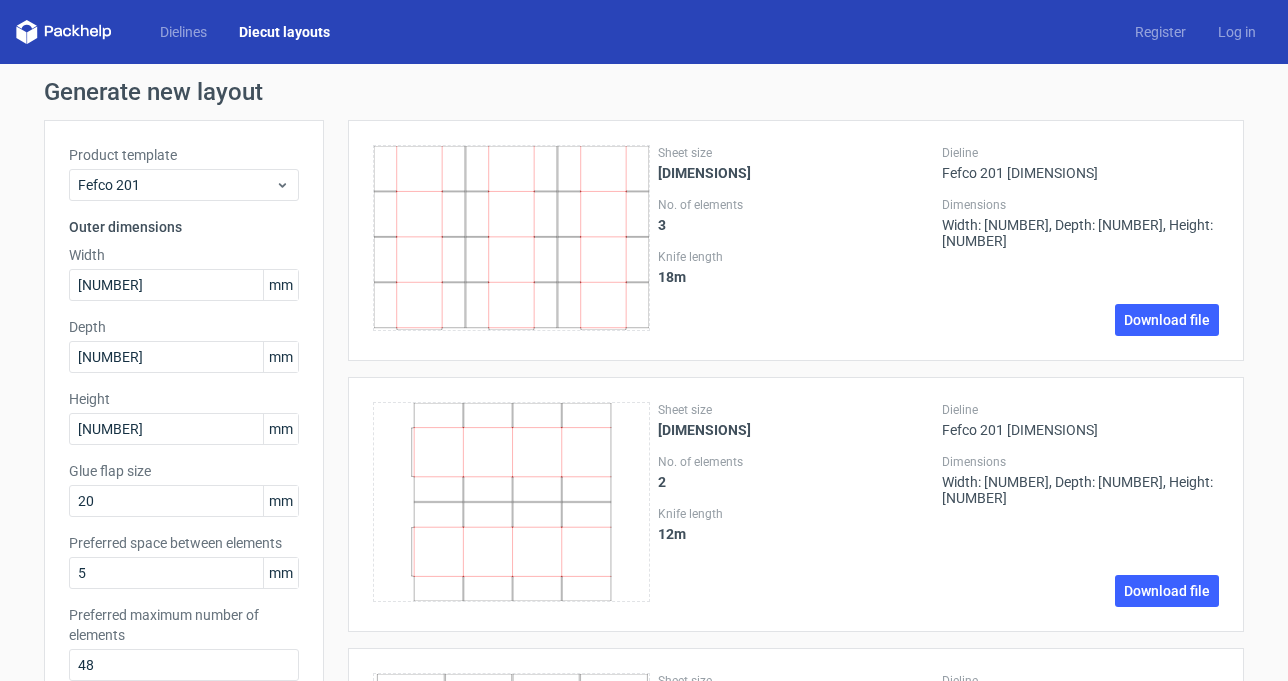 click on "Sheet size [DIMENSIONS] No. of elements [NUMBER] Knife length [NUMBER] m Dieline Fefco 201 [DIMENSIONS] Dimensions Width: [NUMBER], Depth: [NUMBER], Height: [NUMBER] Download file" at bounding box center [796, 504] 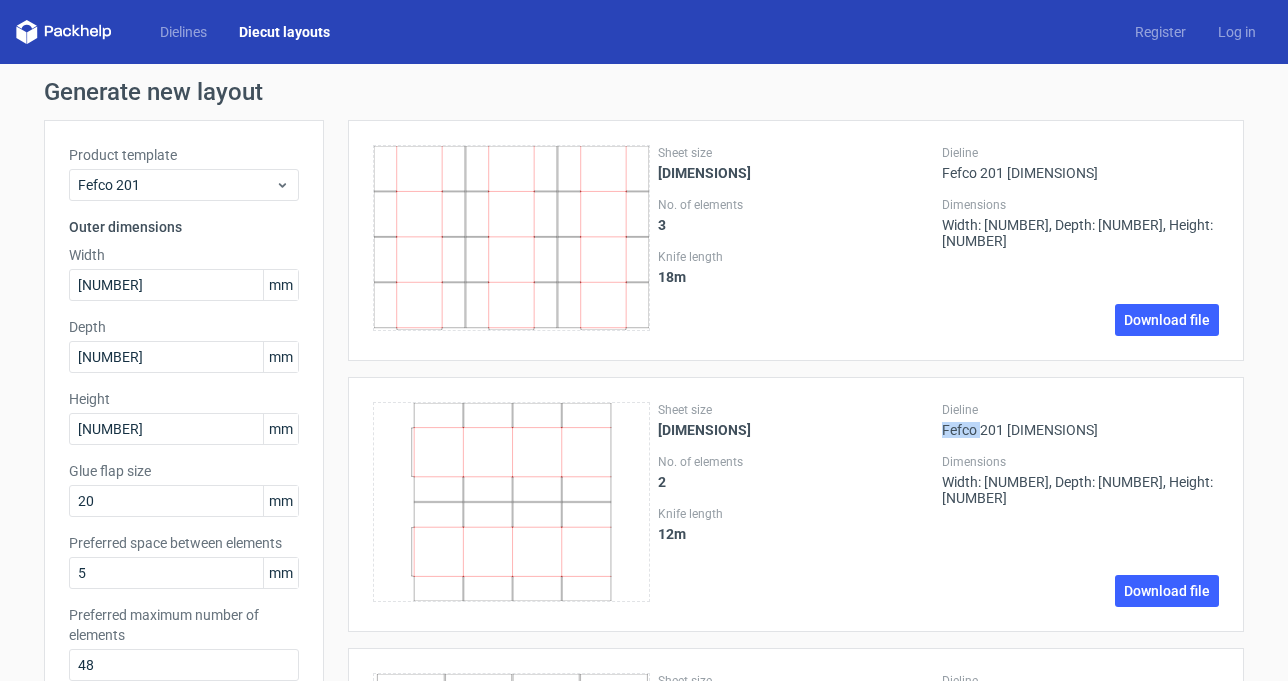 click on "Dieline Fefco 201 [DIMENSIONS]" at bounding box center (1080, 420) 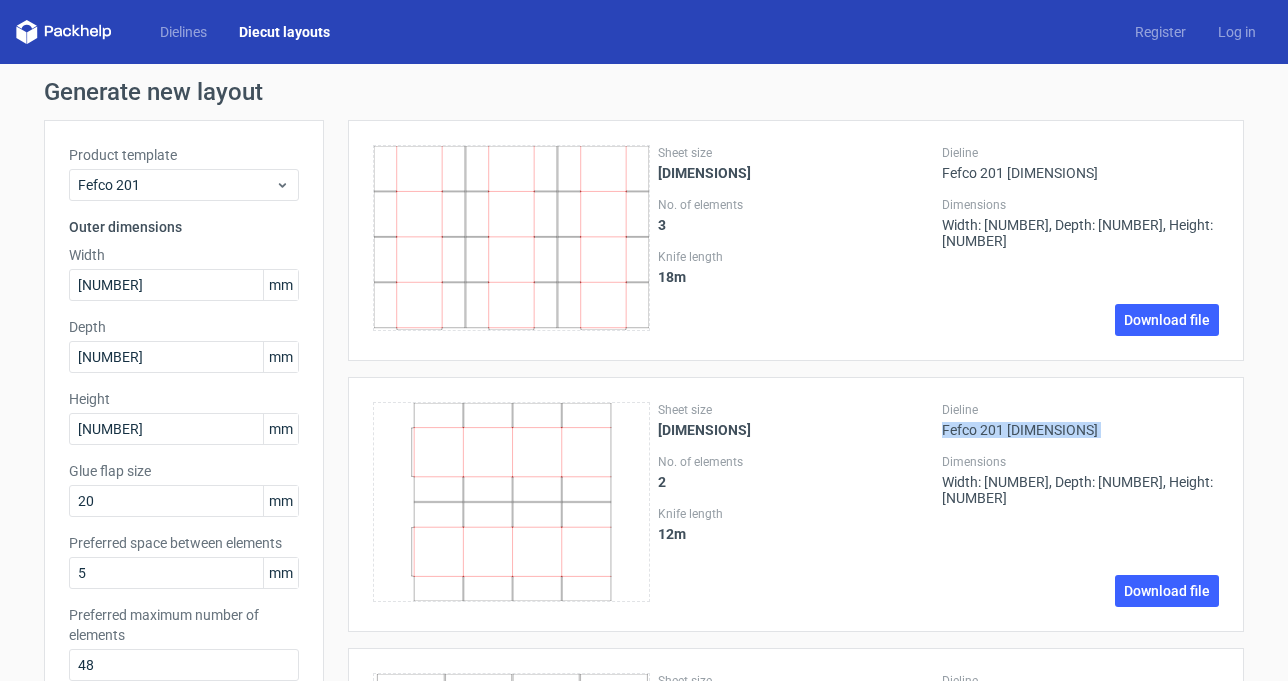 click on "Dieline Fefco 201 [DIMENSIONS]" at bounding box center (1080, 420) 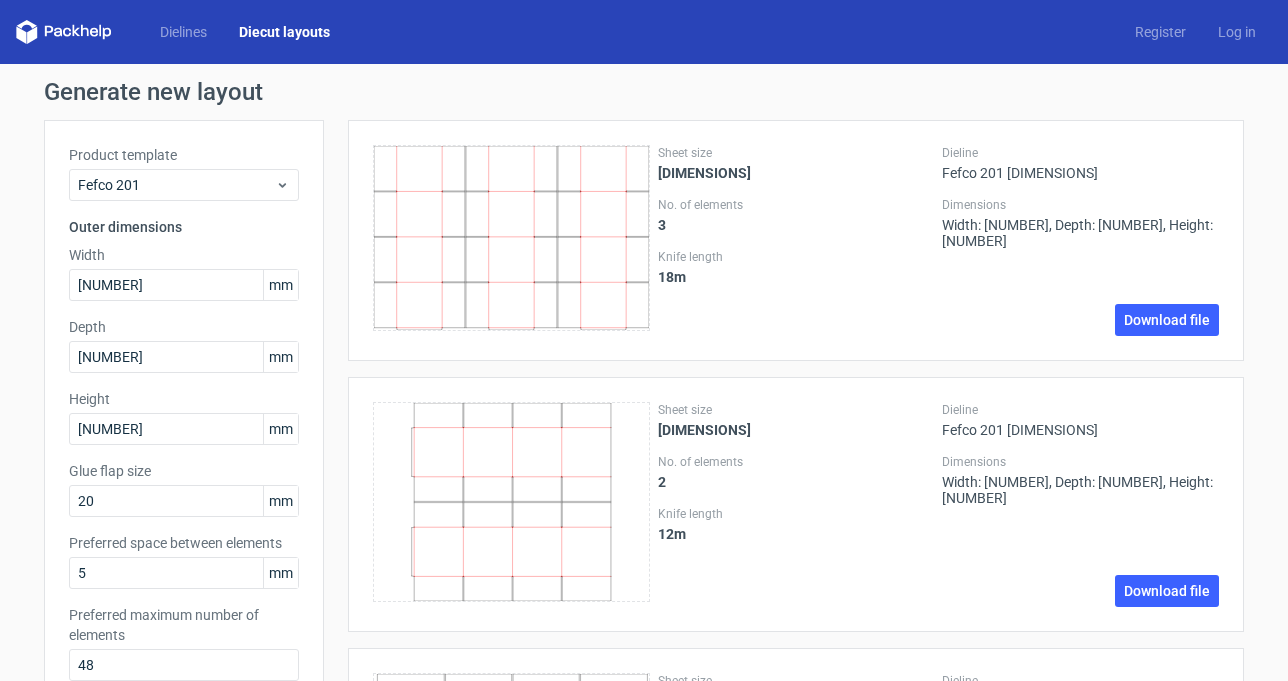 click on "[NUMBER] m" at bounding box center (672, 277) 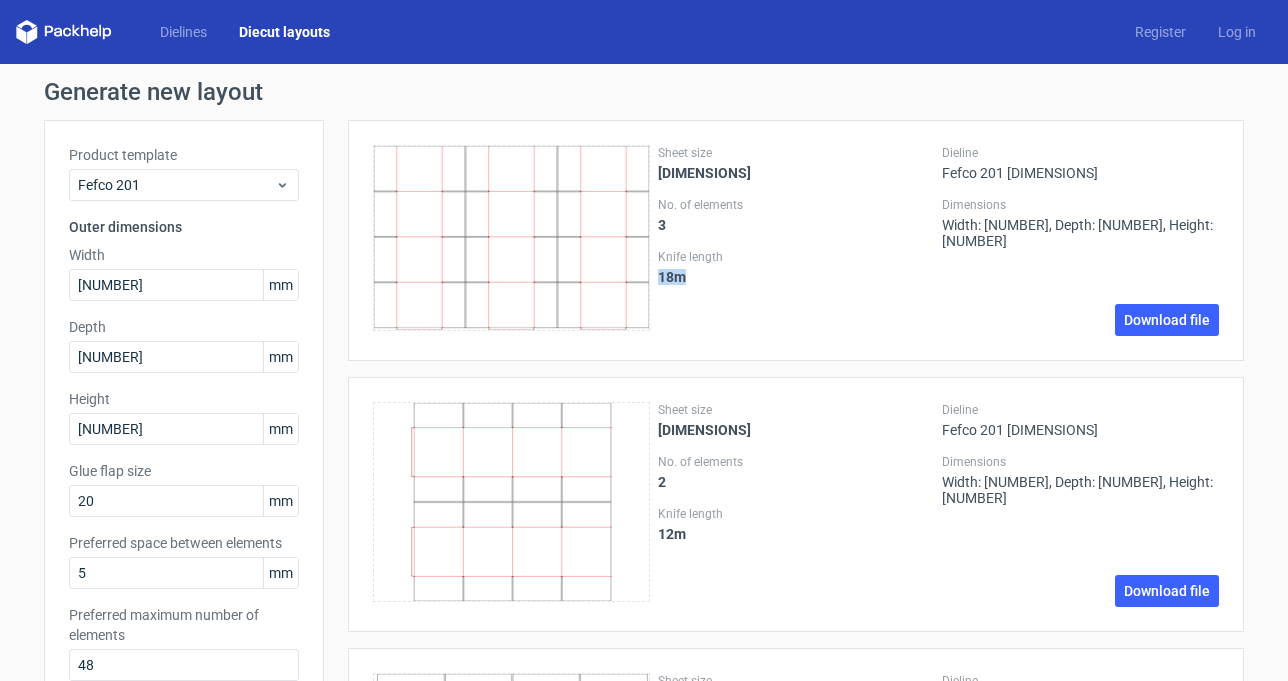click on "[NUMBER] m" at bounding box center (672, 277) 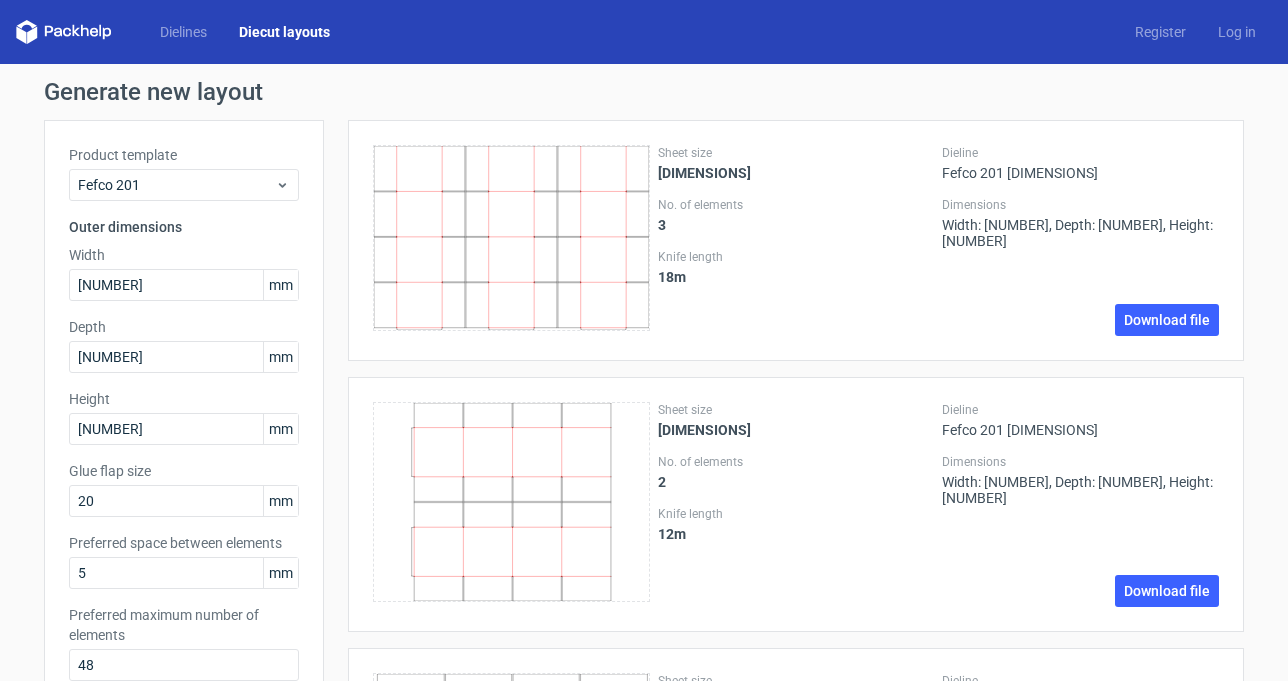 click on "3" at bounding box center [662, 225] 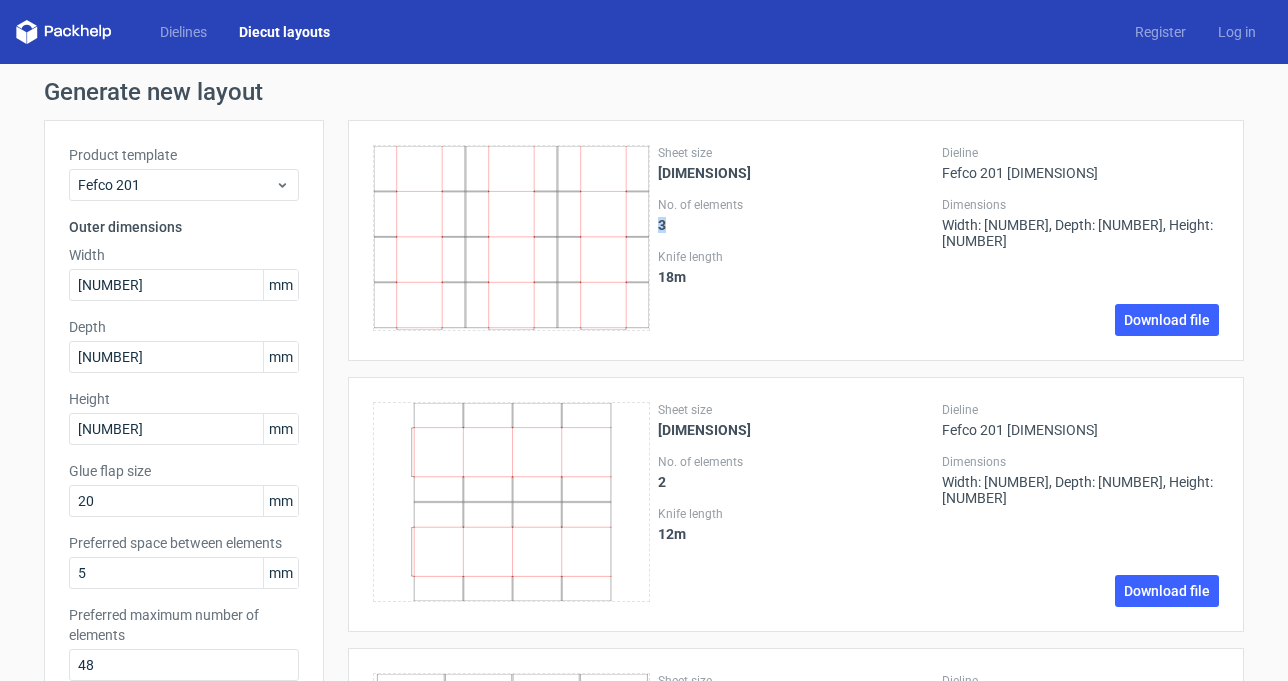 click on "3" at bounding box center (662, 225) 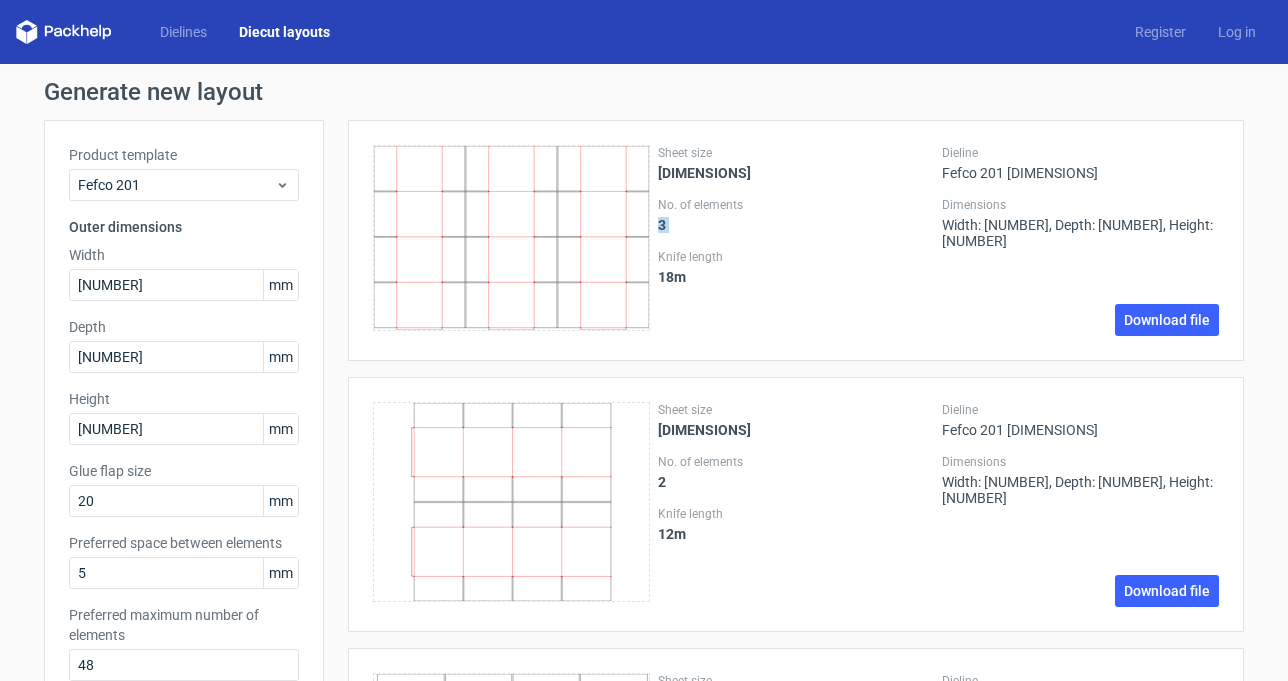 click on "3" at bounding box center [662, 225] 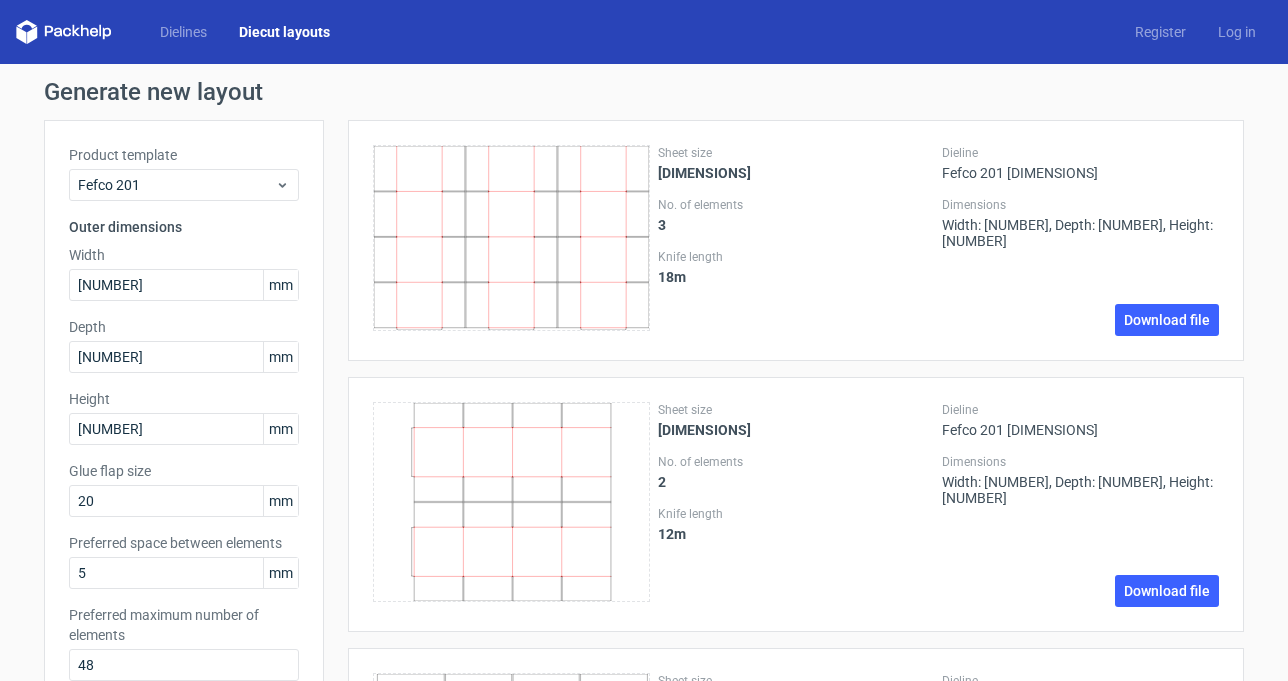 click on "[DIMENSIONS]" at bounding box center [704, 173] 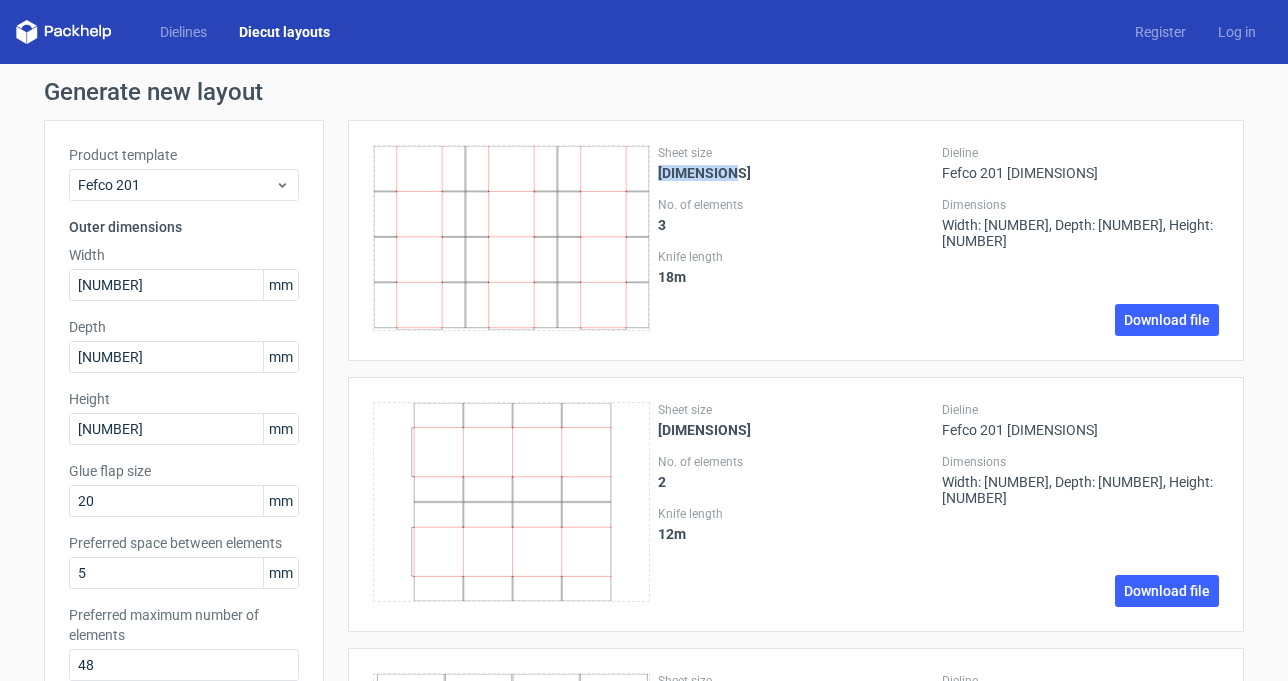 click on "[DIMENSIONS]" at bounding box center [704, 173] 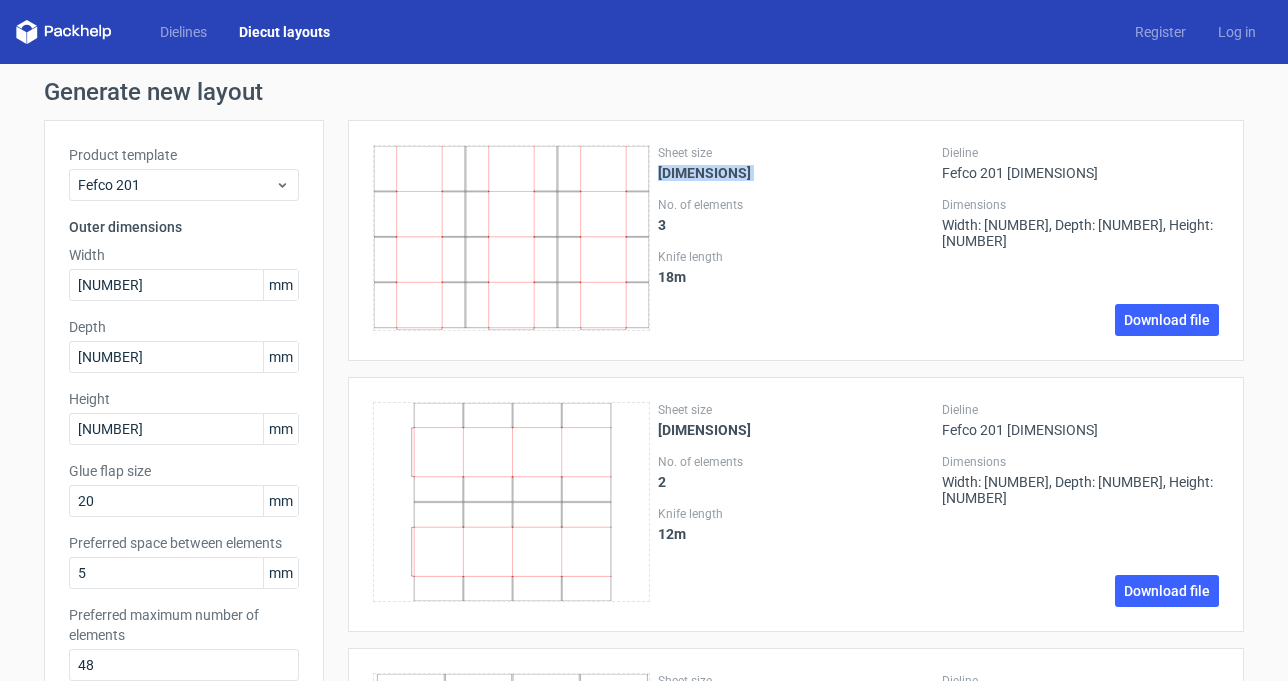 click on "[DIMENSIONS]" at bounding box center [704, 173] 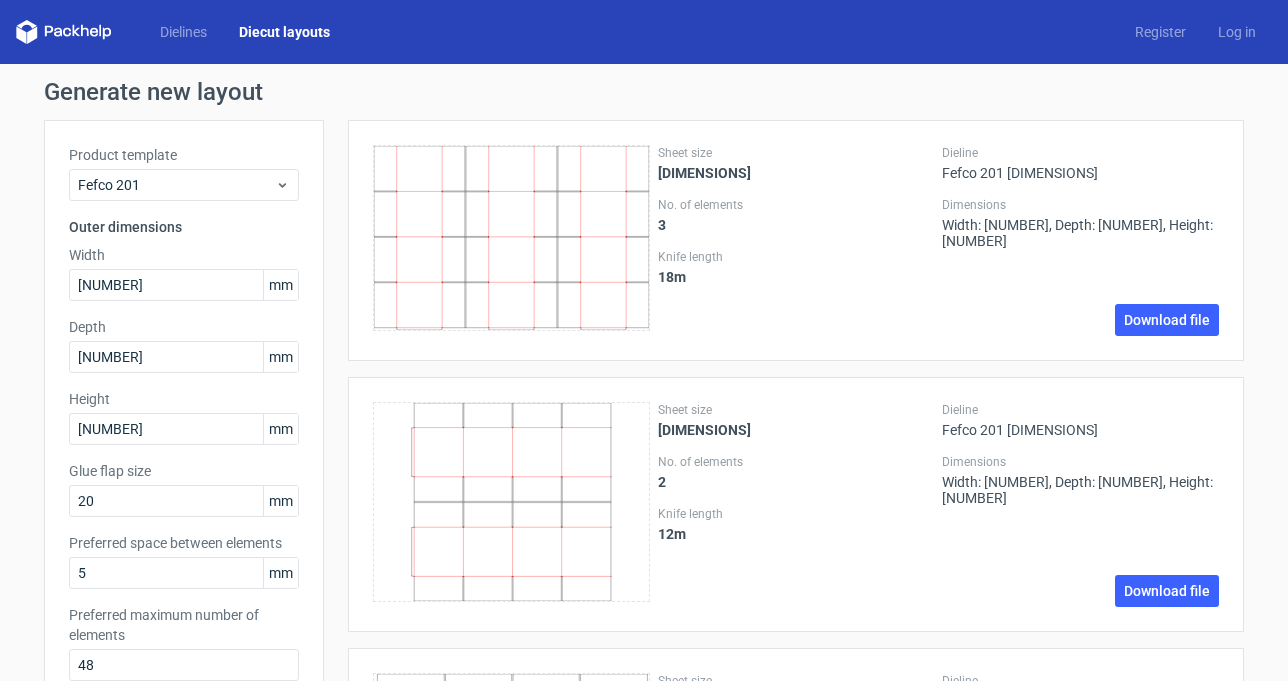 click on "Sheet size [DIMENSIONS] No. of elements [NUMBER] Knife length [NUMBER] m" at bounding box center (796, 240) 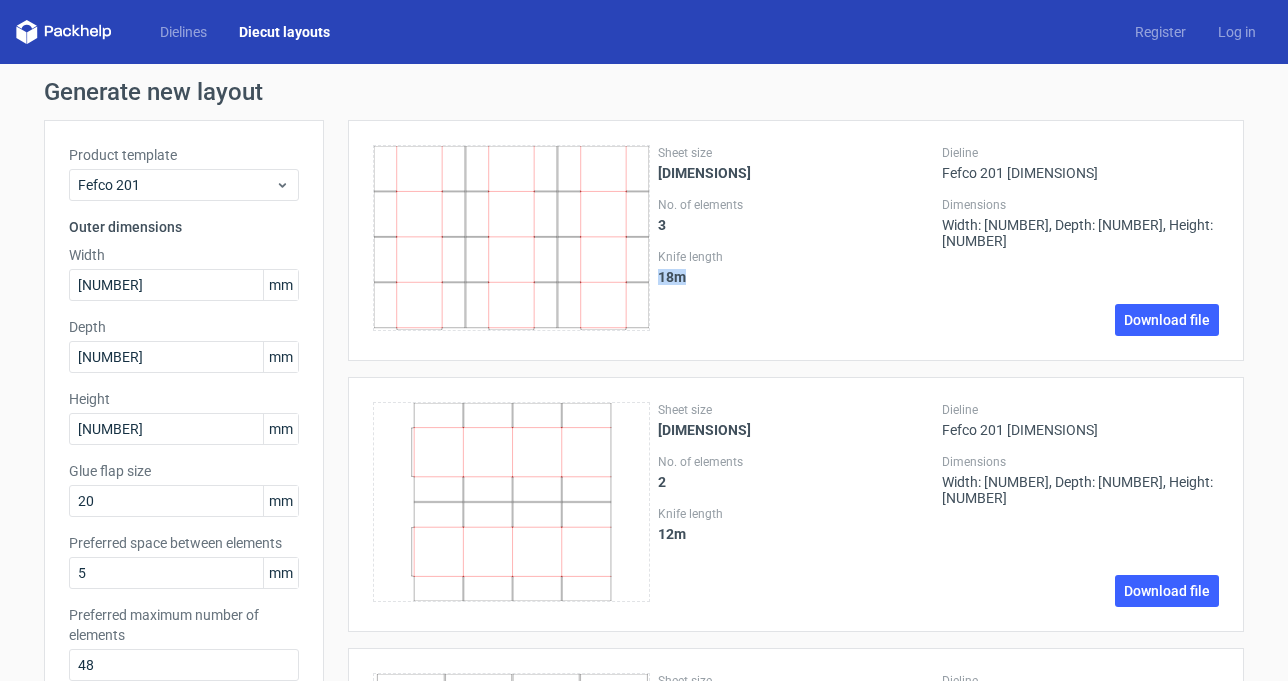 click on "Sheet size [DIMENSIONS] No. of elements [NUMBER] Knife length [NUMBER] m" at bounding box center [796, 240] 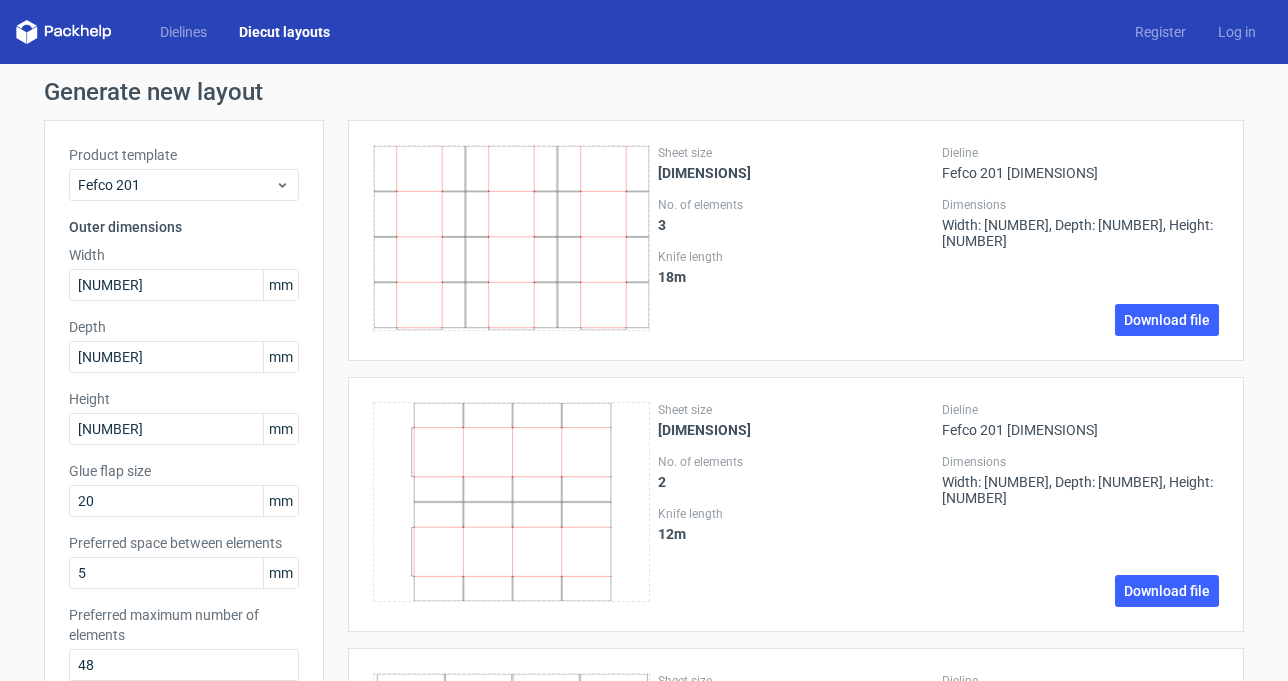 click on "Sheet size [DIMENSIONS] No. of elements [NUMBER] Knife length [NUMBER] m" at bounding box center [796, 240] 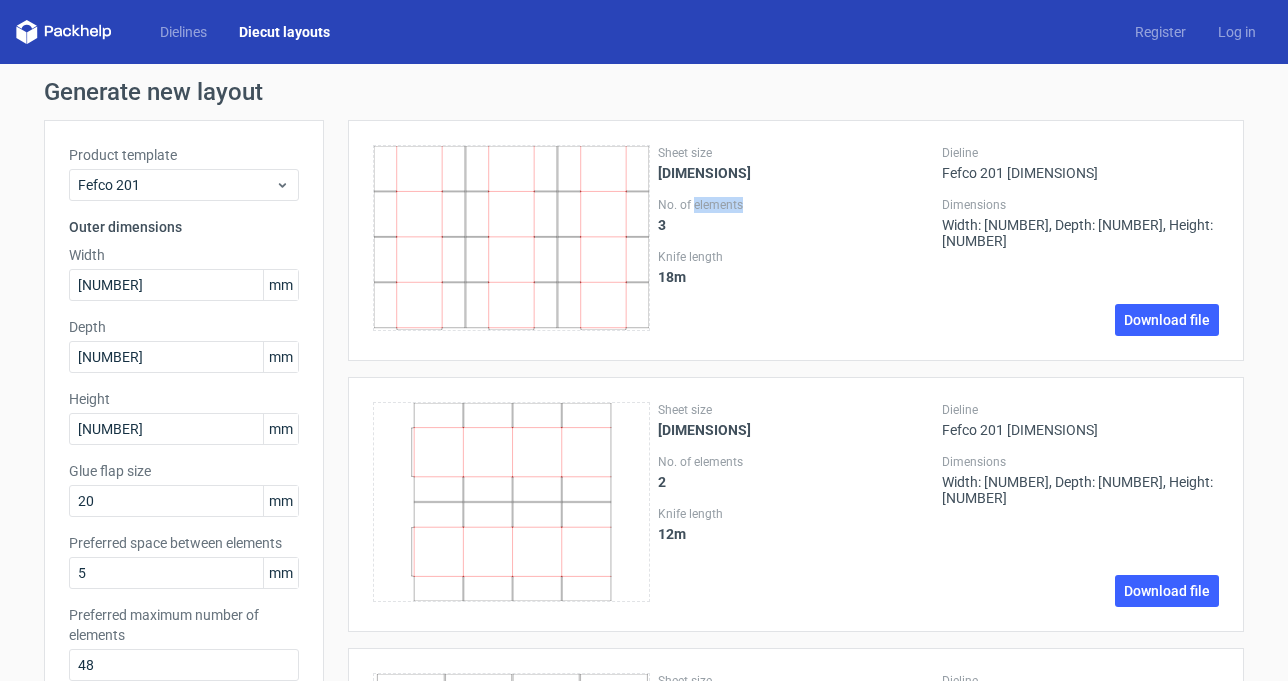 click on "Sheet size [DIMENSIONS] No. of elements [NUMBER] Knife length [NUMBER] m" at bounding box center [796, 240] 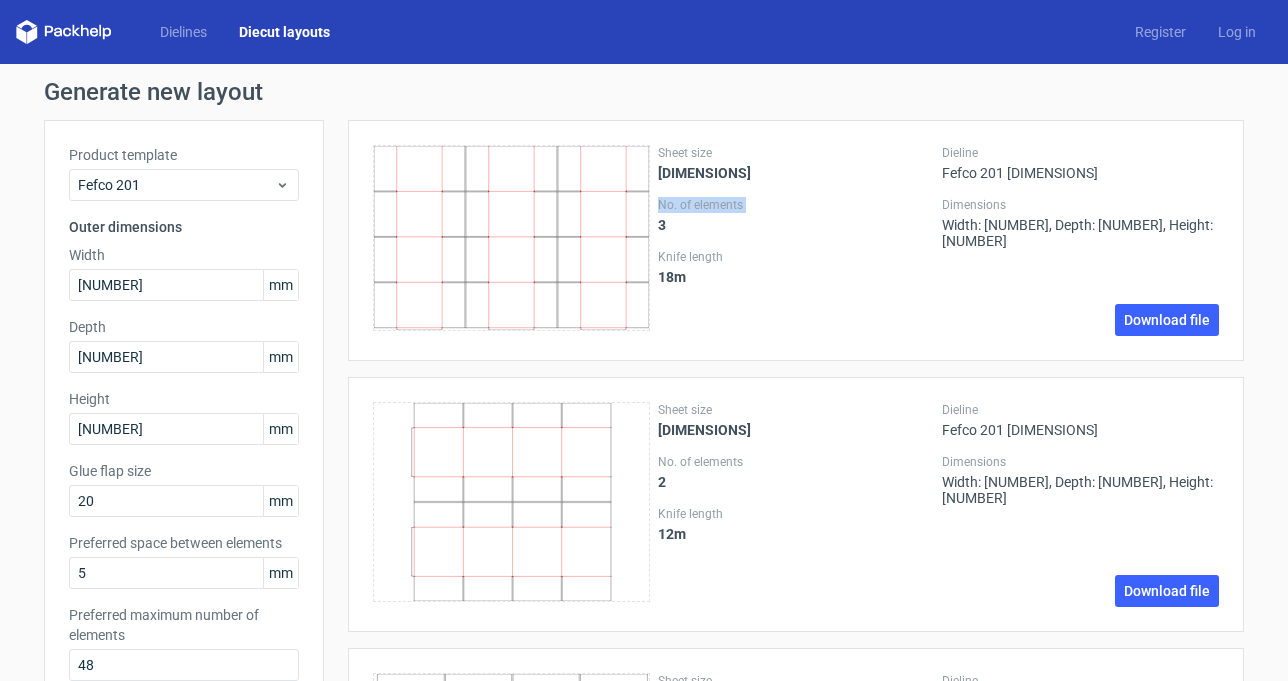 click on "Sheet size [DIMENSIONS] No. of elements [NUMBER] Knife length [NUMBER] m" at bounding box center [796, 240] 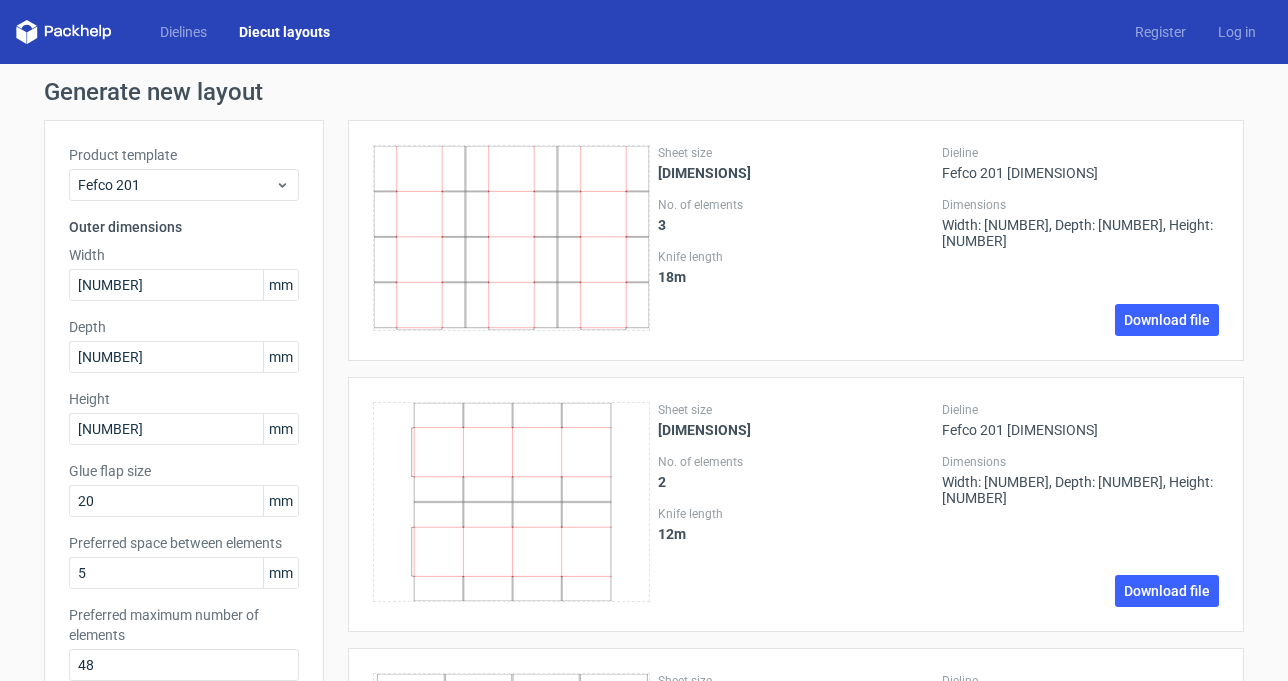 click on "[DIMENSIONS]" at bounding box center (704, 173) 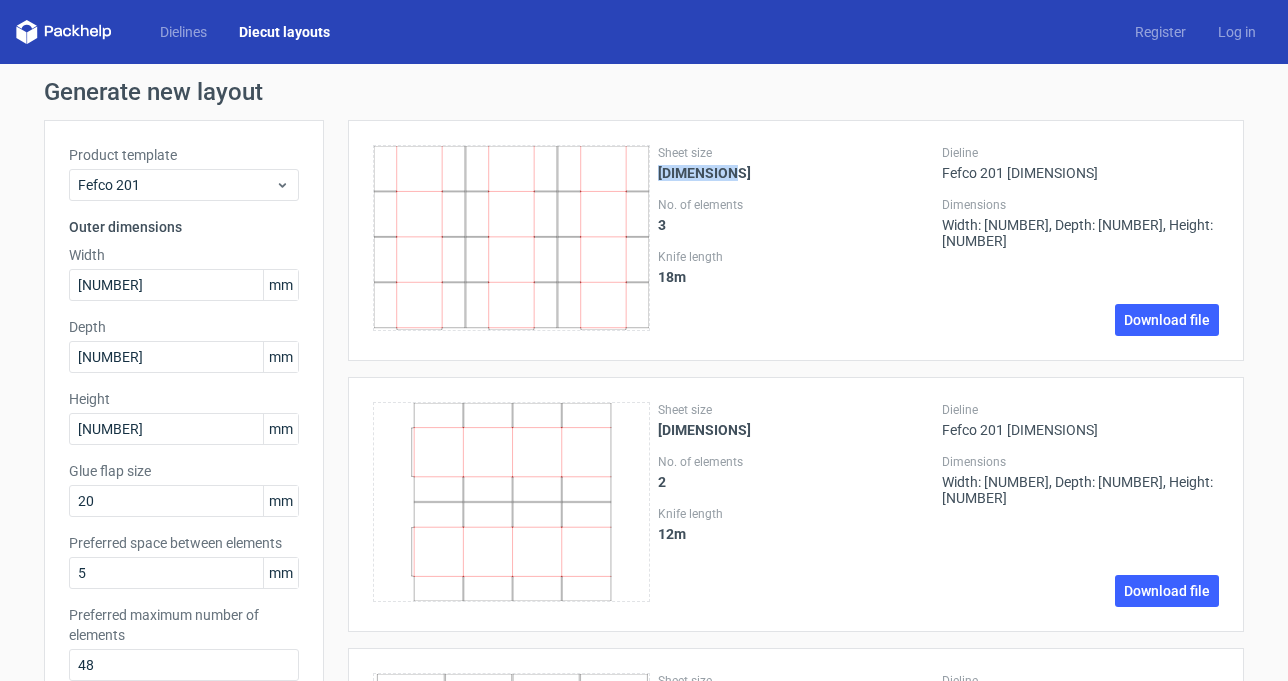 click on "[DIMENSIONS]" at bounding box center (704, 173) 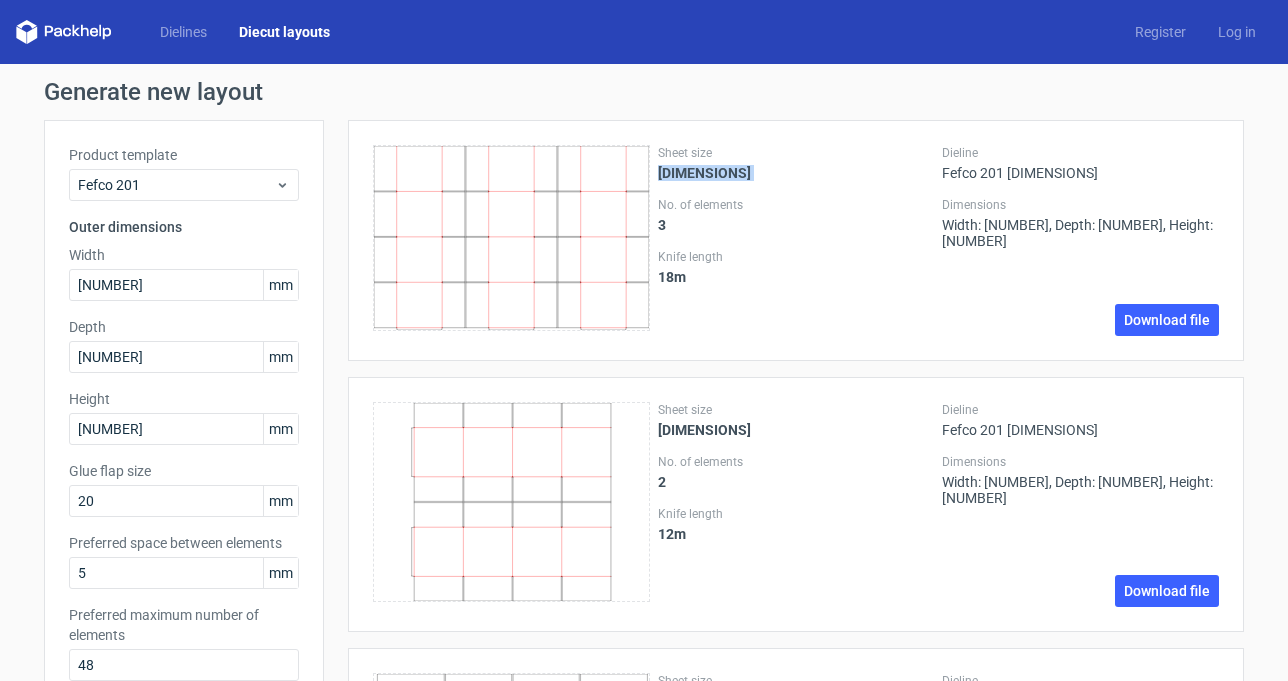 click on "[DIMENSIONS]" at bounding box center (704, 173) 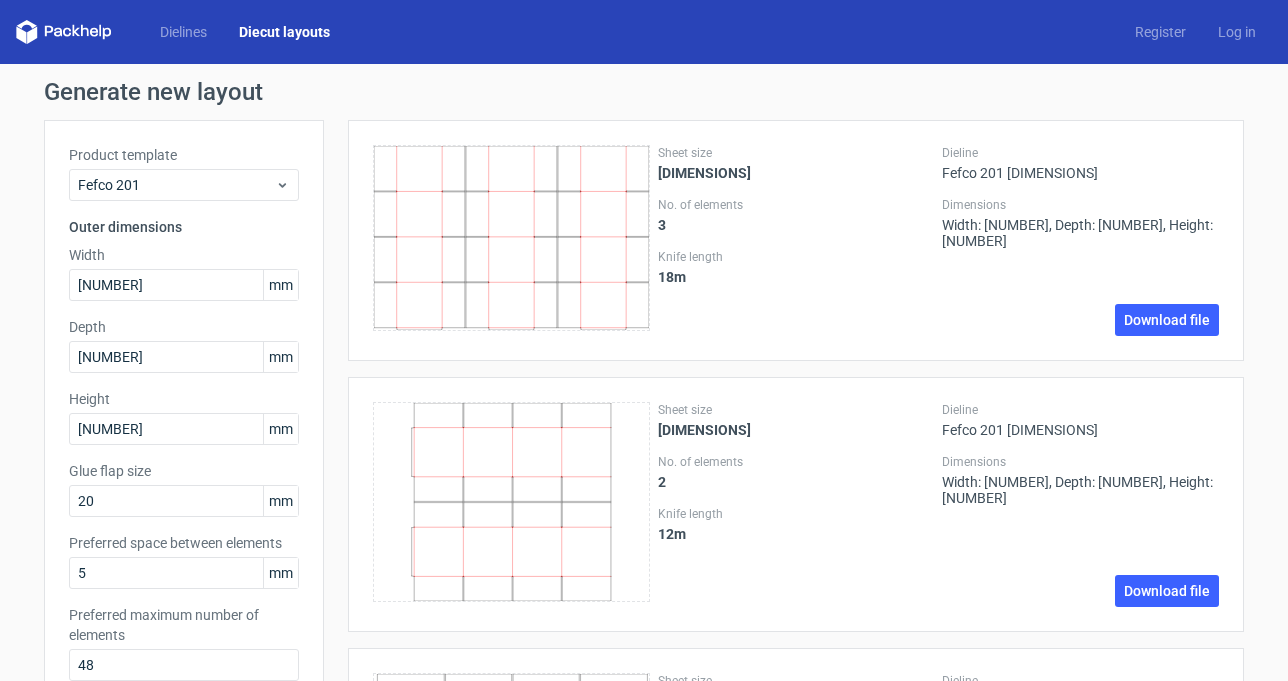 click on "No. of elements [NUMBER]" at bounding box center [796, 215] 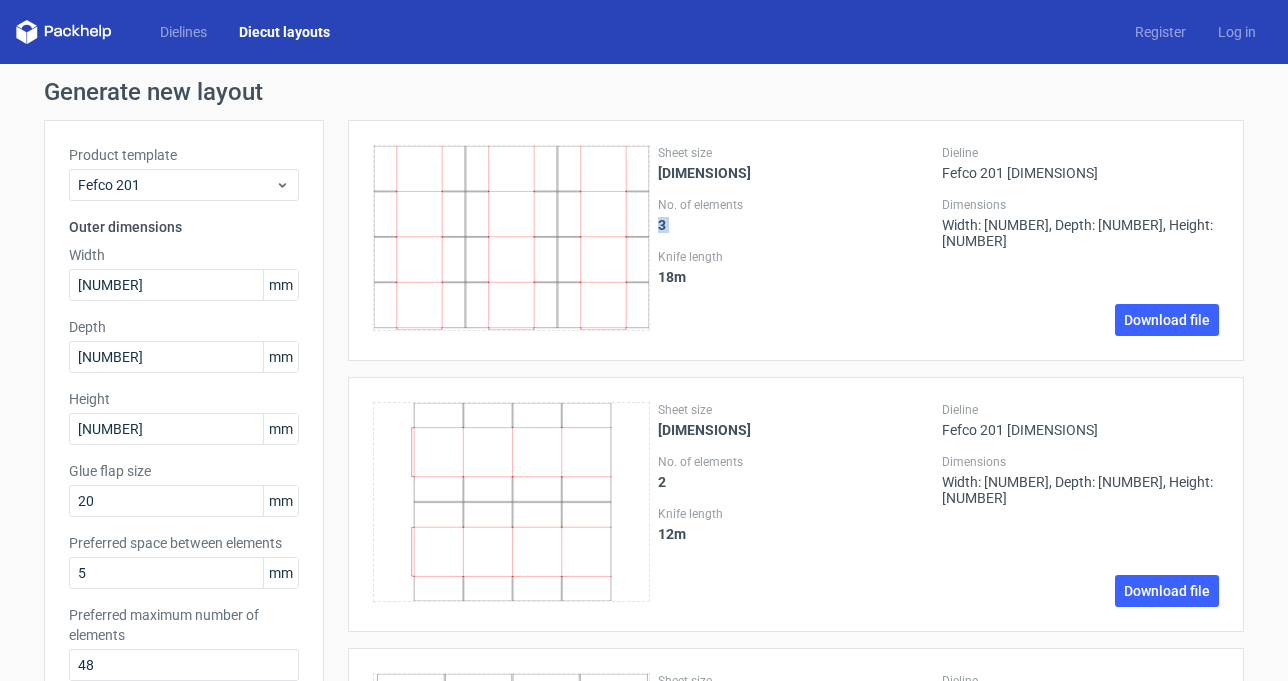click on "No. of elements [NUMBER]" at bounding box center [796, 215] 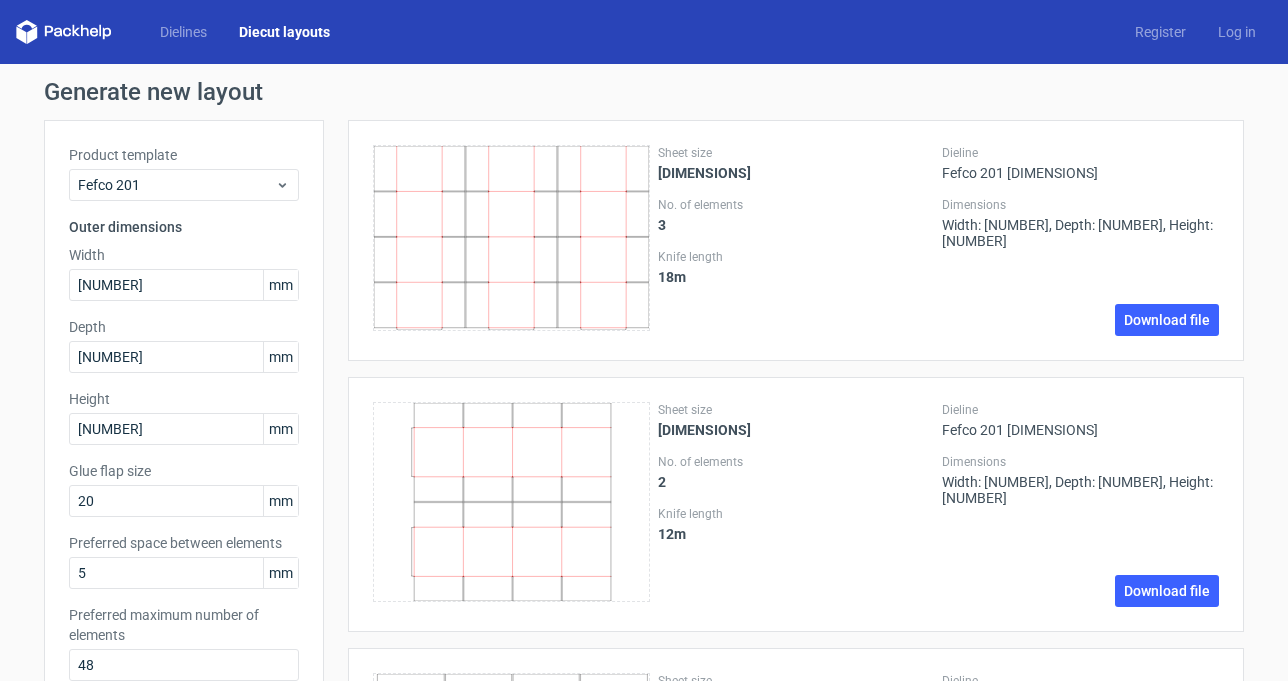 click on "Sheet size [DIMENSIONS] No. of elements [NUMBER] Knife length [NUMBER] m" at bounding box center [796, 240] 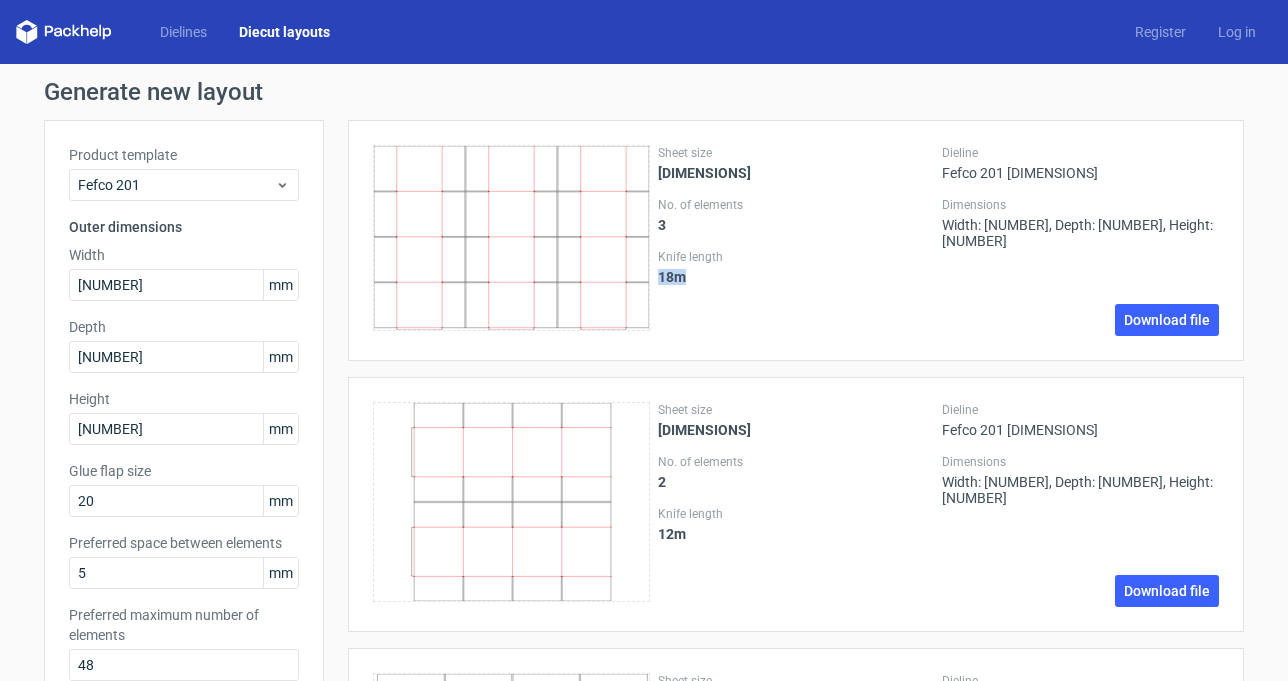 click on "Sheet size [DIMENSIONS] No. of elements [NUMBER] Knife length [NUMBER] m" at bounding box center [796, 240] 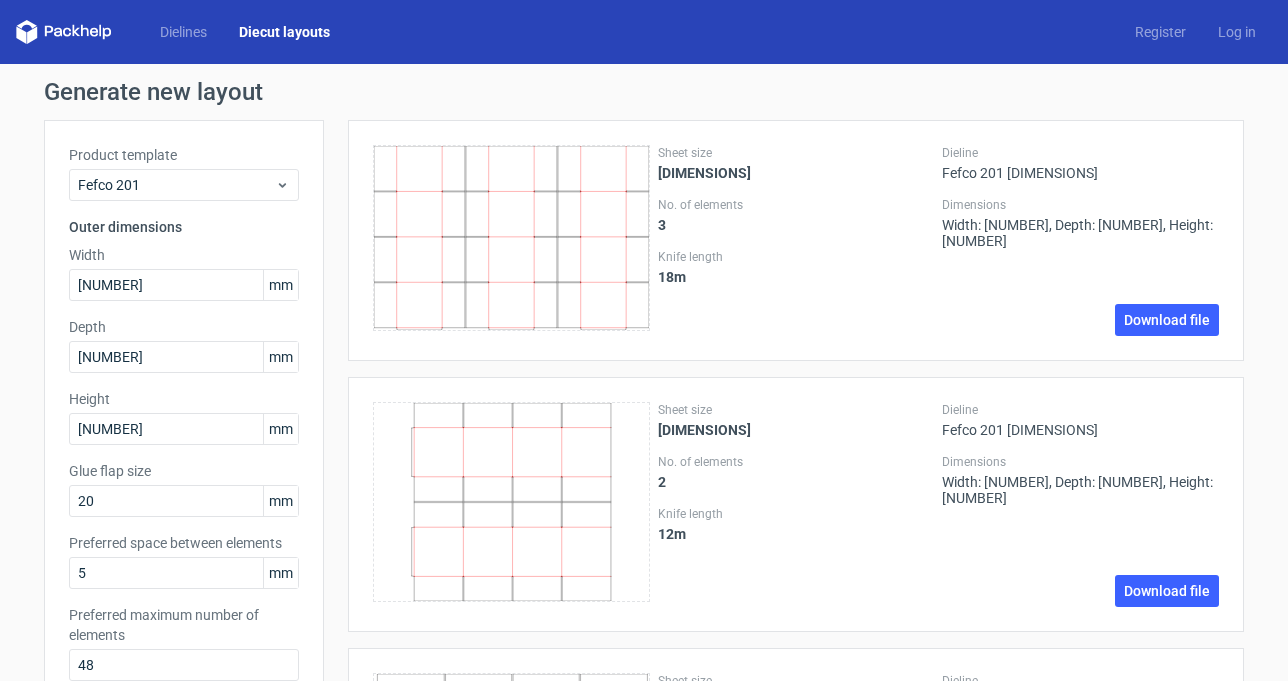 click on "[DIMENSIONS]" at bounding box center (704, 430) 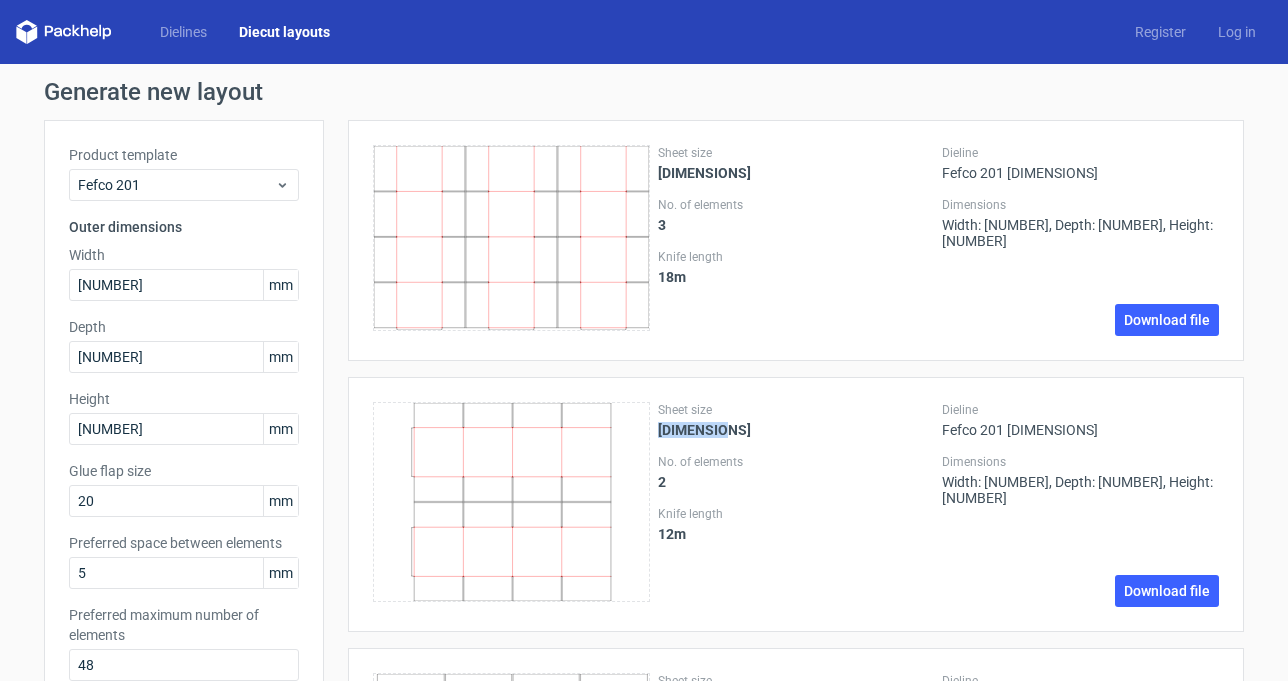 click on "[DIMENSIONS]" at bounding box center [704, 430] 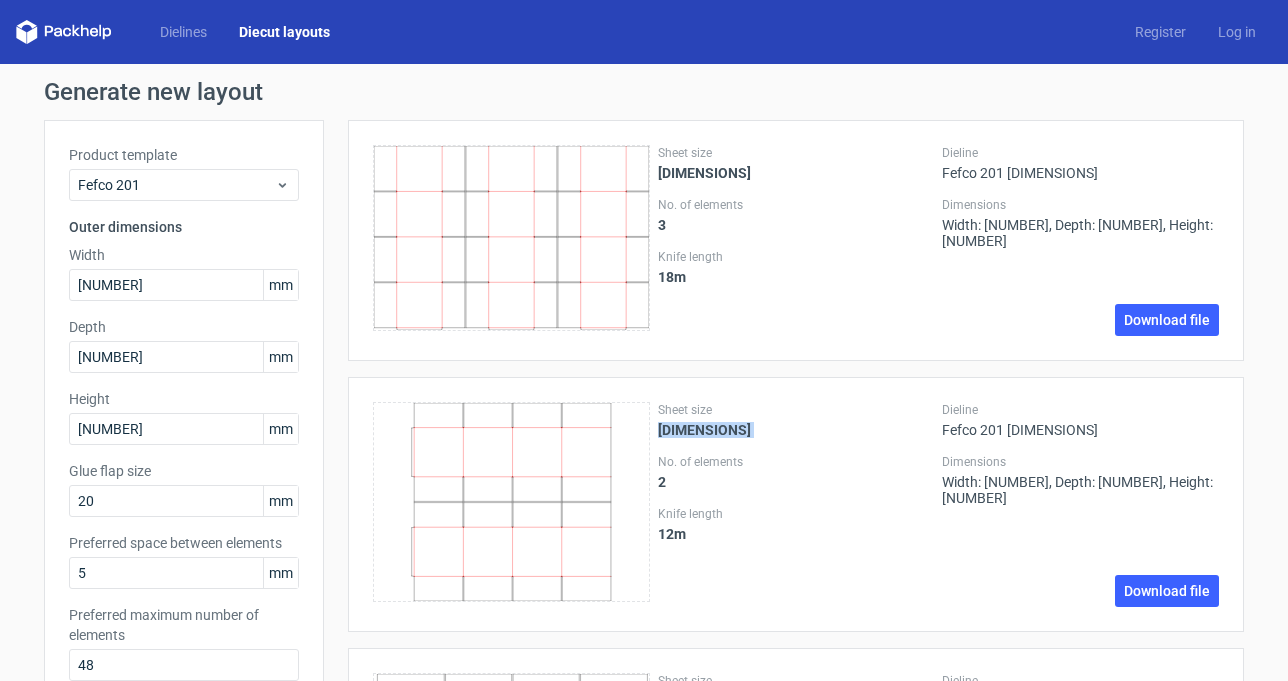 click on "[DIMENSIONS]" at bounding box center (704, 430) 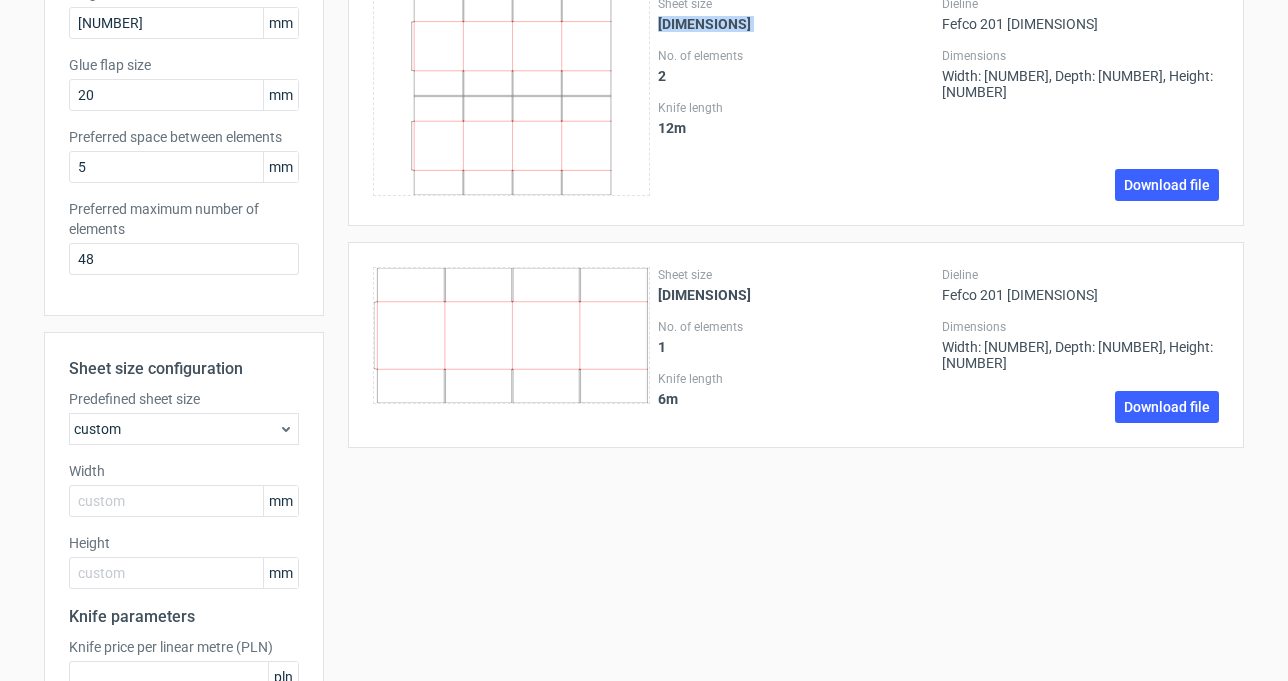 scroll, scrollTop: 400, scrollLeft: 0, axis: vertical 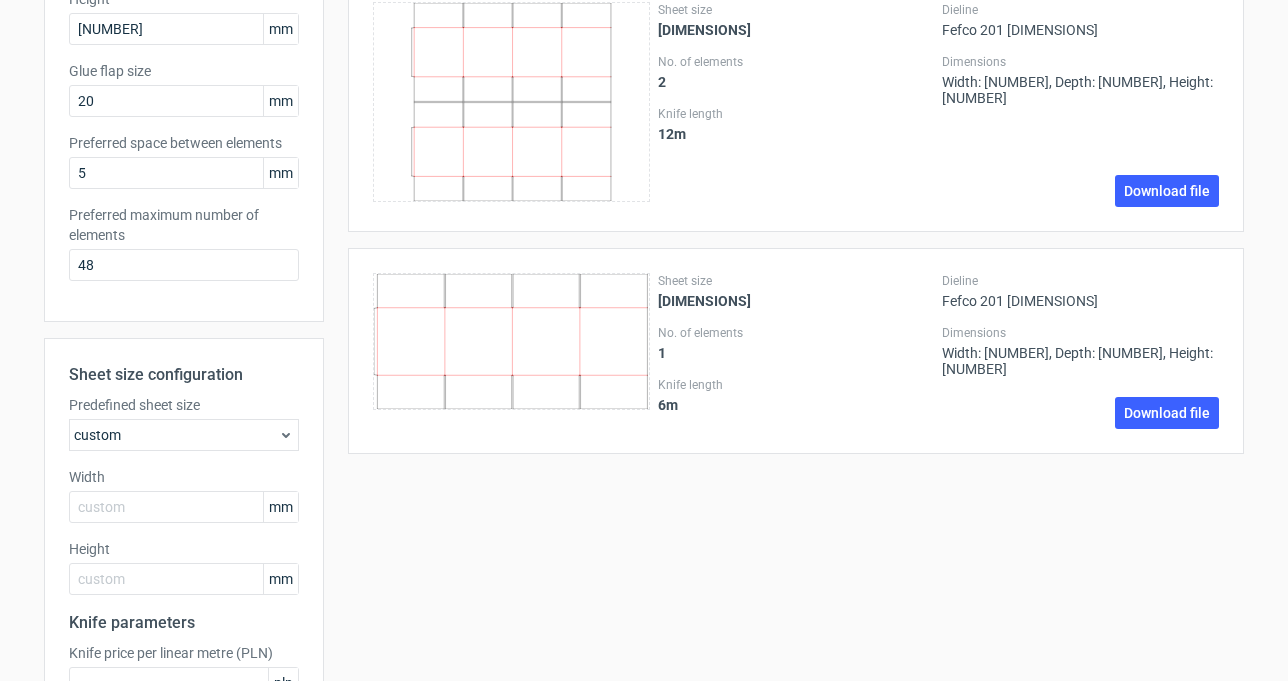 click on "[DIMENSIONS]" at bounding box center [704, 301] 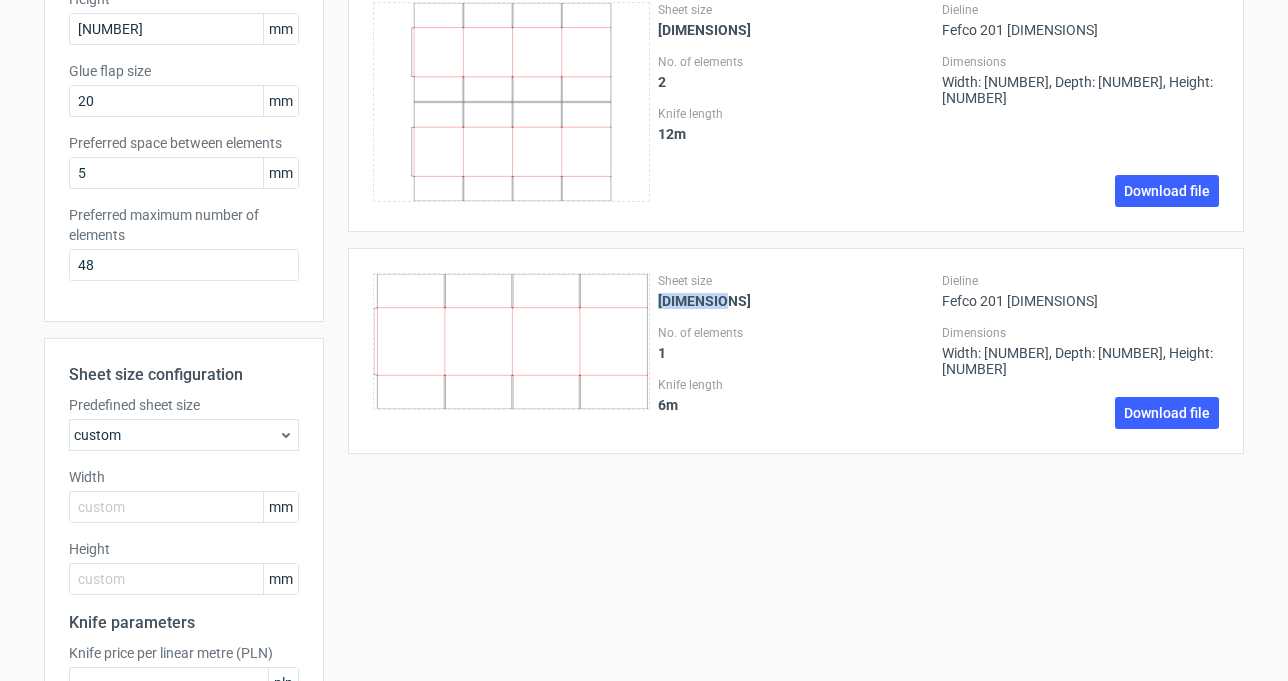 click on "[DIMENSIONS]" at bounding box center (704, 301) 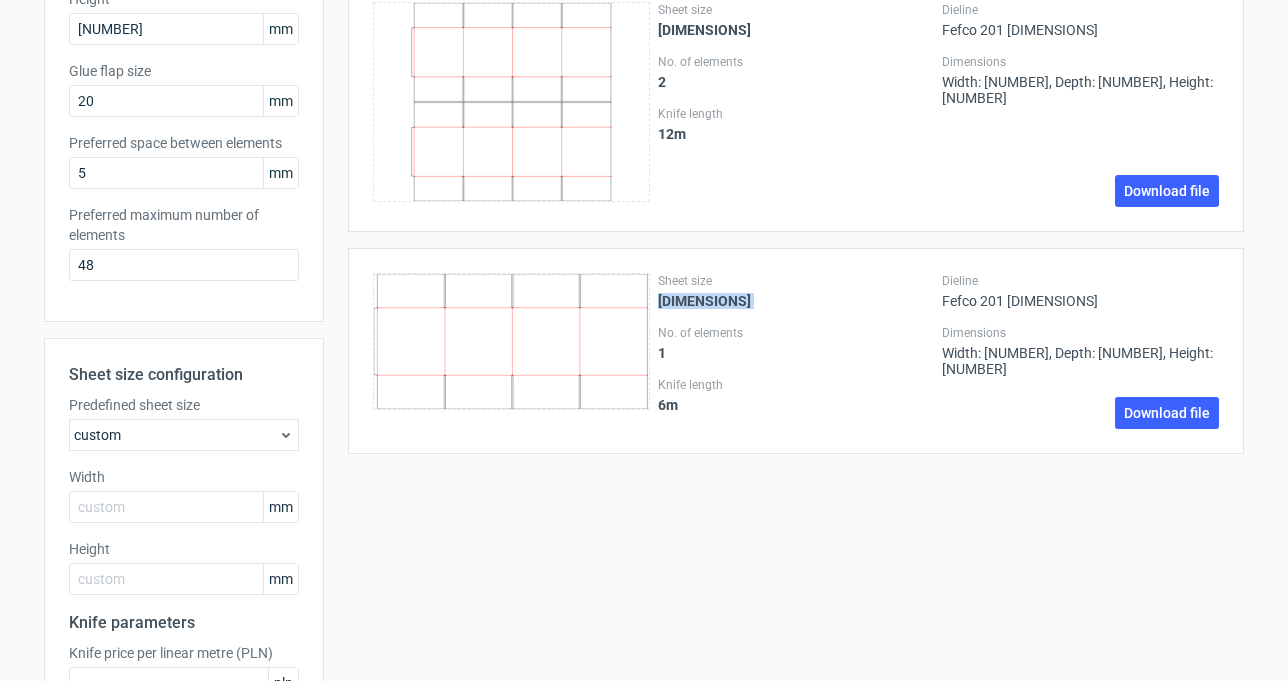 click on "[DIMENSIONS]" at bounding box center [704, 301] 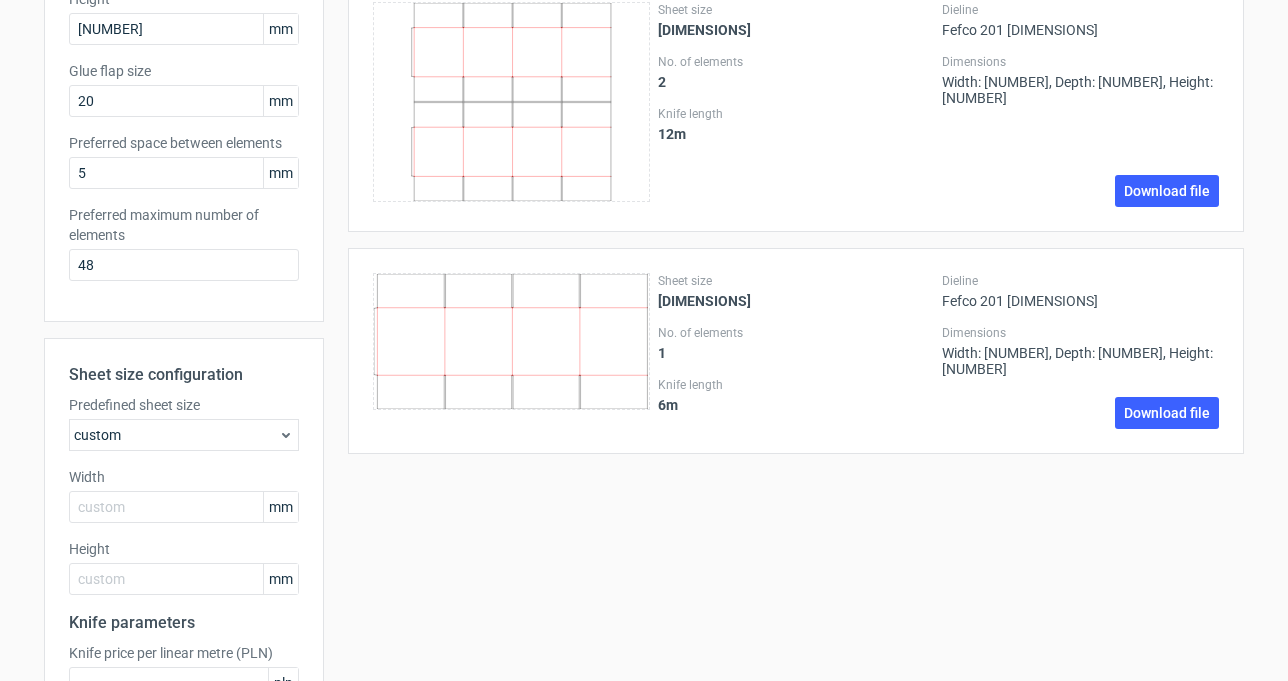 click on "No. of elements [NUMBER]" at bounding box center [796, 343] 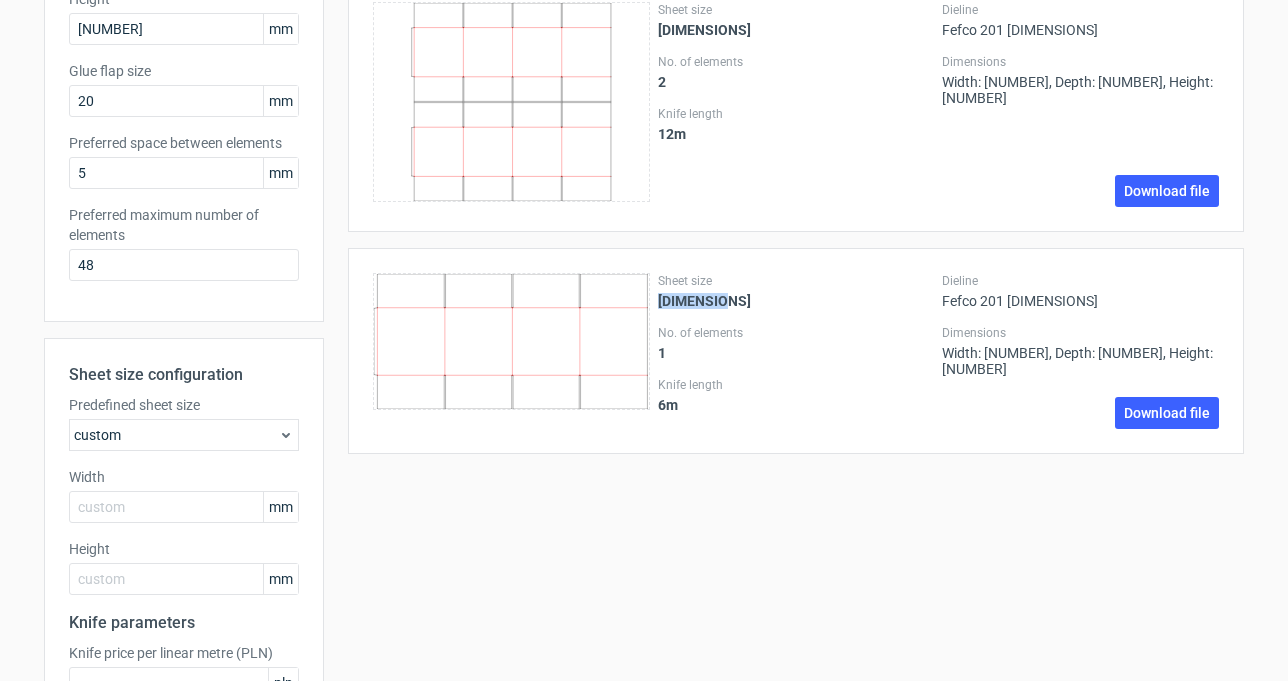 click on "[DIMENSIONS]" at bounding box center (704, 301) 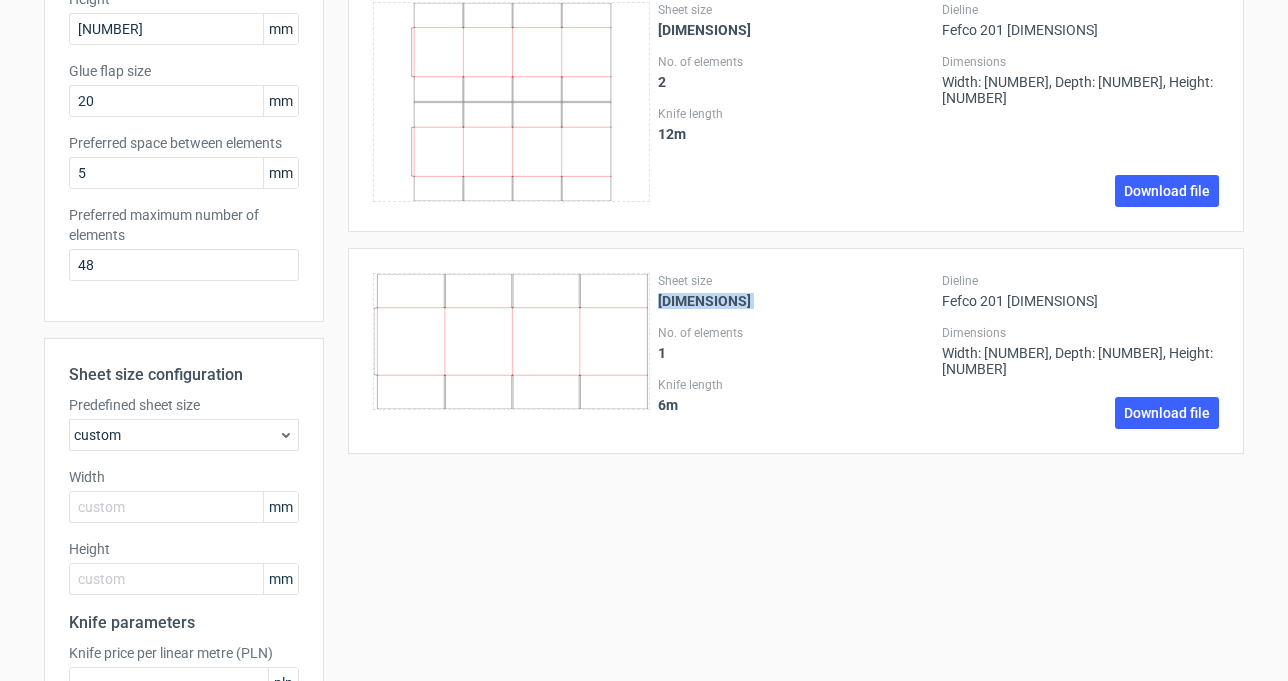 click on "[DIMENSIONS]" at bounding box center [704, 301] 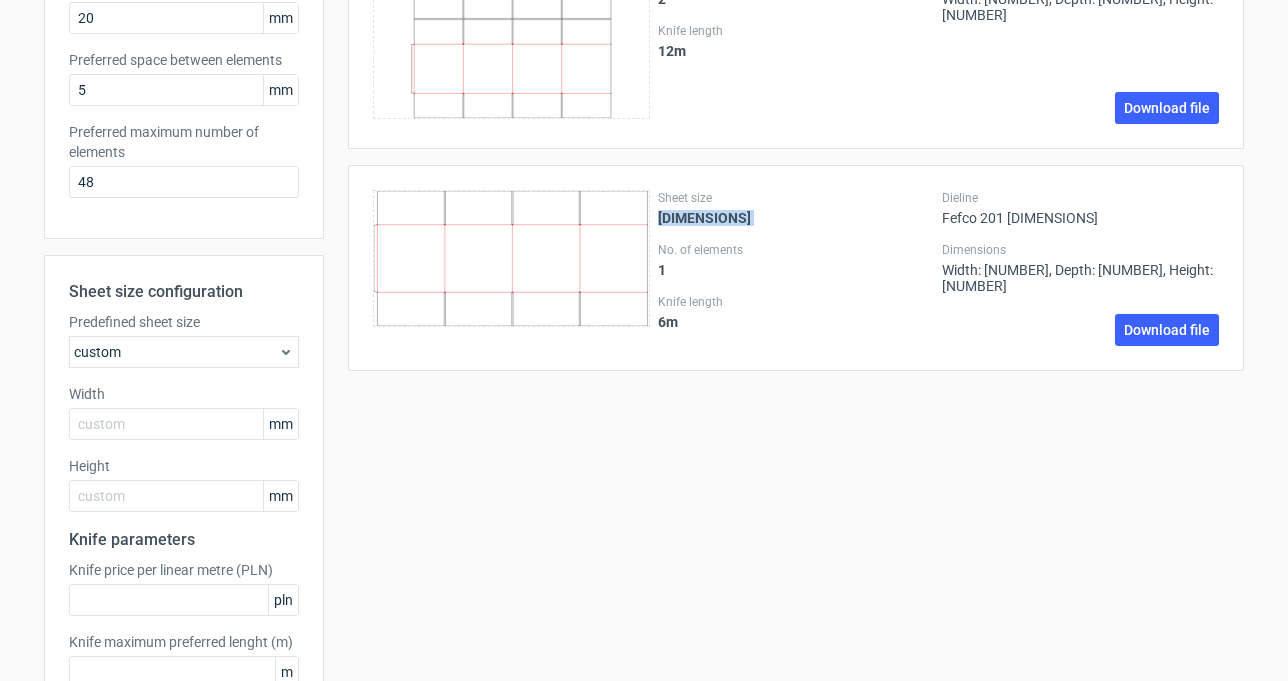 scroll, scrollTop: 612, scrollLeft: 0, axis: vertical 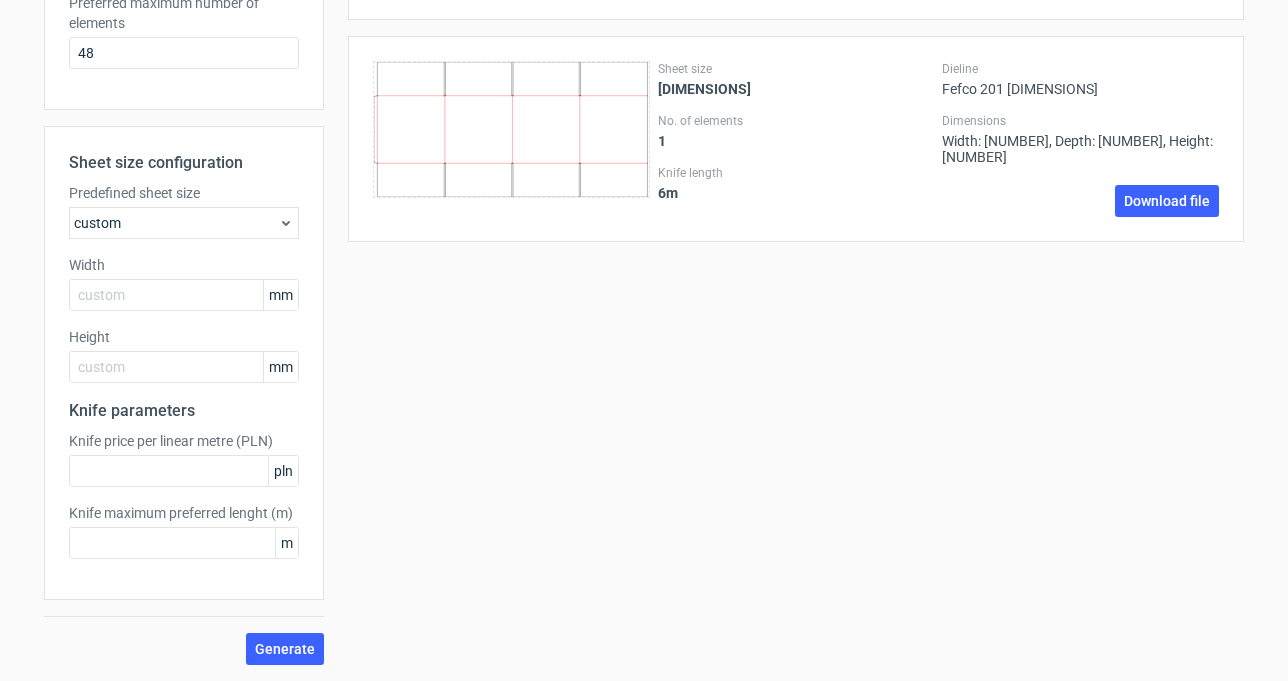 click on "custom" at bounding box center [184, 223] 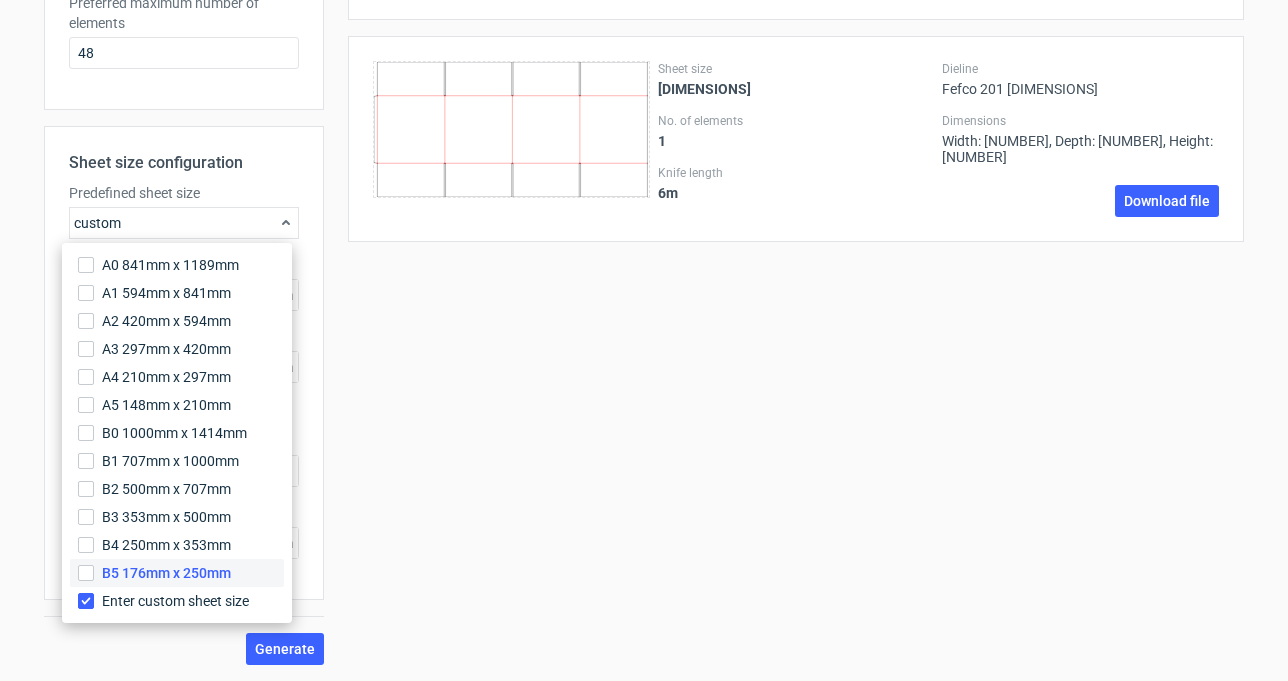 click on "B5 176mm x 250mm" at bounding box center [177, 573] 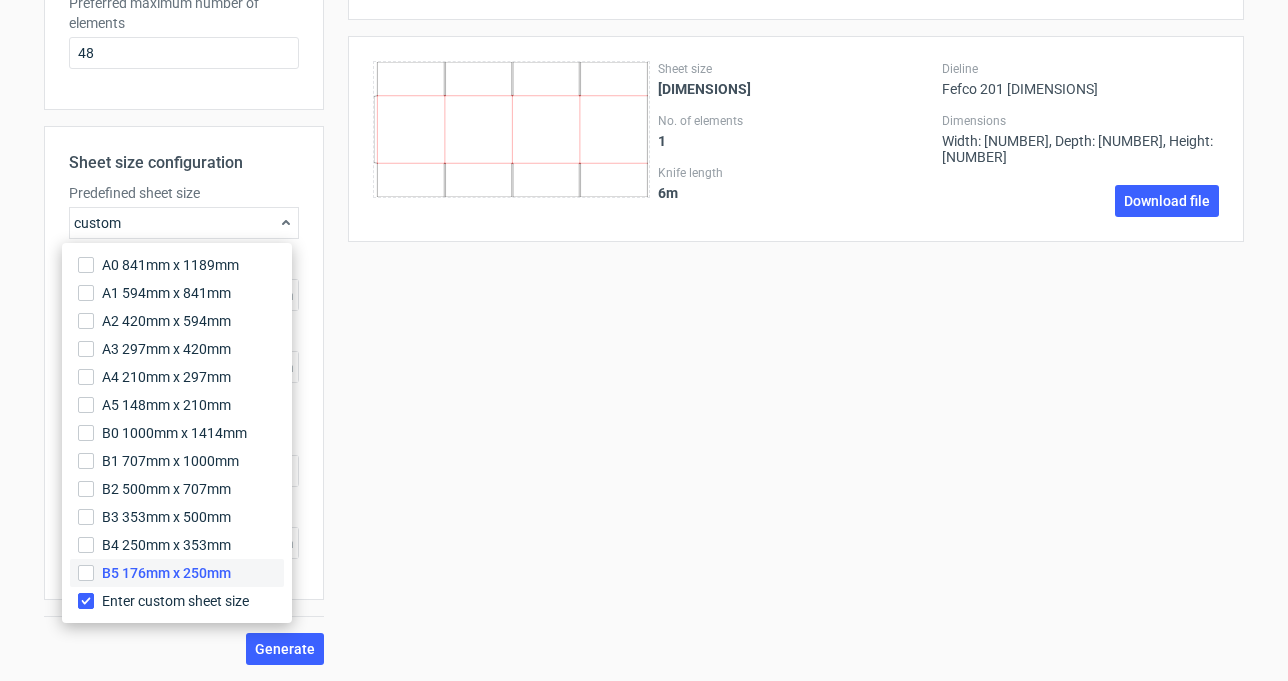 click on "B5 176mm x 250mm" at bounding box center [86, 573] 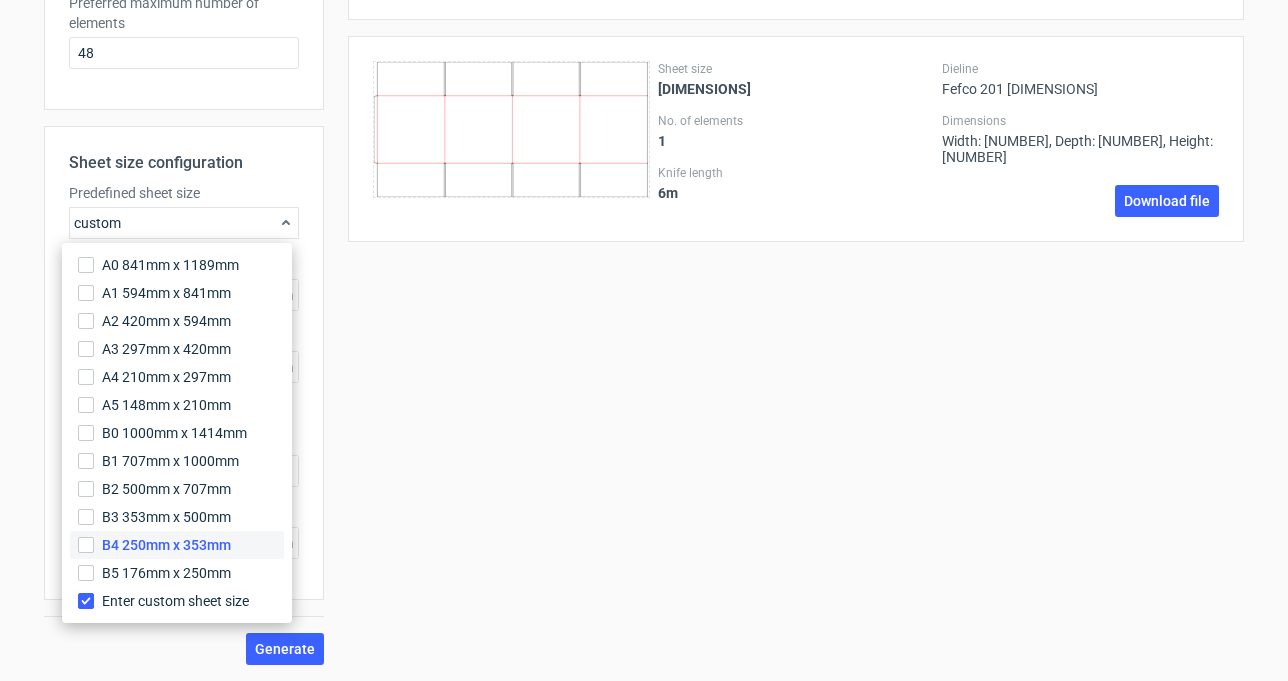 click on "B4 250mm x 353mm" at bounding box center (177, 545) 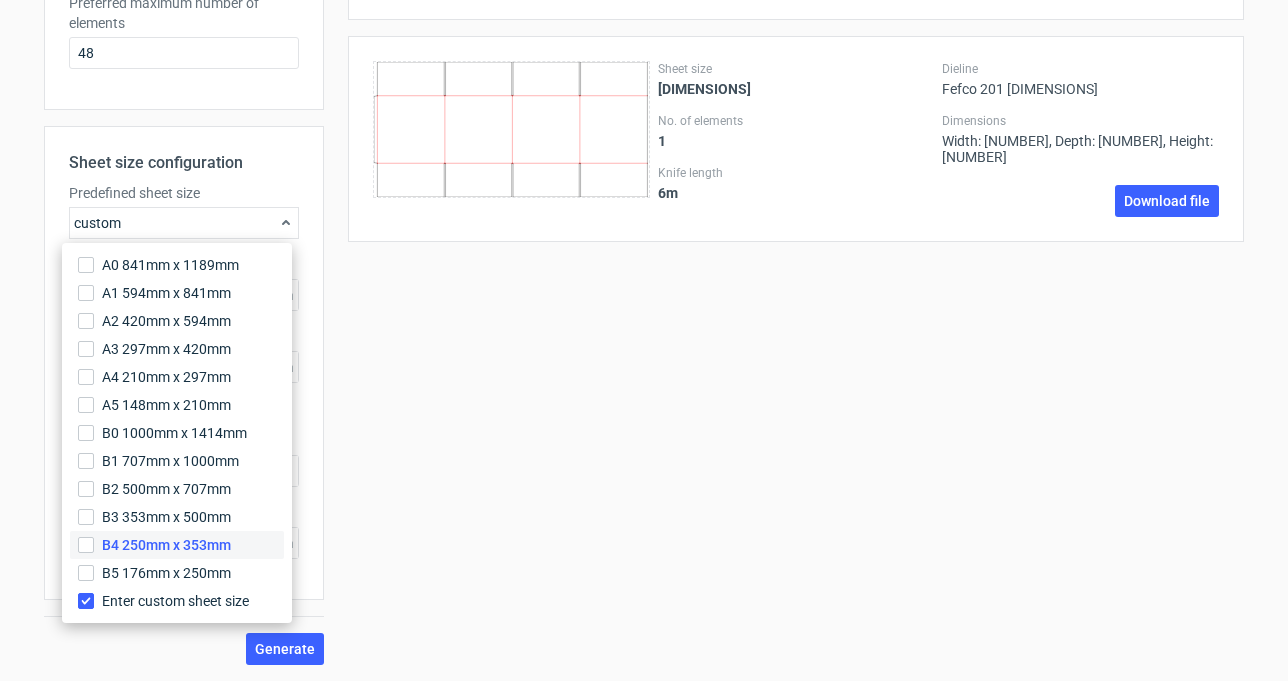 click on "B4 250mm x 353mm" at bounding box center [86, 545] 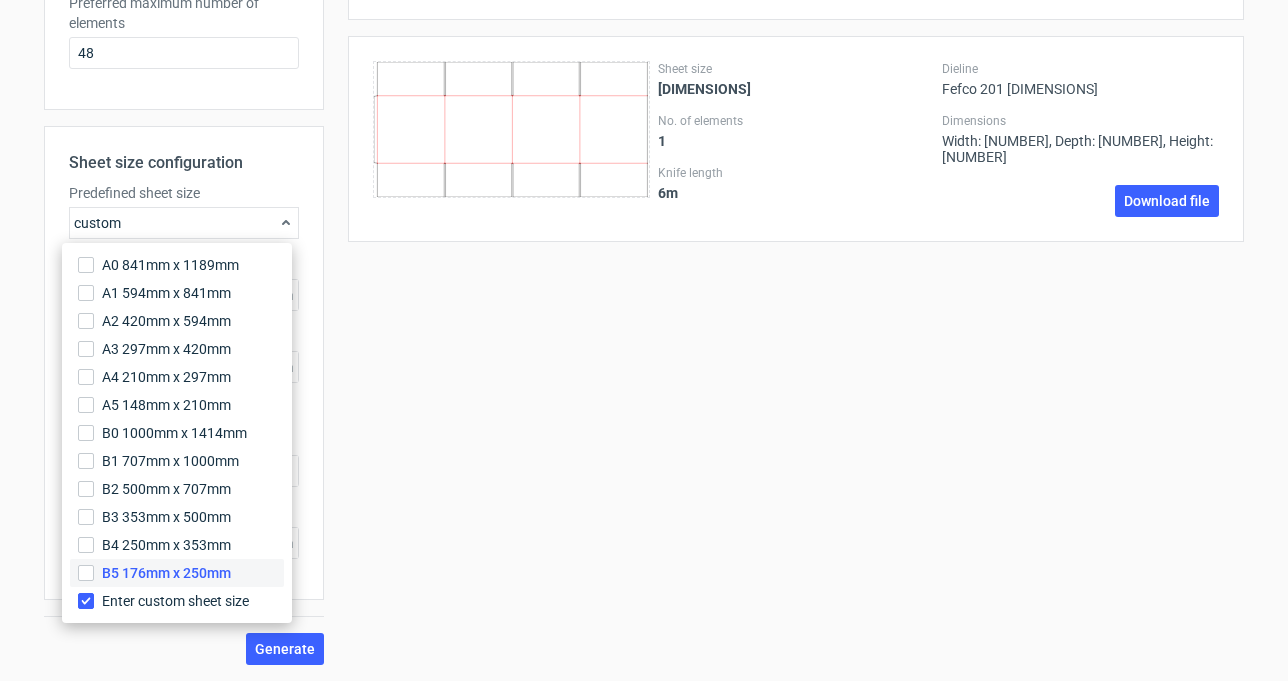 click on "B5 176mm x 250mm" at bounding box center (177, 573) 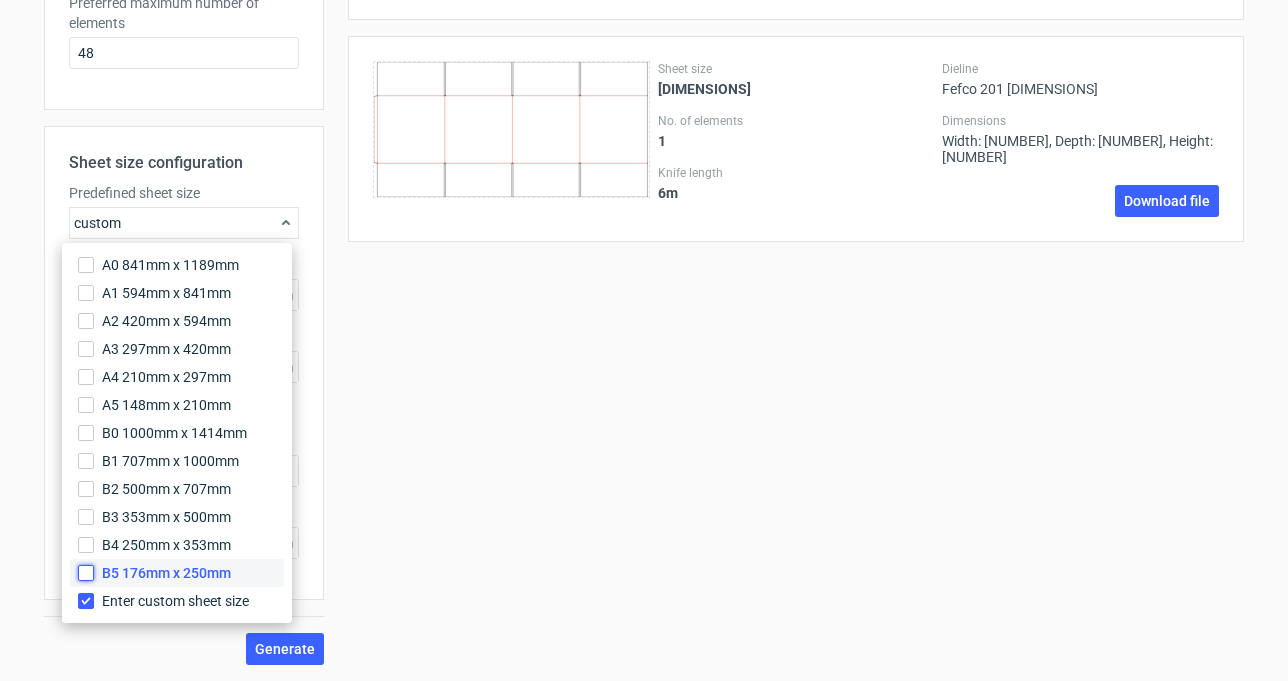 click on "B5 176mm x 250mm" at bounding box center [86, 573] 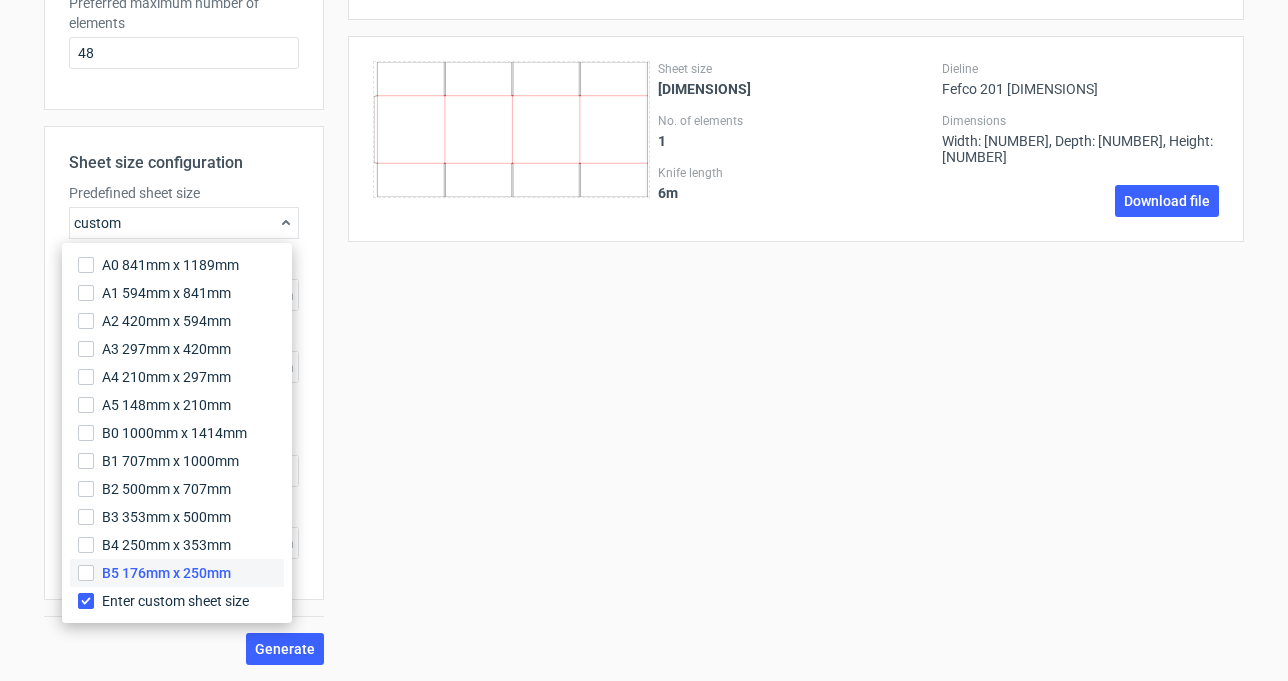 click on "B5 176mm x 250mm" at bounding box center (166, 573) 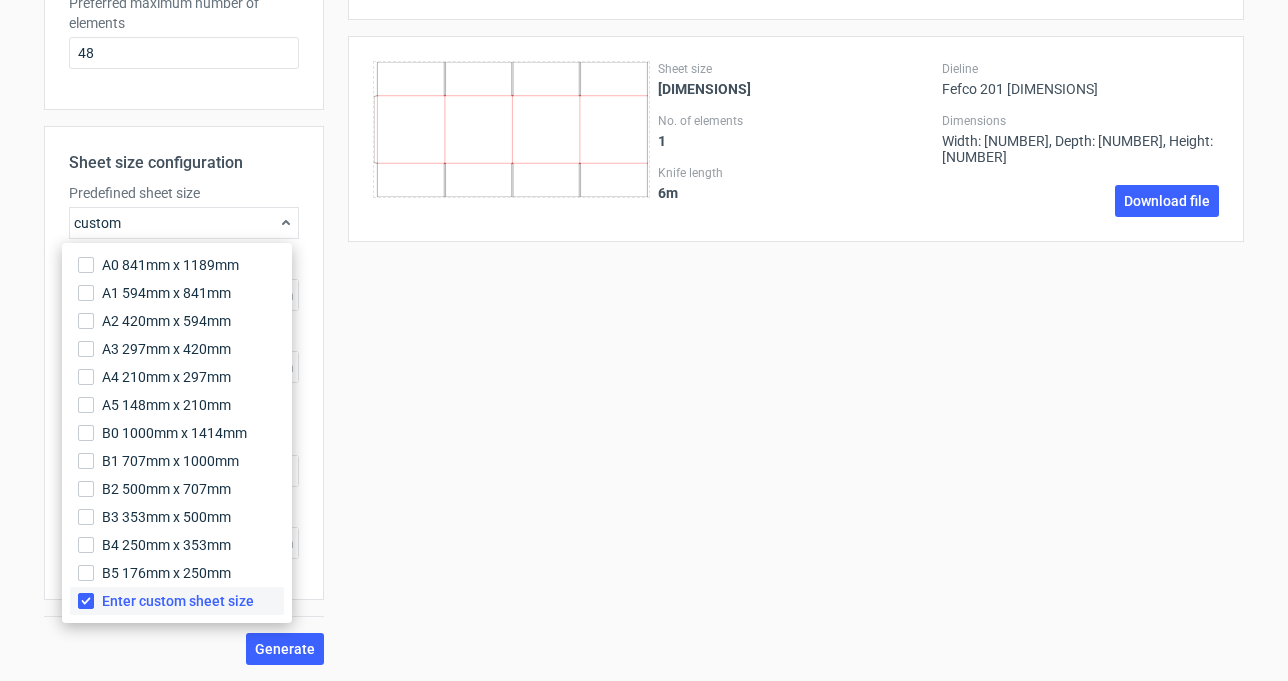 click on "Enter custom sheet size" at bounding box center (177, 601) 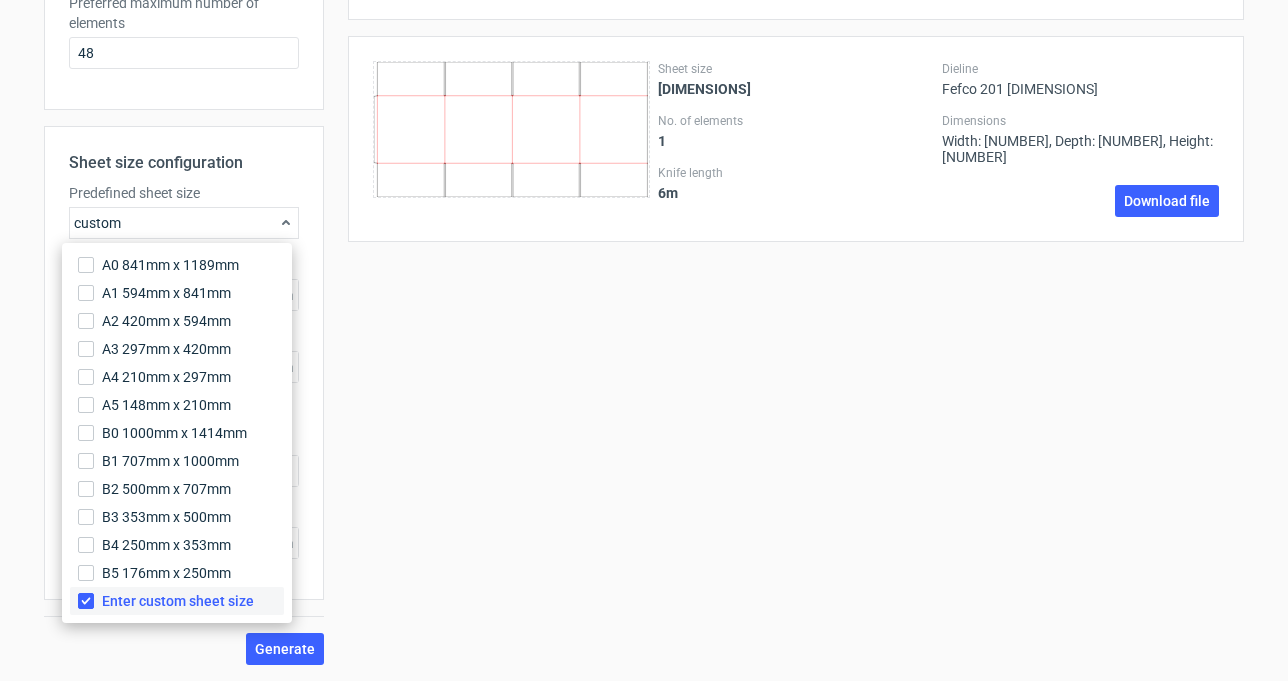 click on "Enter custom sheet size" at bounding box center [86, 601] 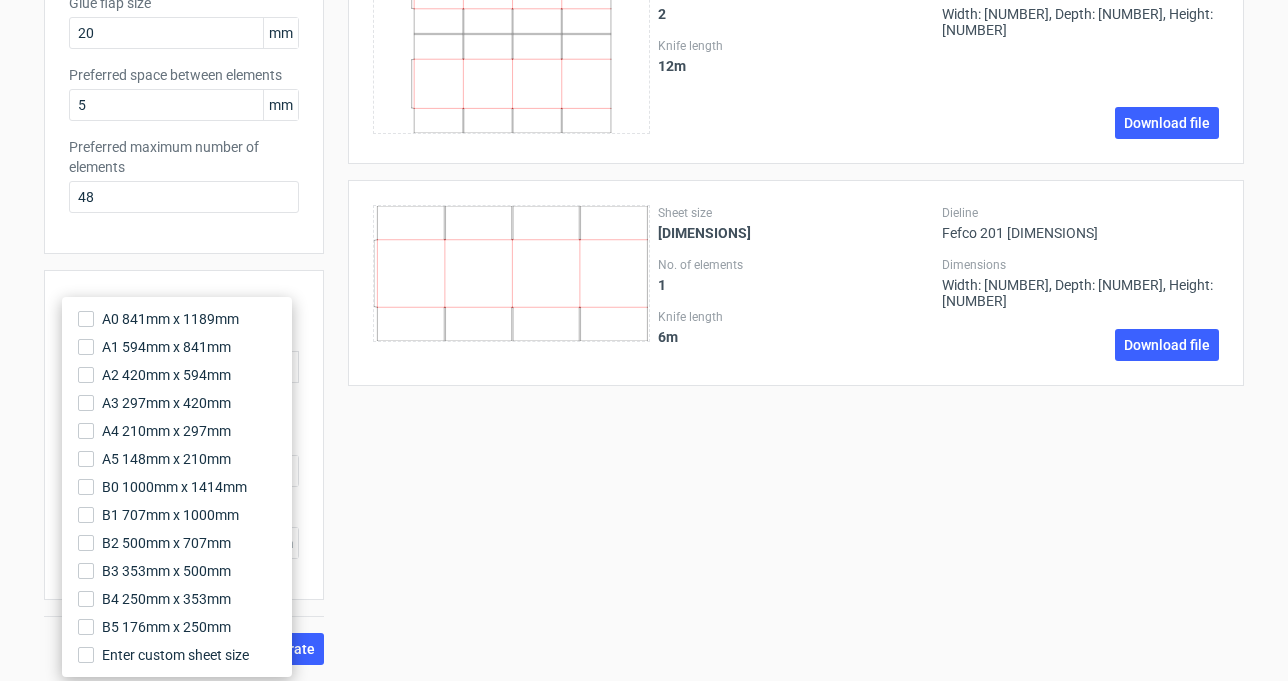 scroll, scrollTop: 468, scrollLeft: 0, axis: vertical 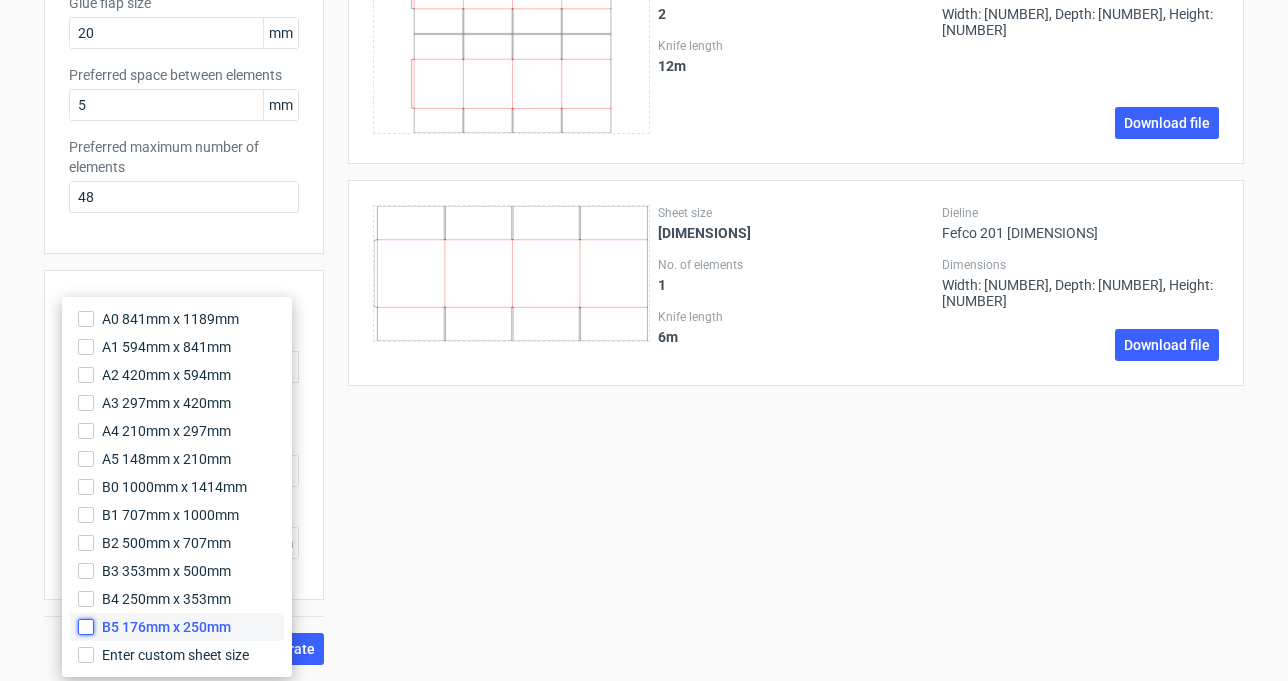 click on "B5 176mm x 250mm" at bounding box center [86, 627] 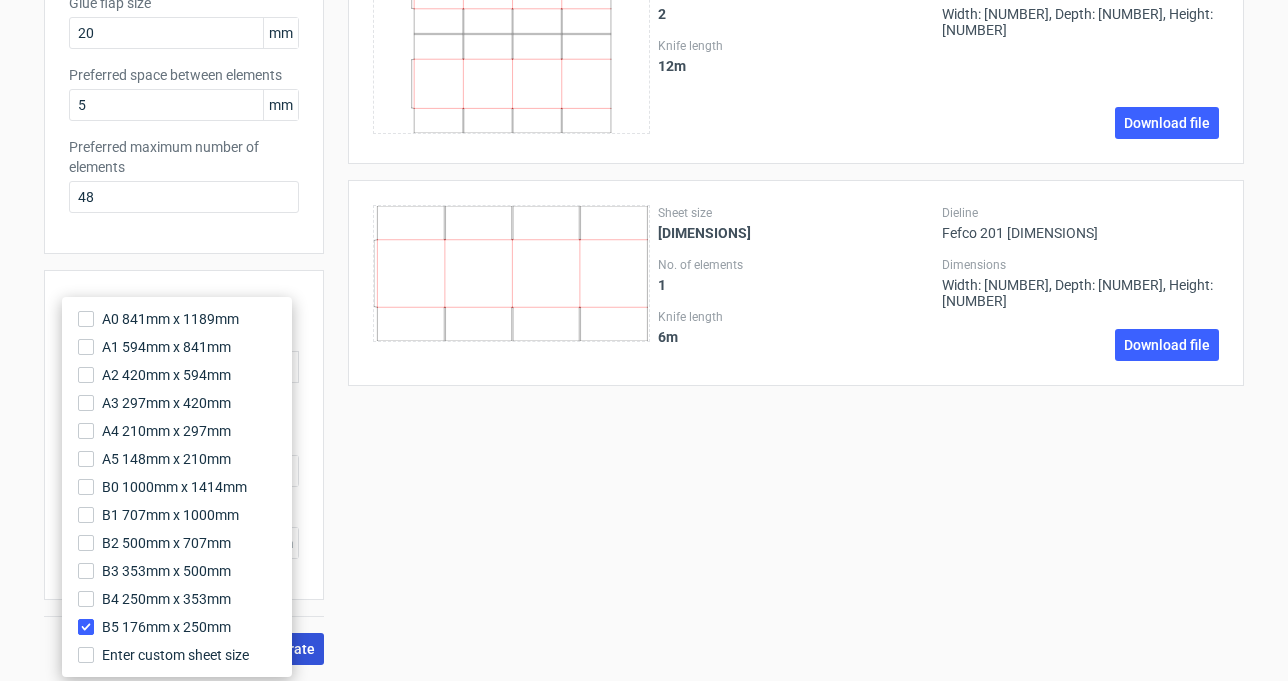 click on "Generate" at bounding box center (285, 649) 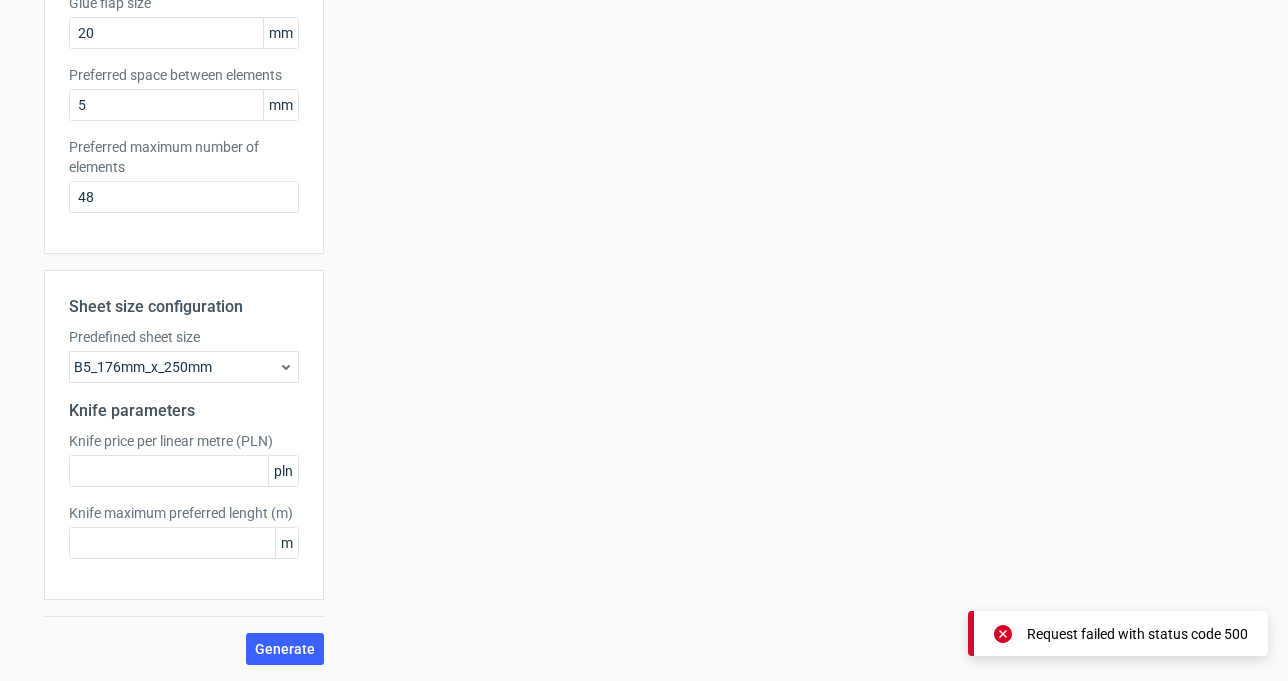 scroll, scrollTop: 68, scrollLeft: 0, axis: vertical 